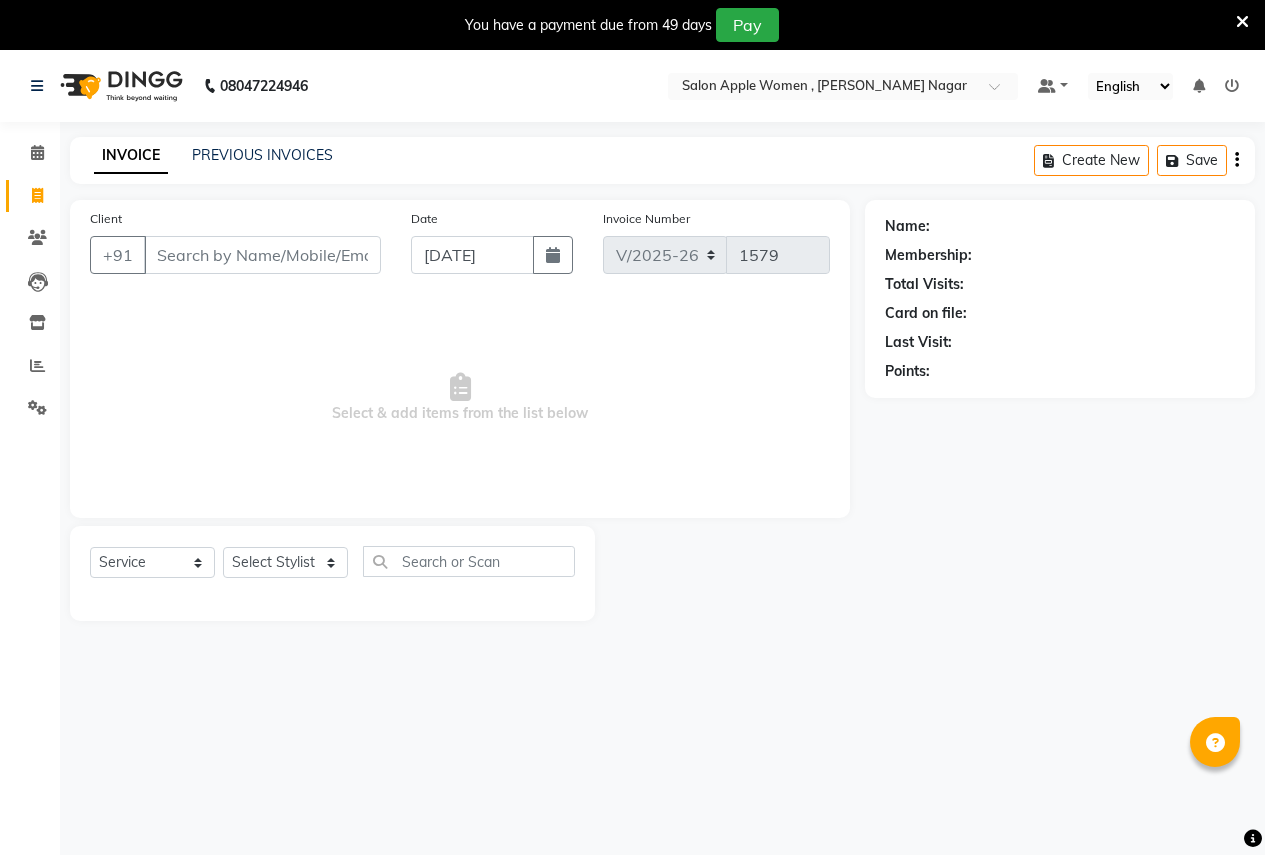select on "96" 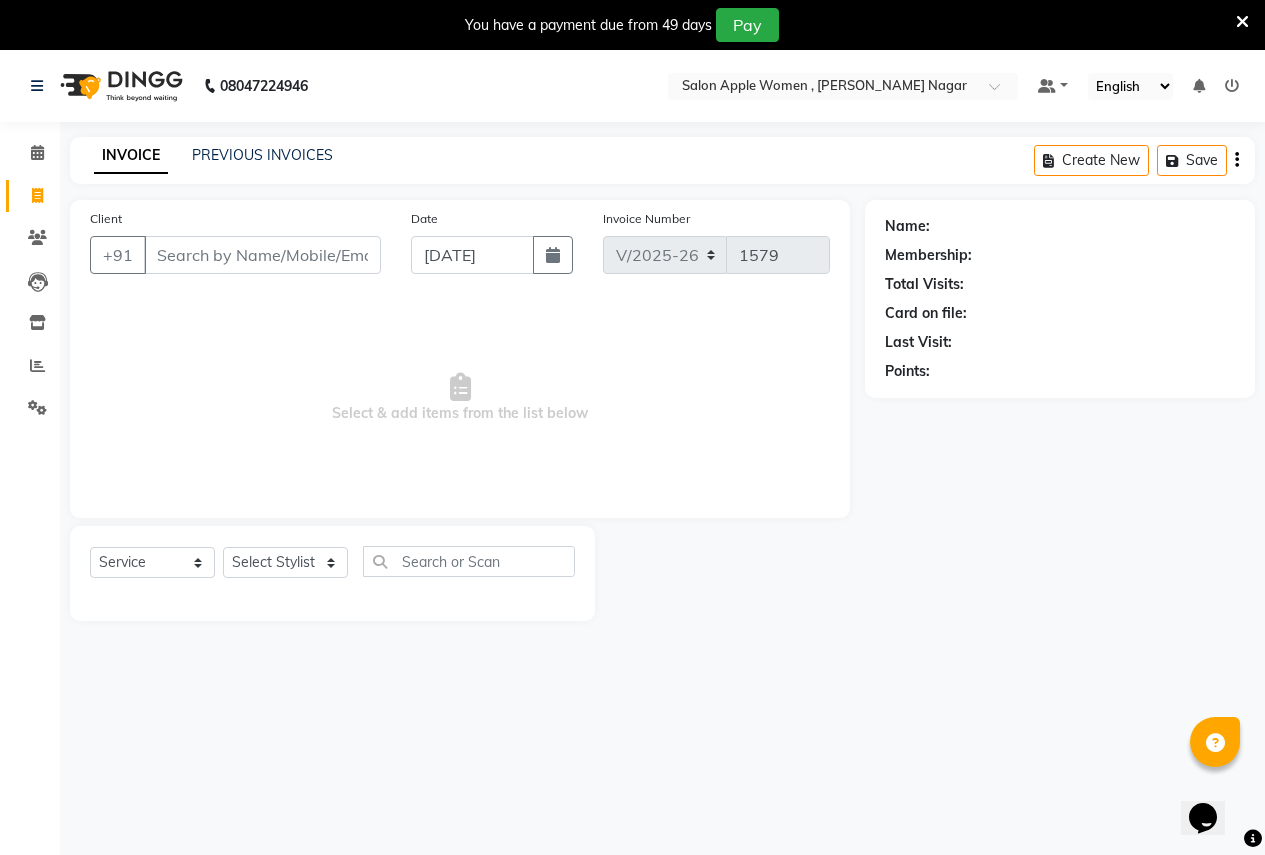 scroll, scrollTop: 0, scrollLeft: 0, axis: both 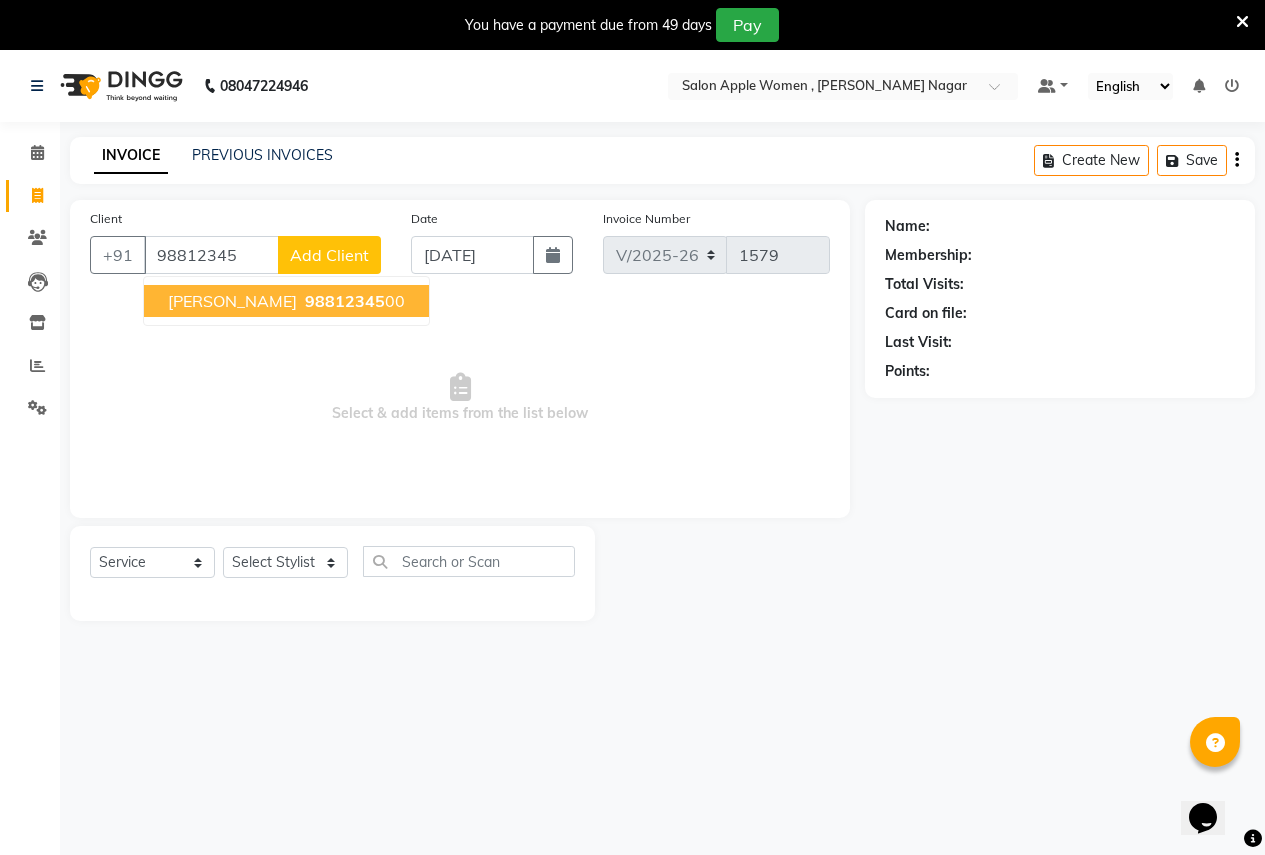 click on "[PERSON_NAME]" at bounding box center (232, 301) 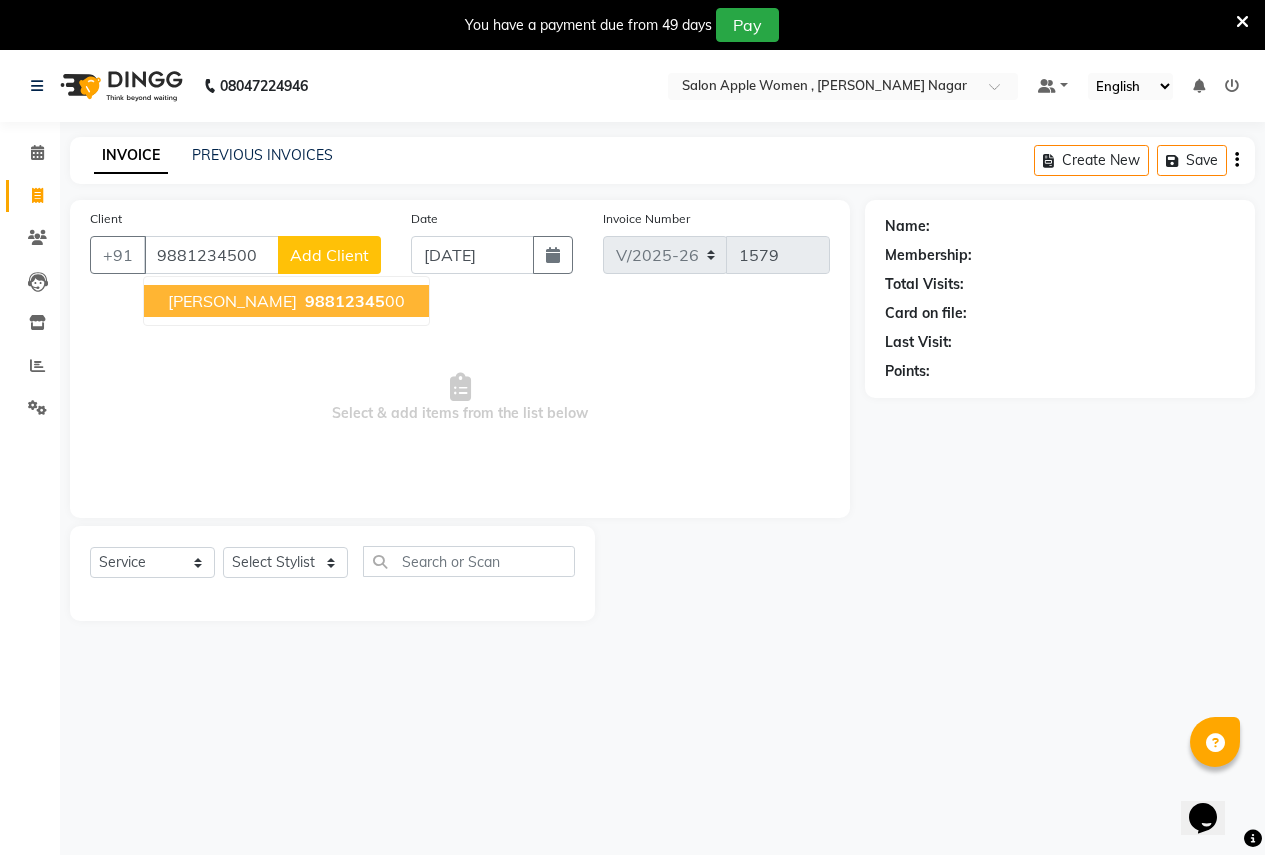type on "9881234500" 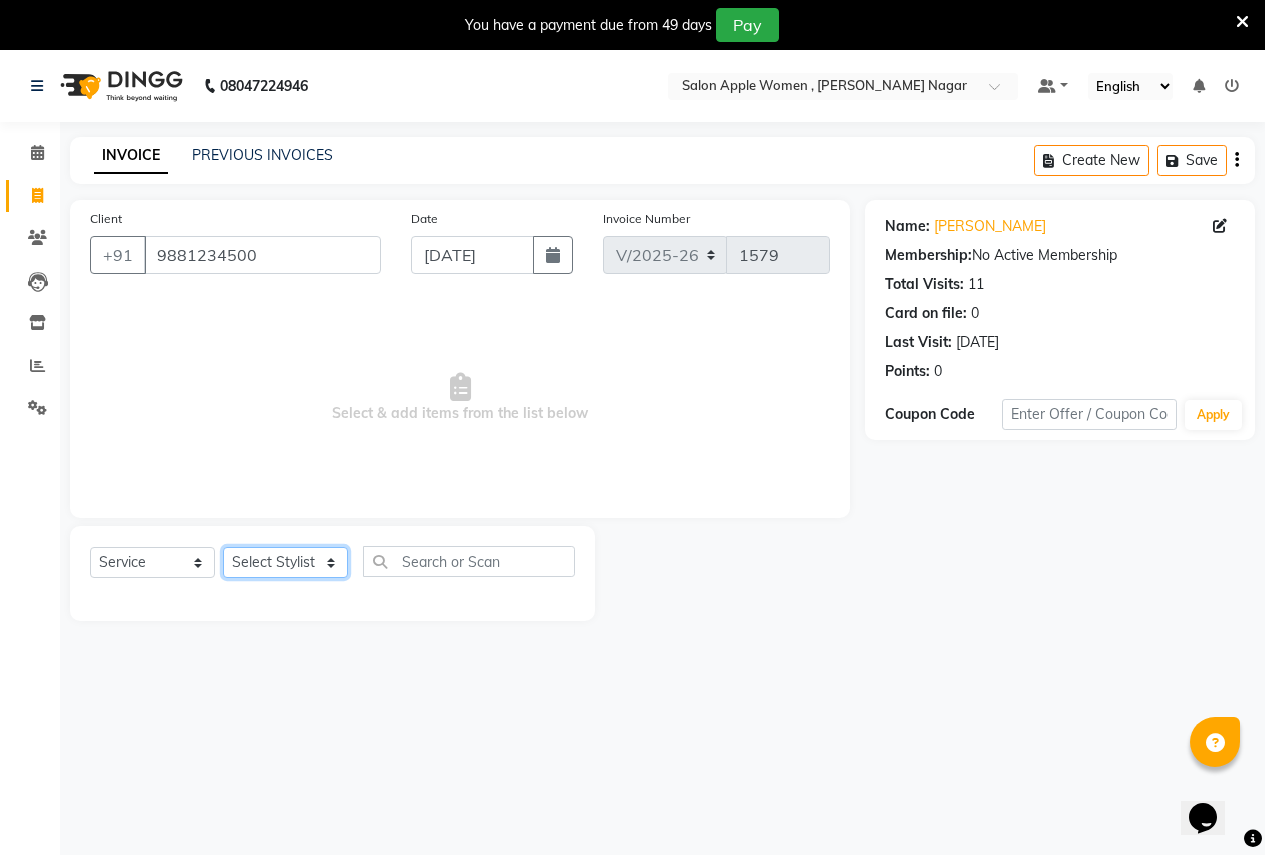 click on "Select Stylist [PERSON_NAME] [PERSON_NAME] [PERSON_NAME] [PERSON_NAME] Jyoti Rahul [PERSON_NAME] [MEDICAL_DATA][PERSON_NAME] [PERSON_NAME] NSS Pratibha Paswan [PERSON_NAME] [PERSON_NAME] Reception  Reshma Operations Head [PERSON_NAME] [PERSON_NAME] [PERSON_NAME]" 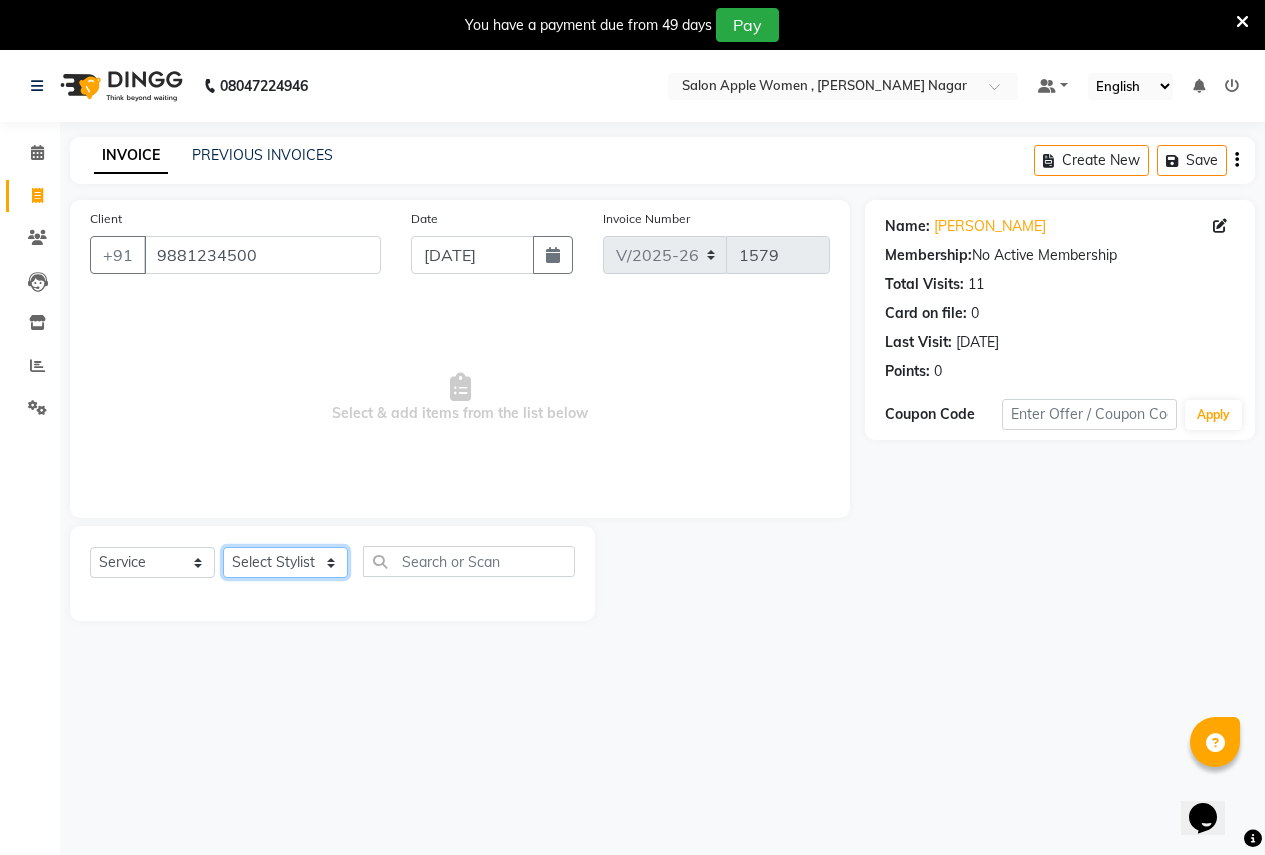 select on "70311" 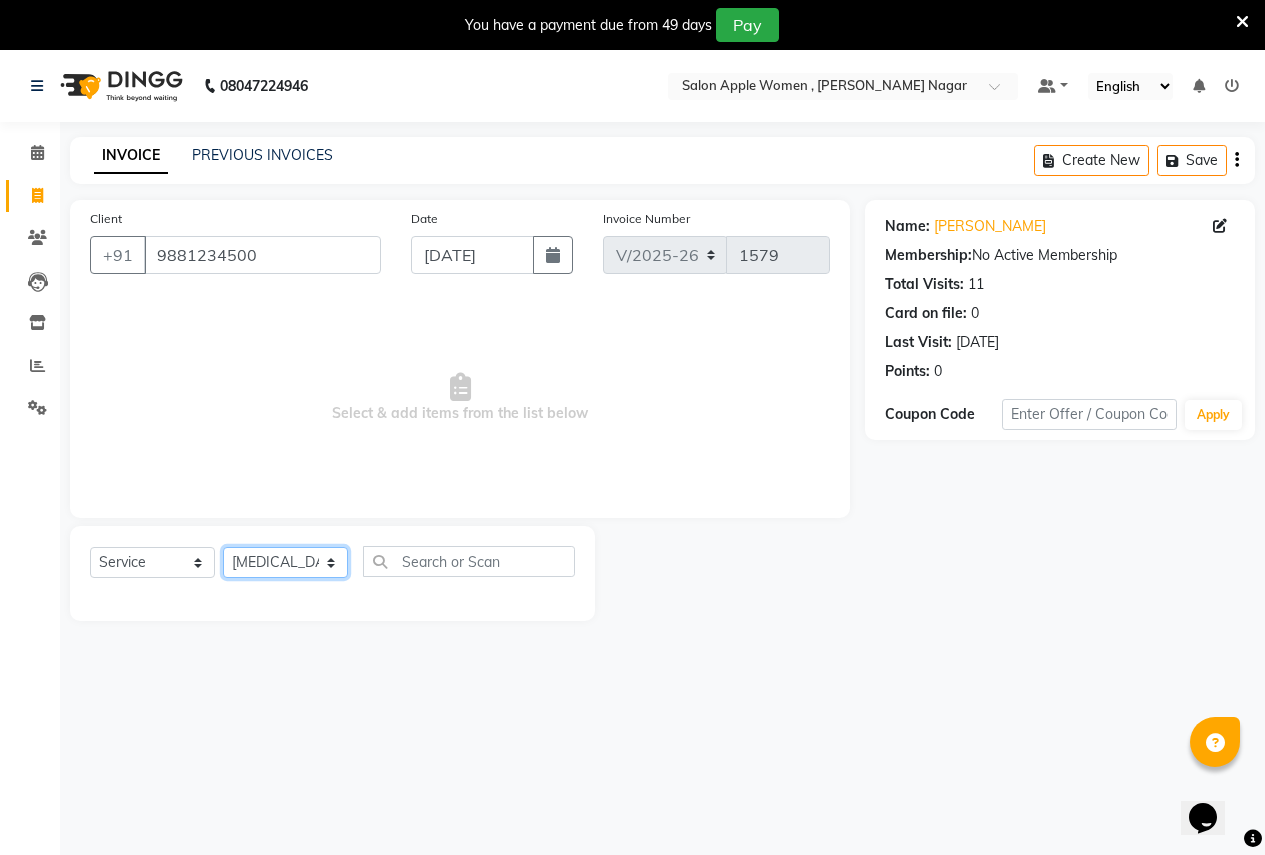 click on "Select Stylist [PERSON_NAME] [PERSON_NAME] [PERSON_NAME] [PERSON_NAME] Jyoti Rahul [PERSON_NAME] [MEDICAL_DATA][PERSON_NAME] [PERSON_NAME] NSS Pratibha Paswan [PERSON_NAME] [PERSON_NAME] Reception  Reshma Operations Head [PERSON_NAME] [PERSON_NAME] [PERSON_NAME]" 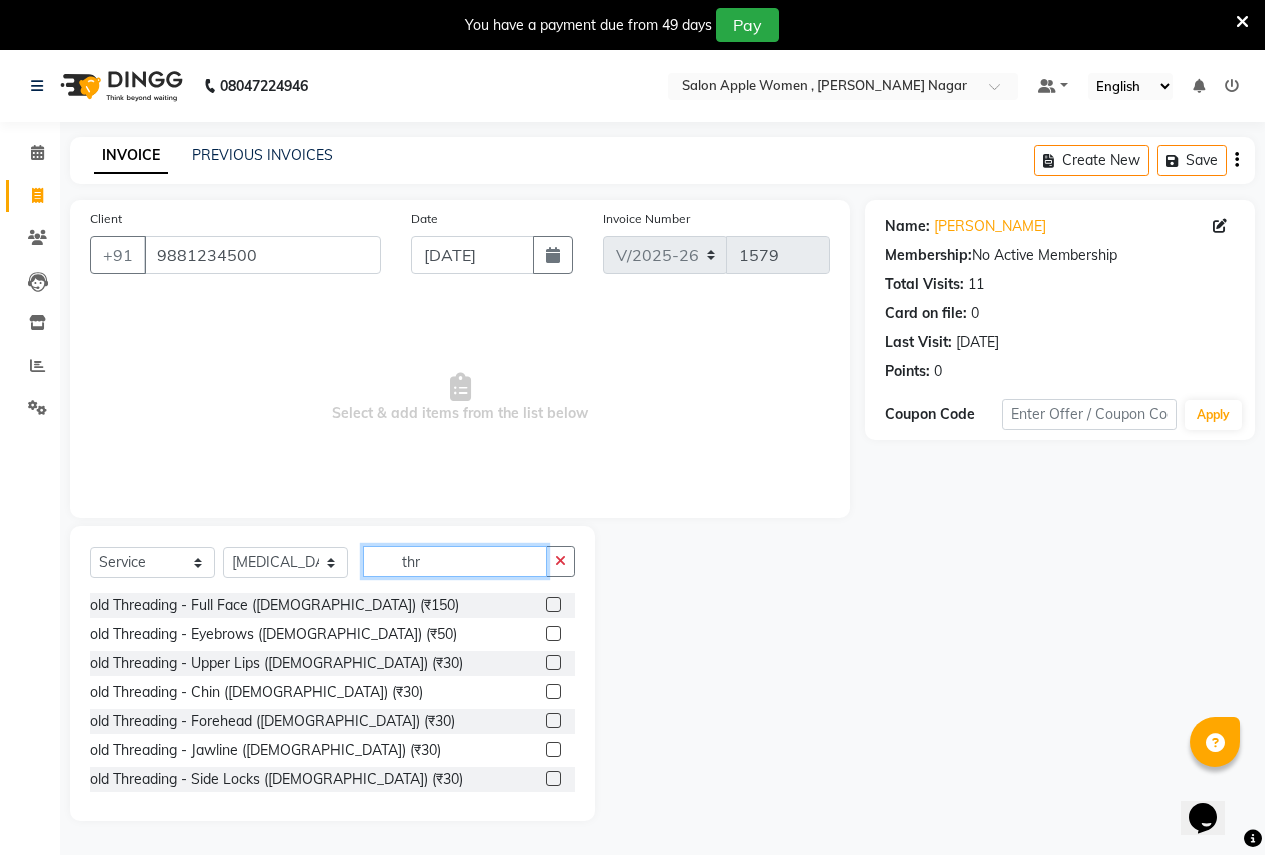 scroll, scrollTop: 100, scrollLeft: 0, axis: vertical 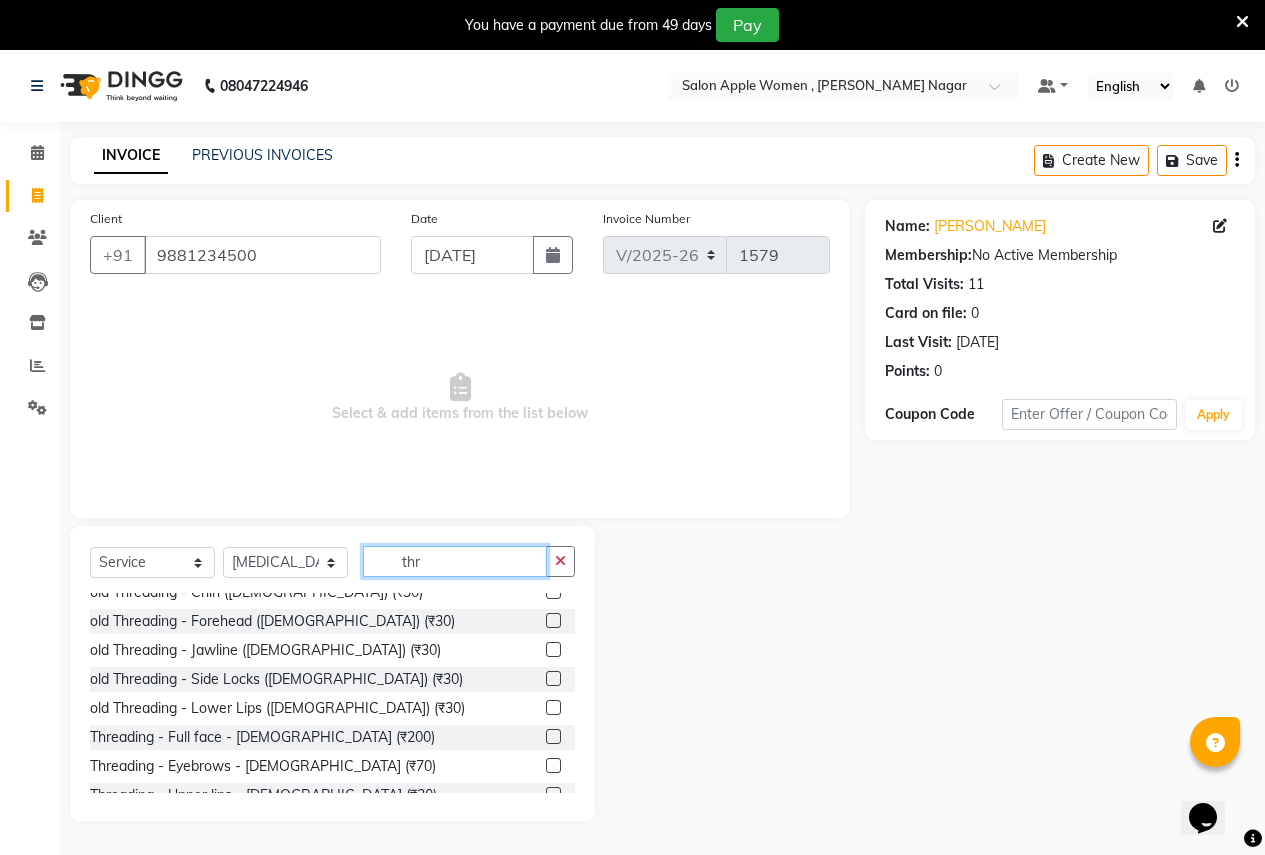 type on "thr" 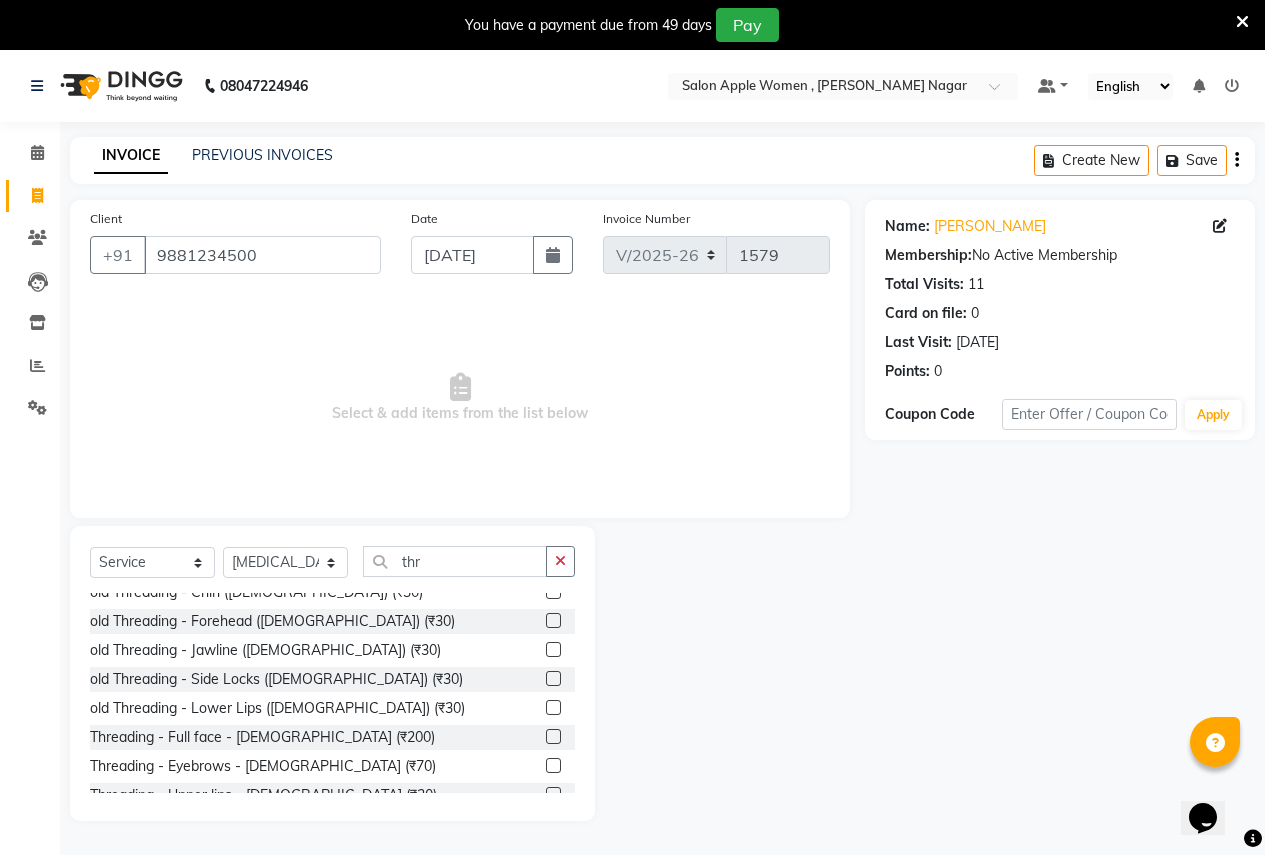 click 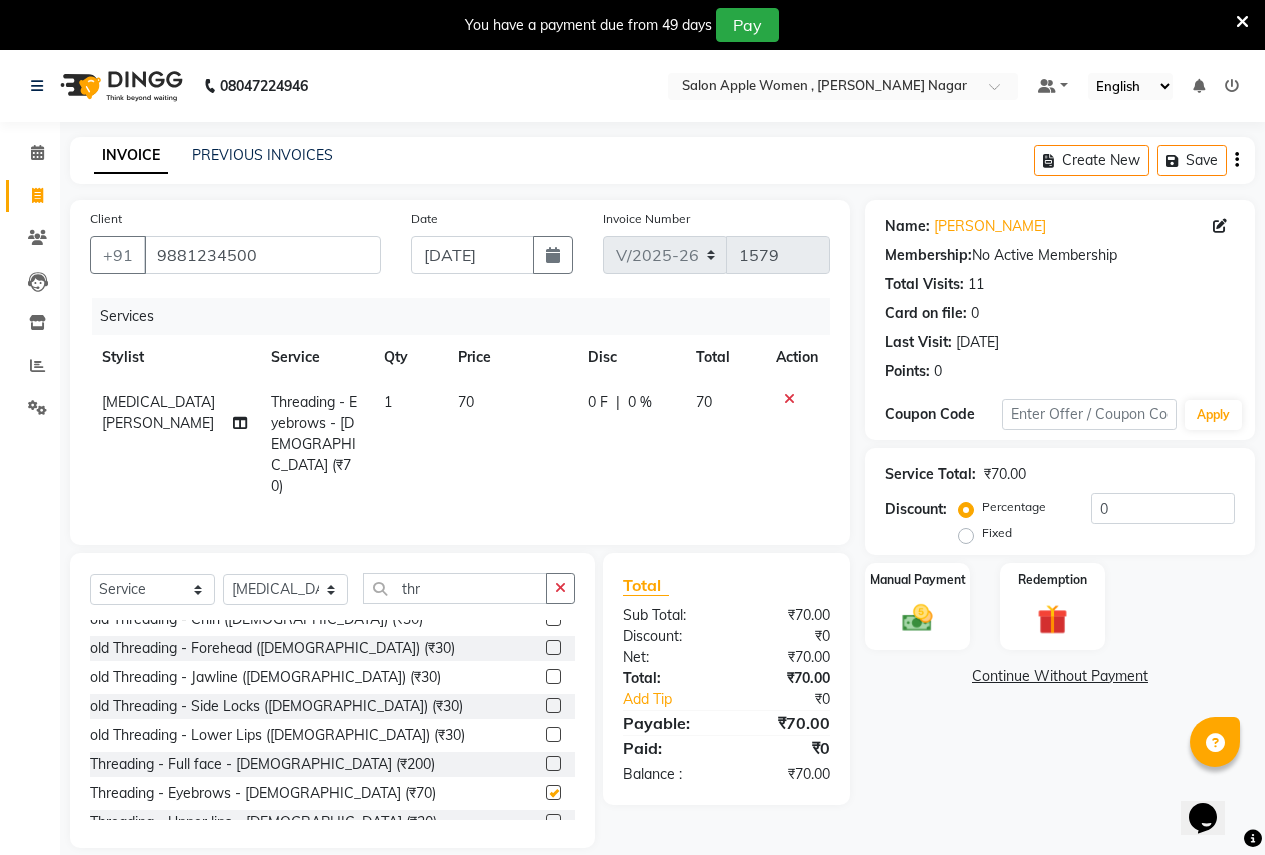 checkbox on "false" 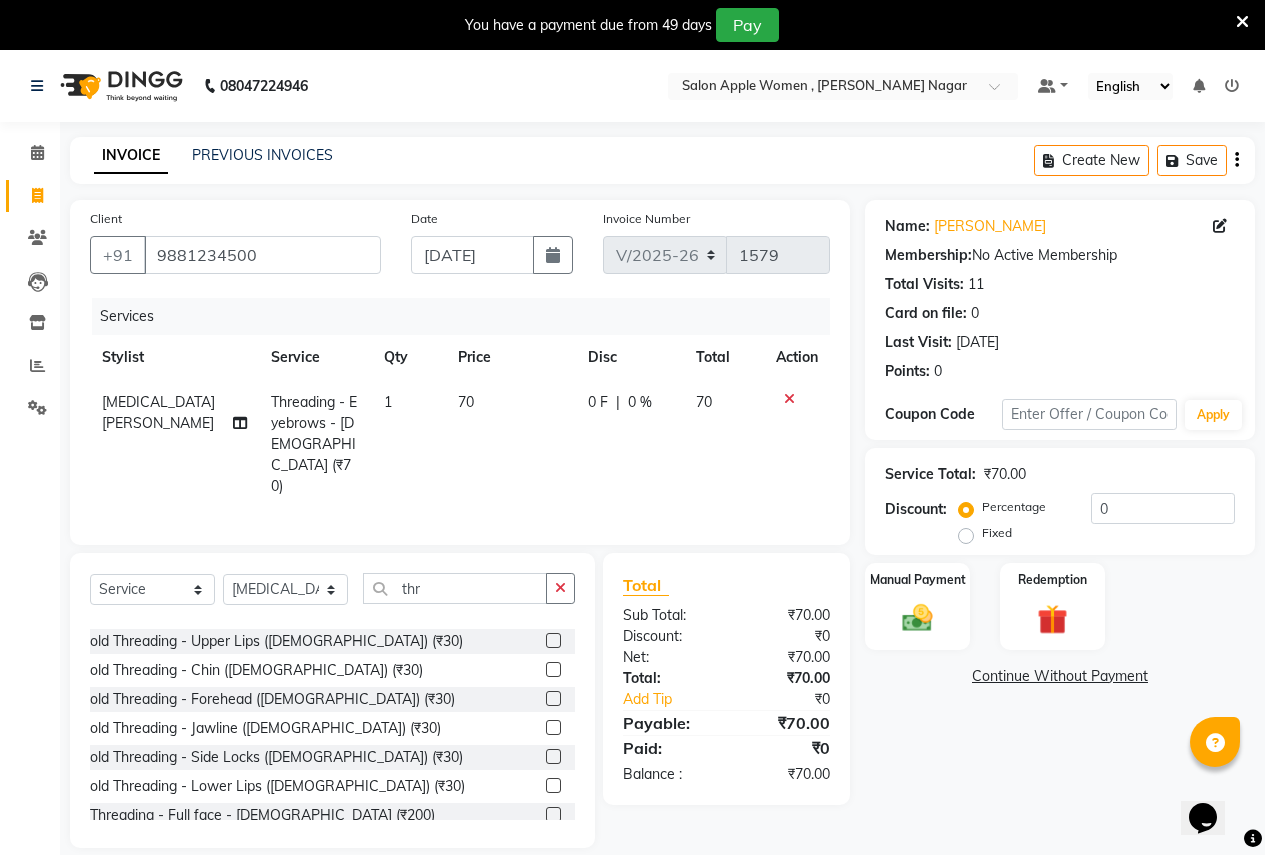 scroll, scrollTop: 0, scrollLeft: 0, axis: both 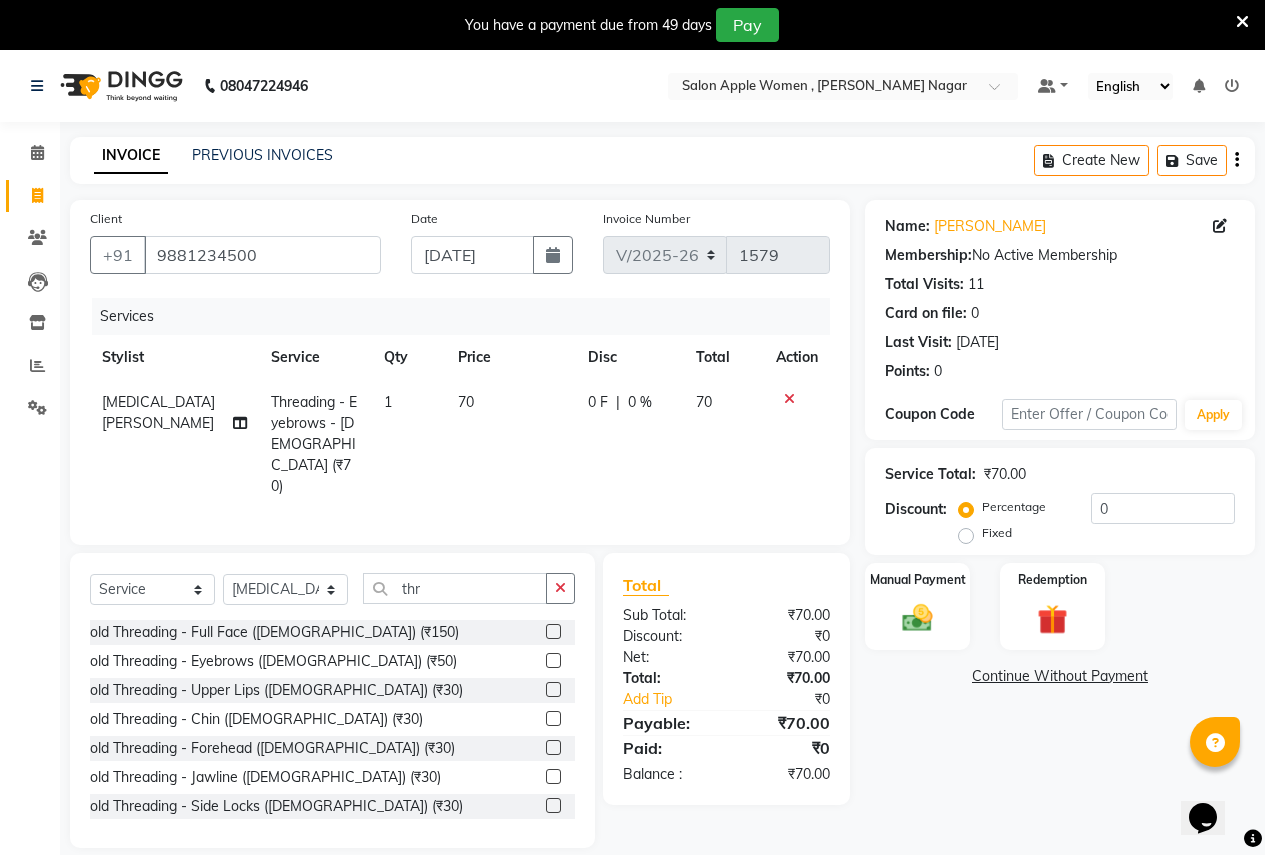 click 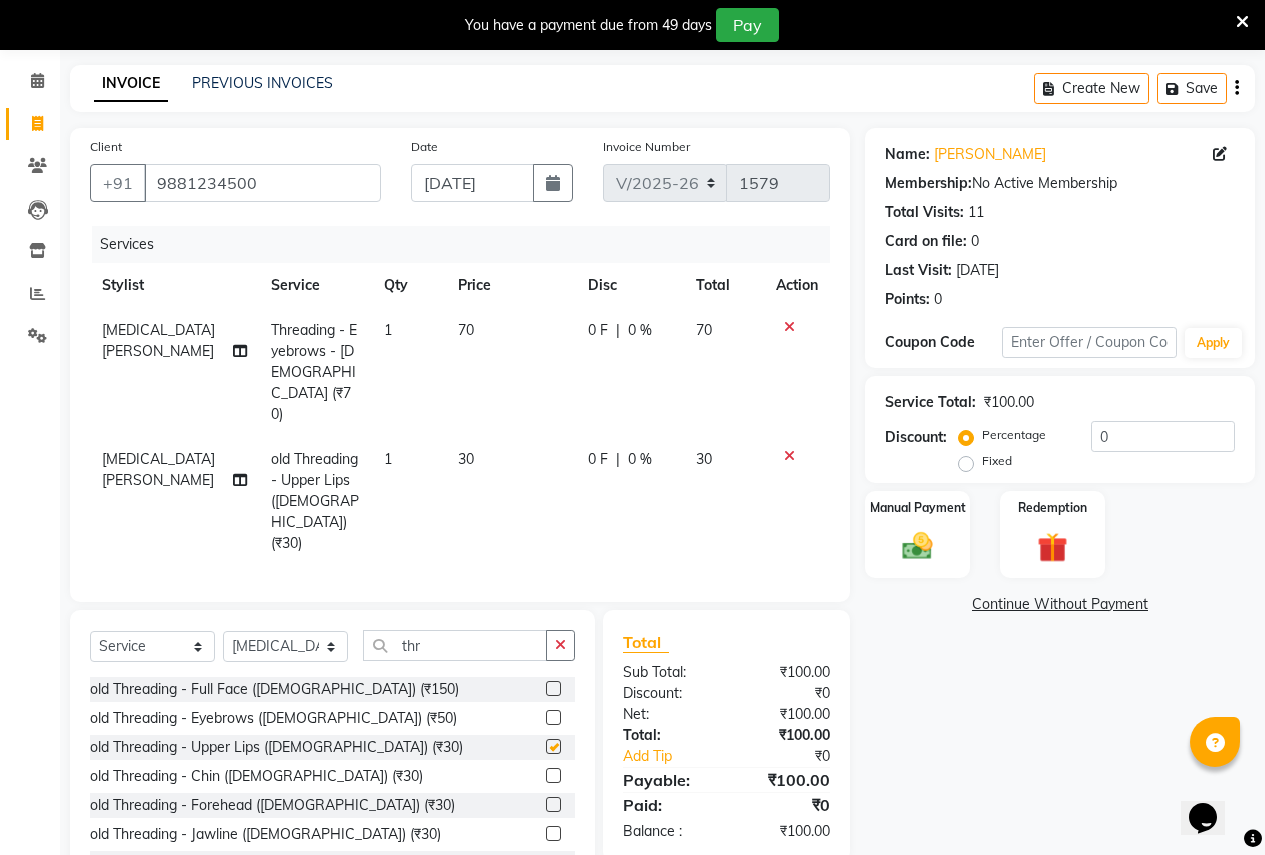 checkbox on "false" 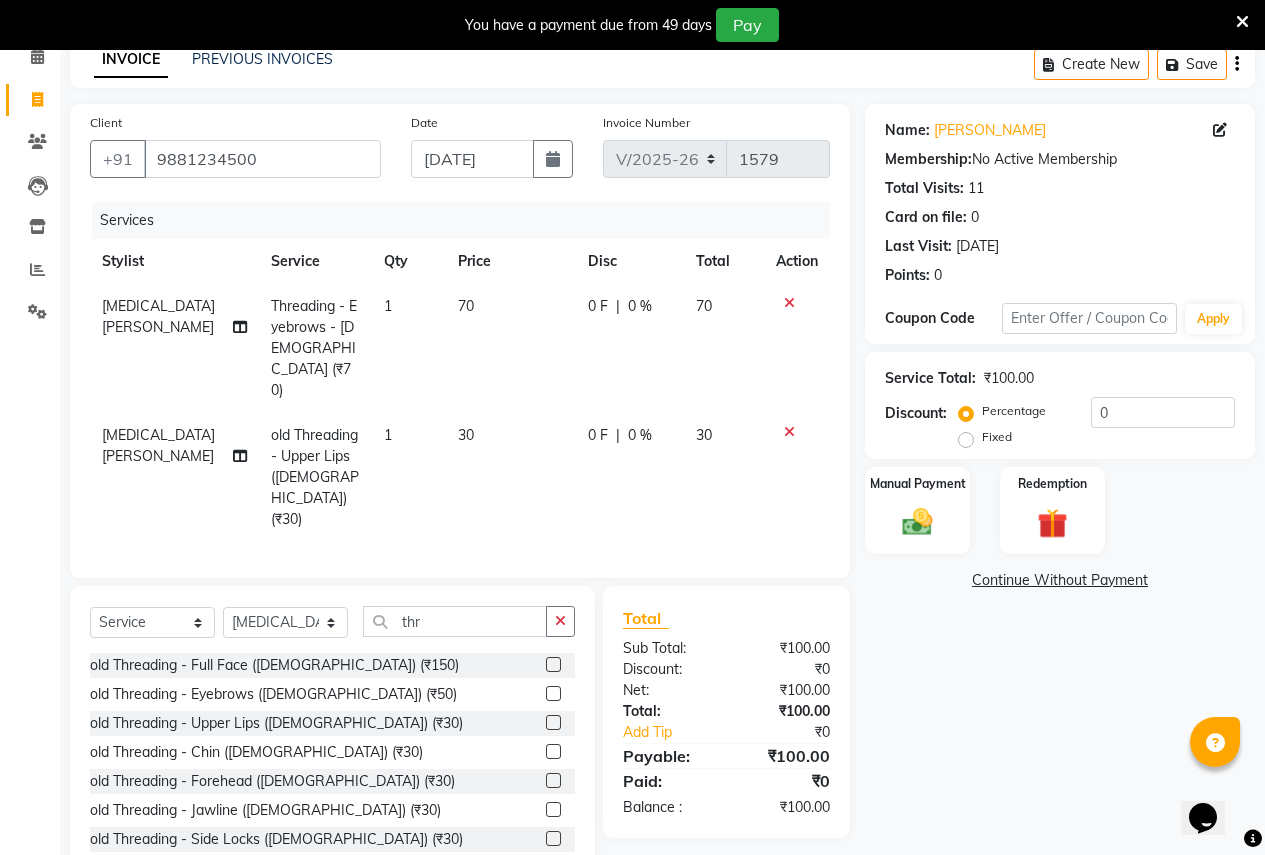 scroll, scrollTop: 104, scrollLeft: 0, axis: vertical 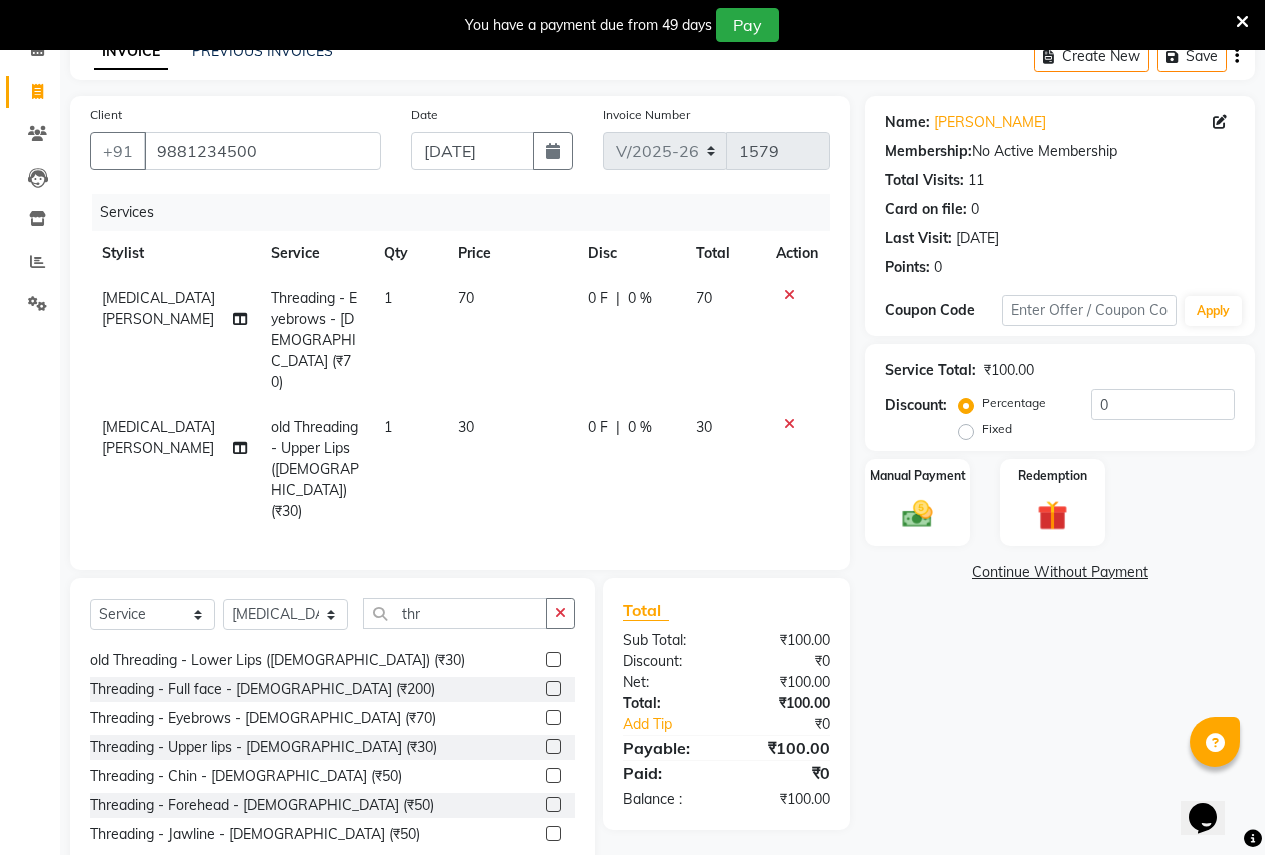 click 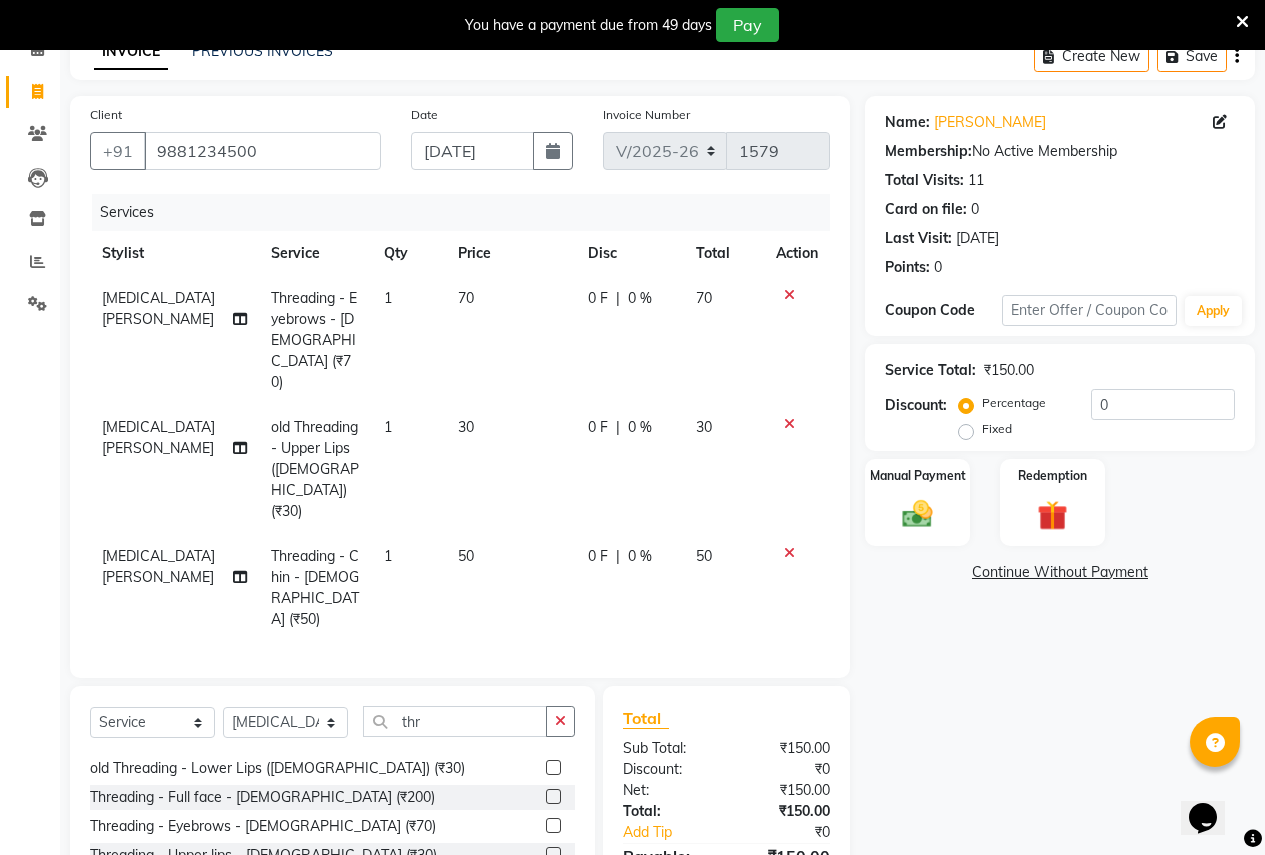 checkbox on "false" 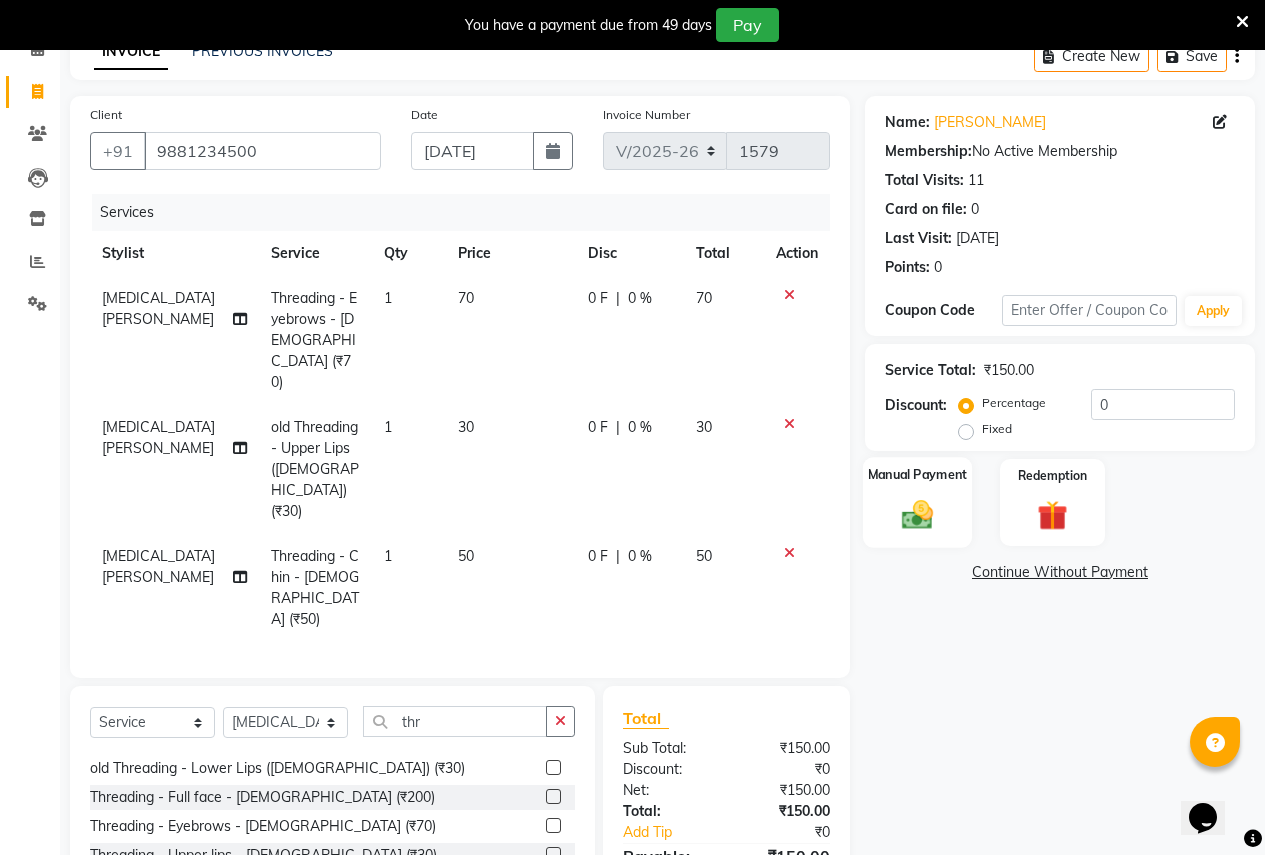 click 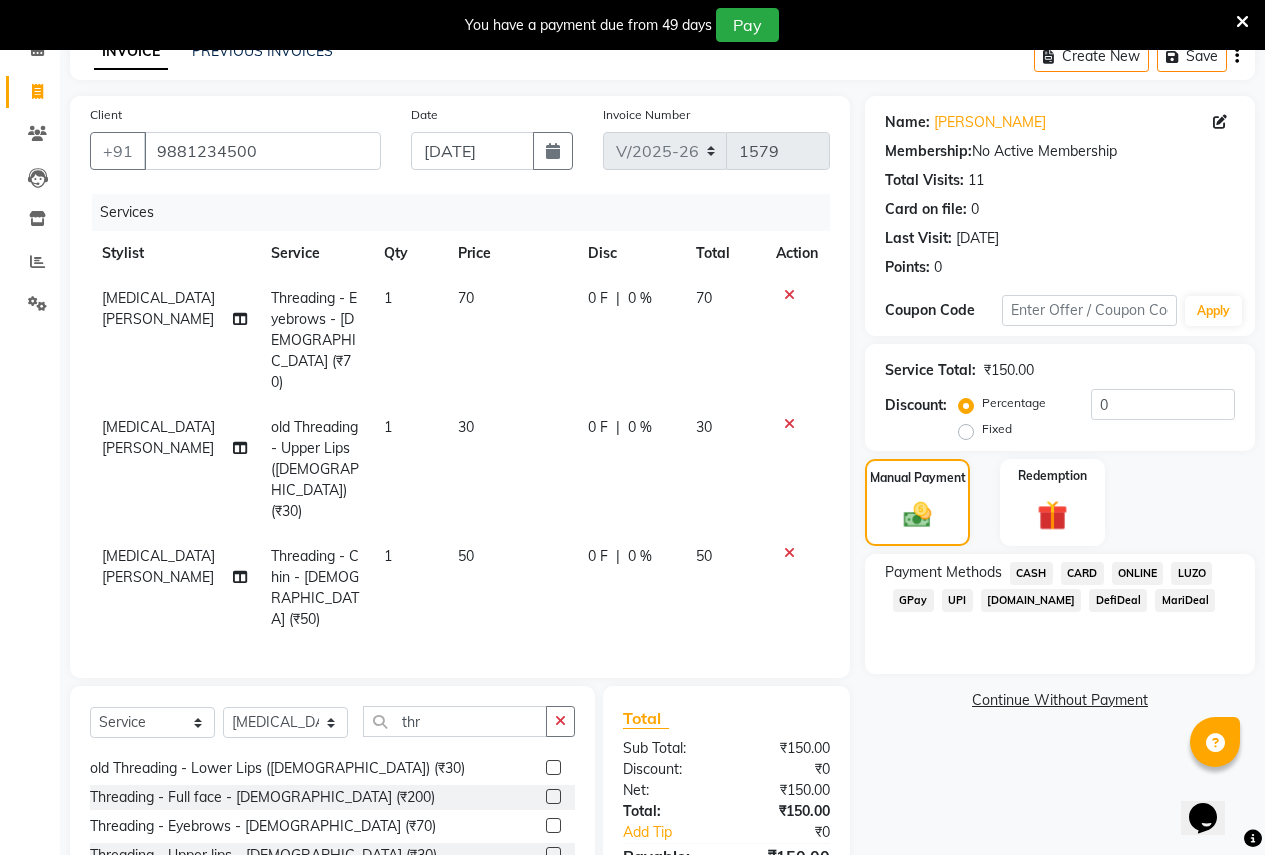 click on "CASH" 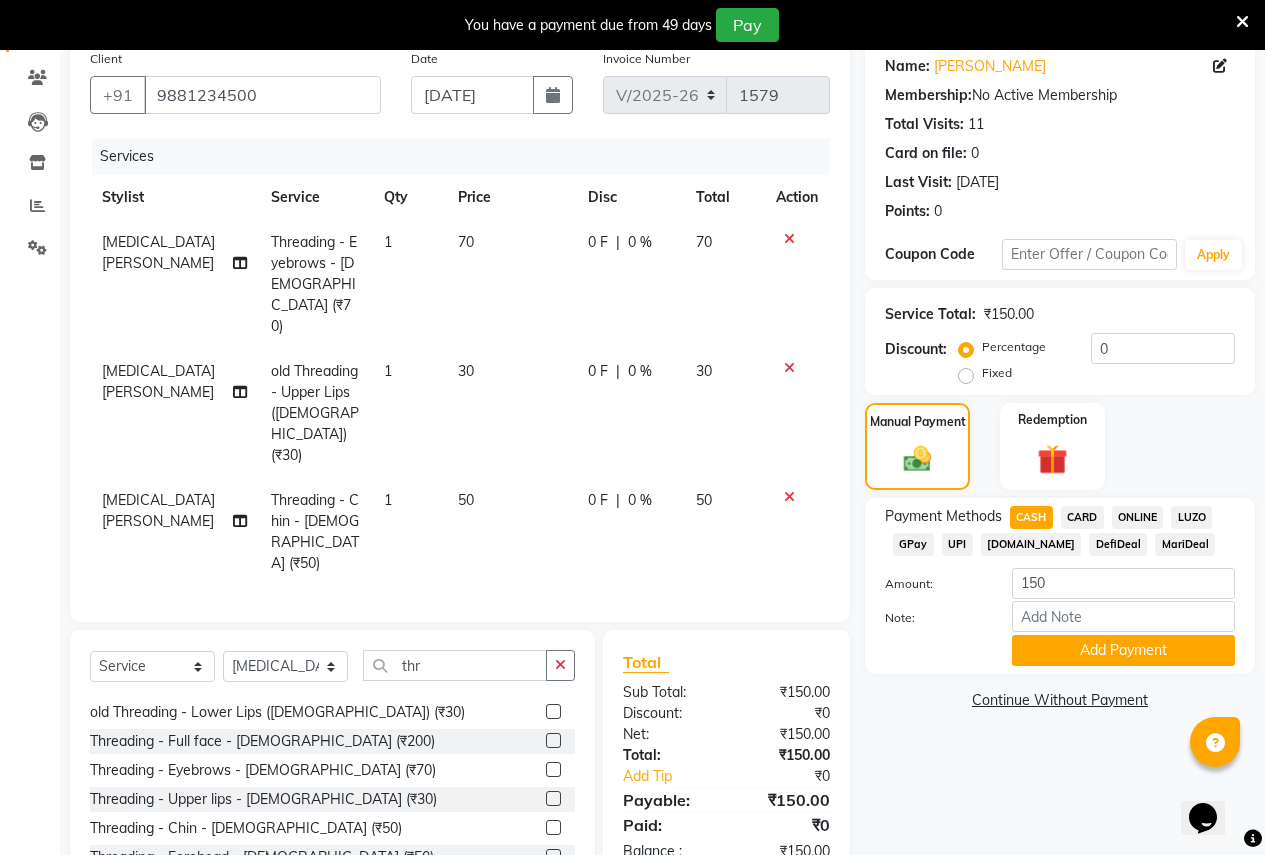 scroll, scrollTop: 191, scrollLeft: 0, axis: vertical 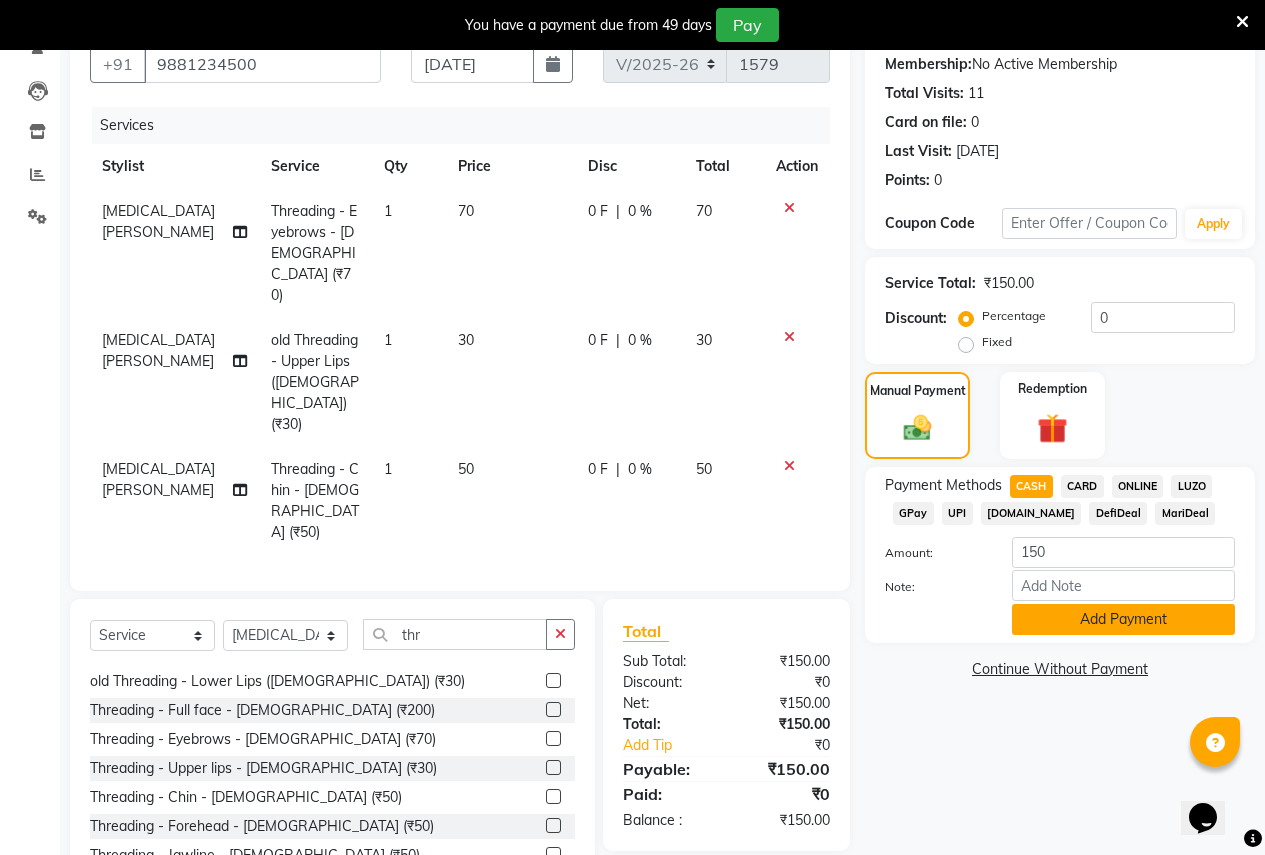 click on "Add Payment" 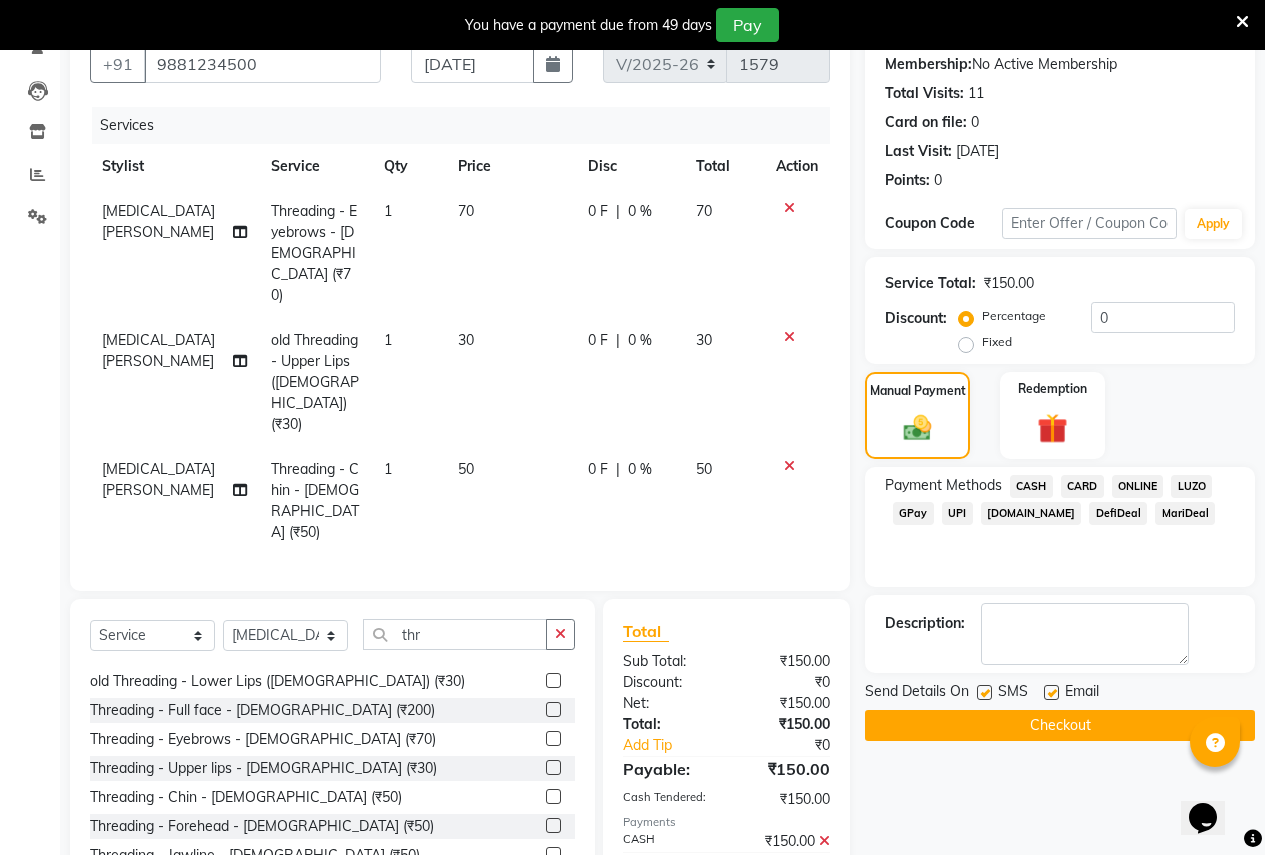 click on "Checkout" 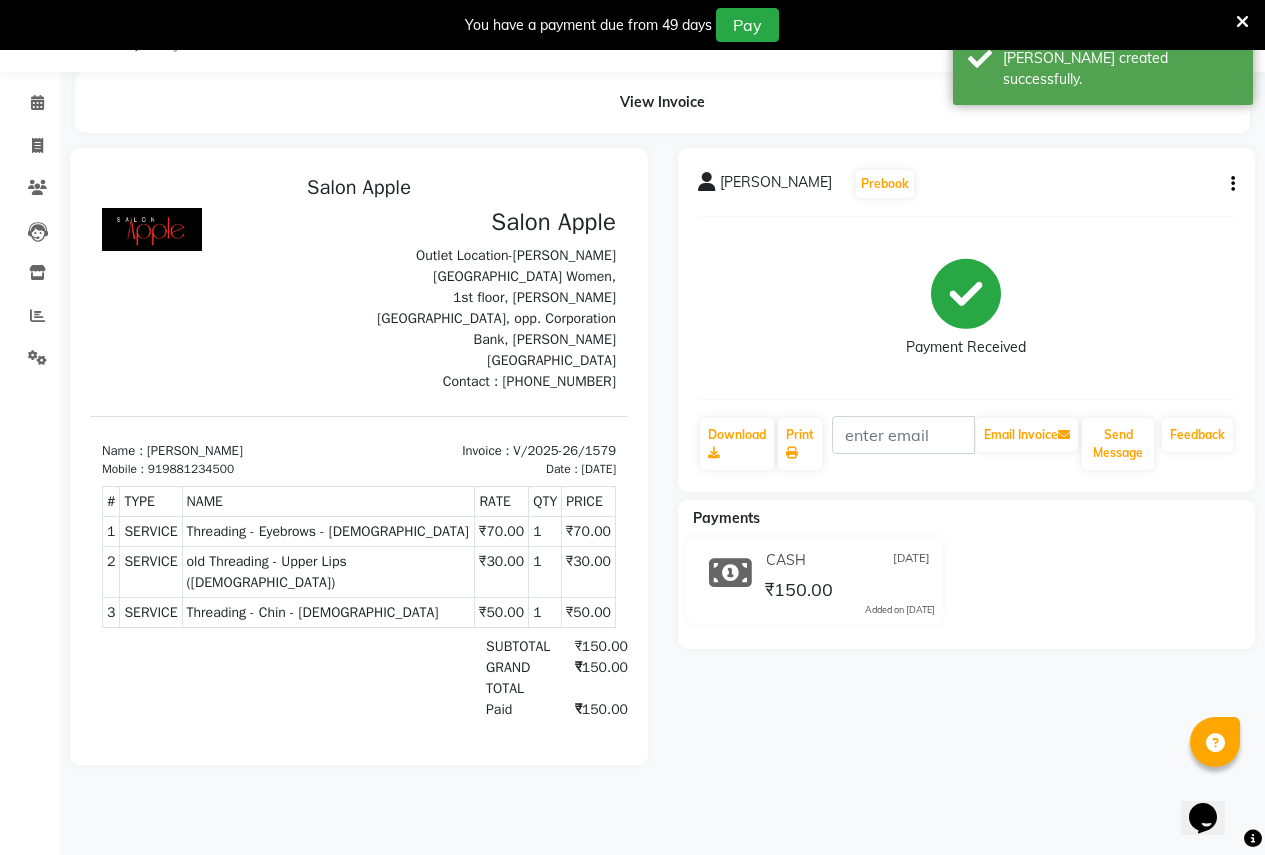 scroll, scrollTop: 0, scrollLeft: 0, axis: both 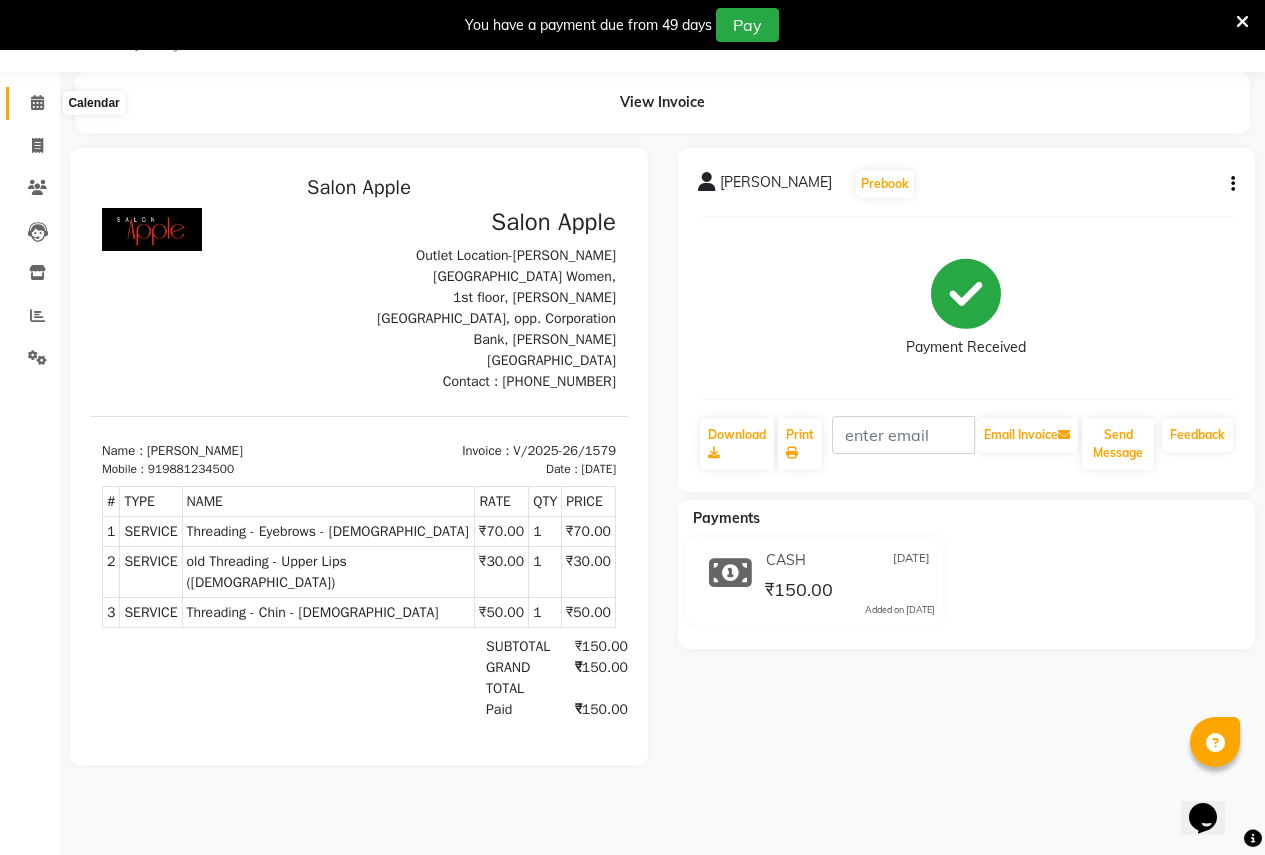 click 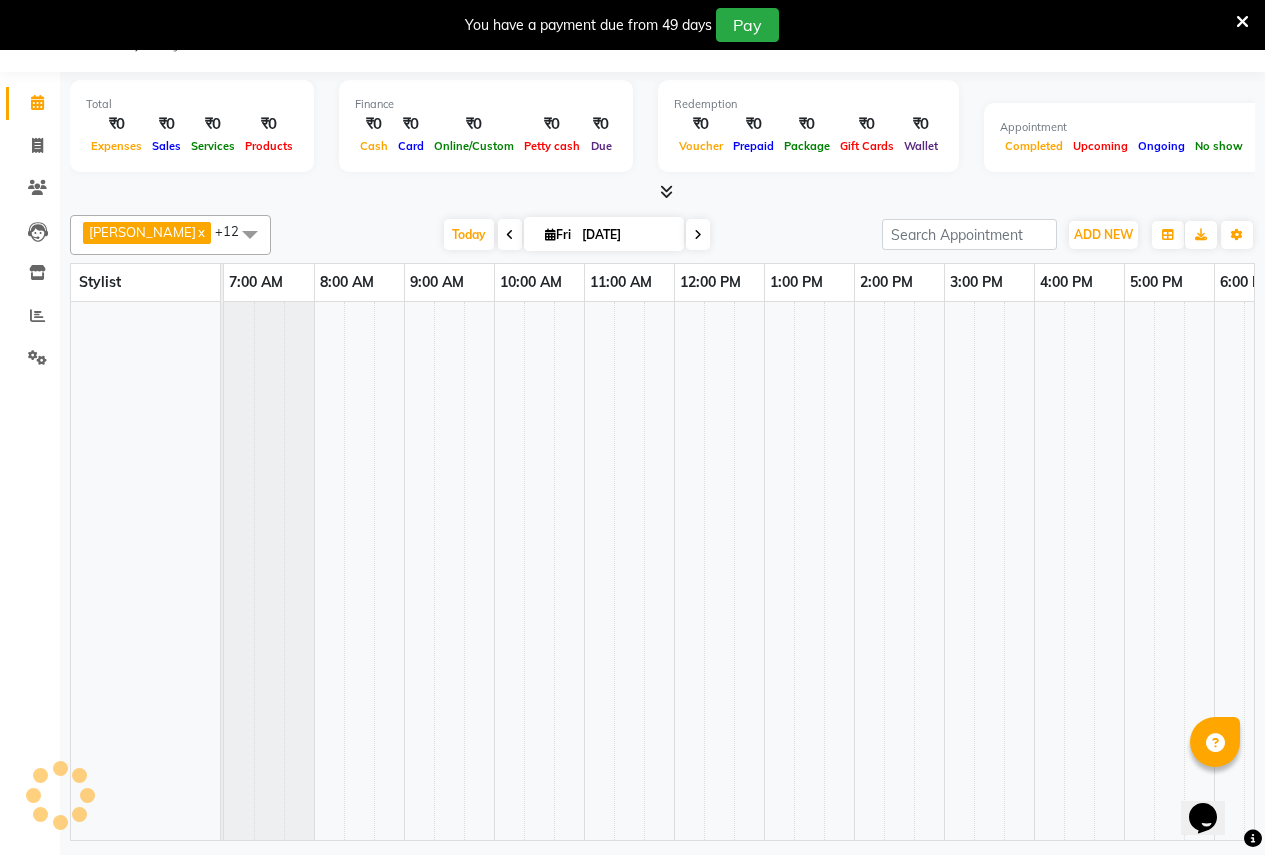 scroll, scrollTop: 0, scrollLeft: 0, axis: both 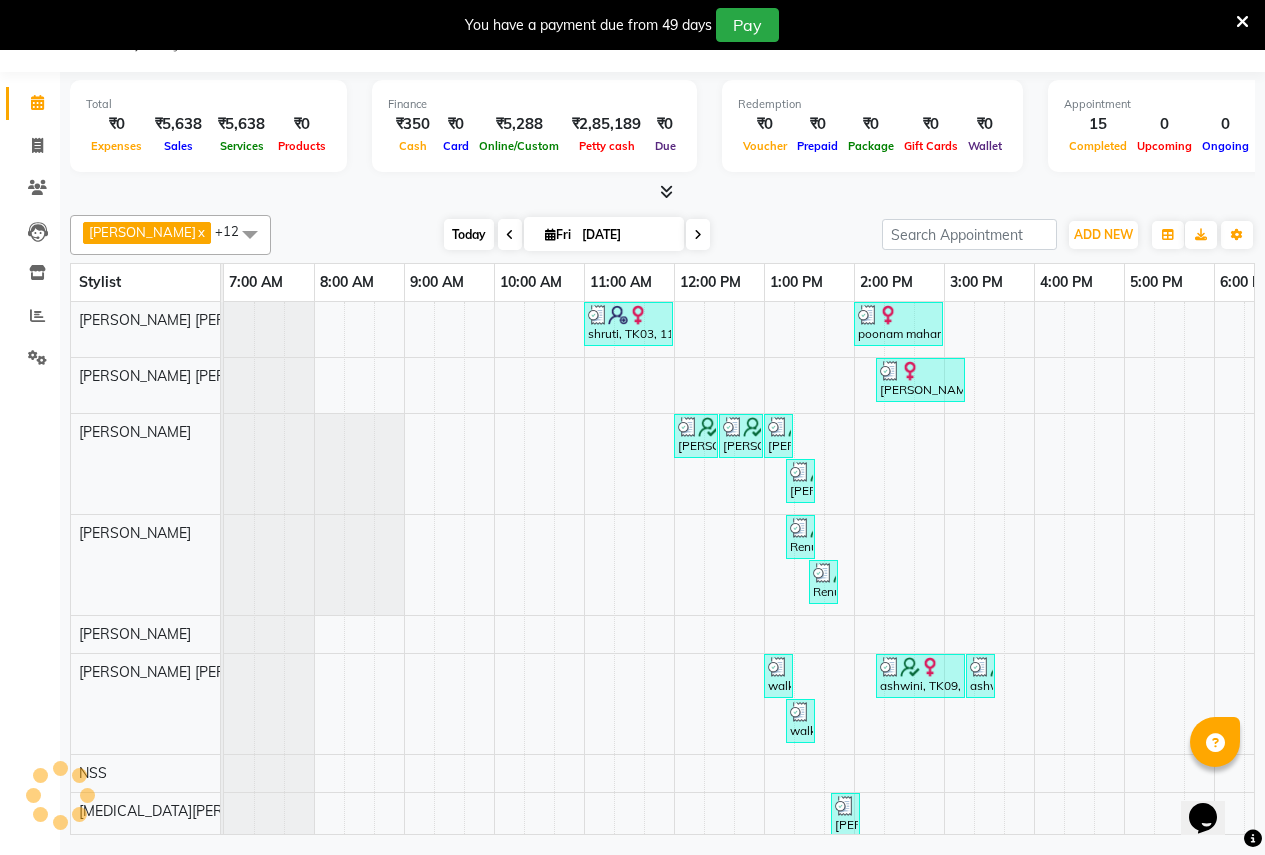 click on "Today" at bounding box center [469, 234] 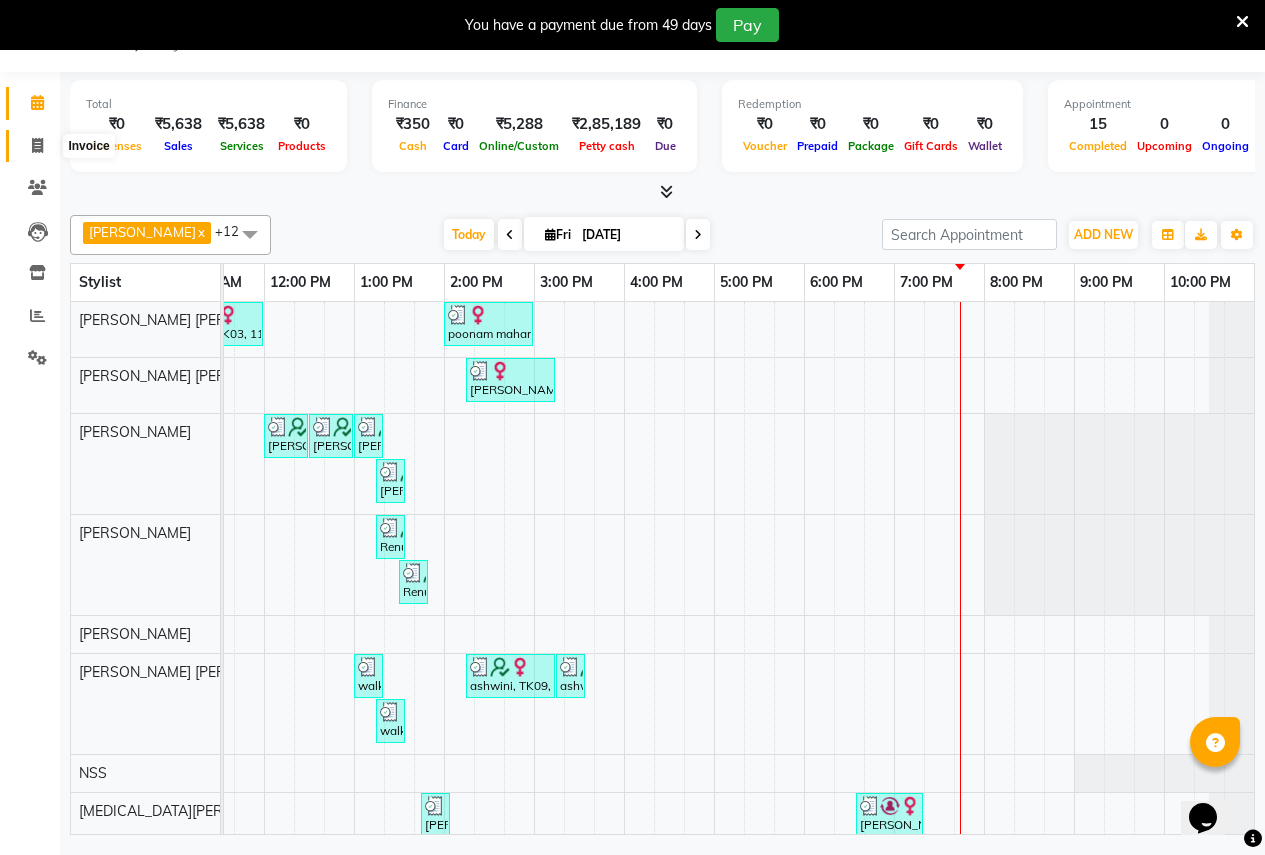 click 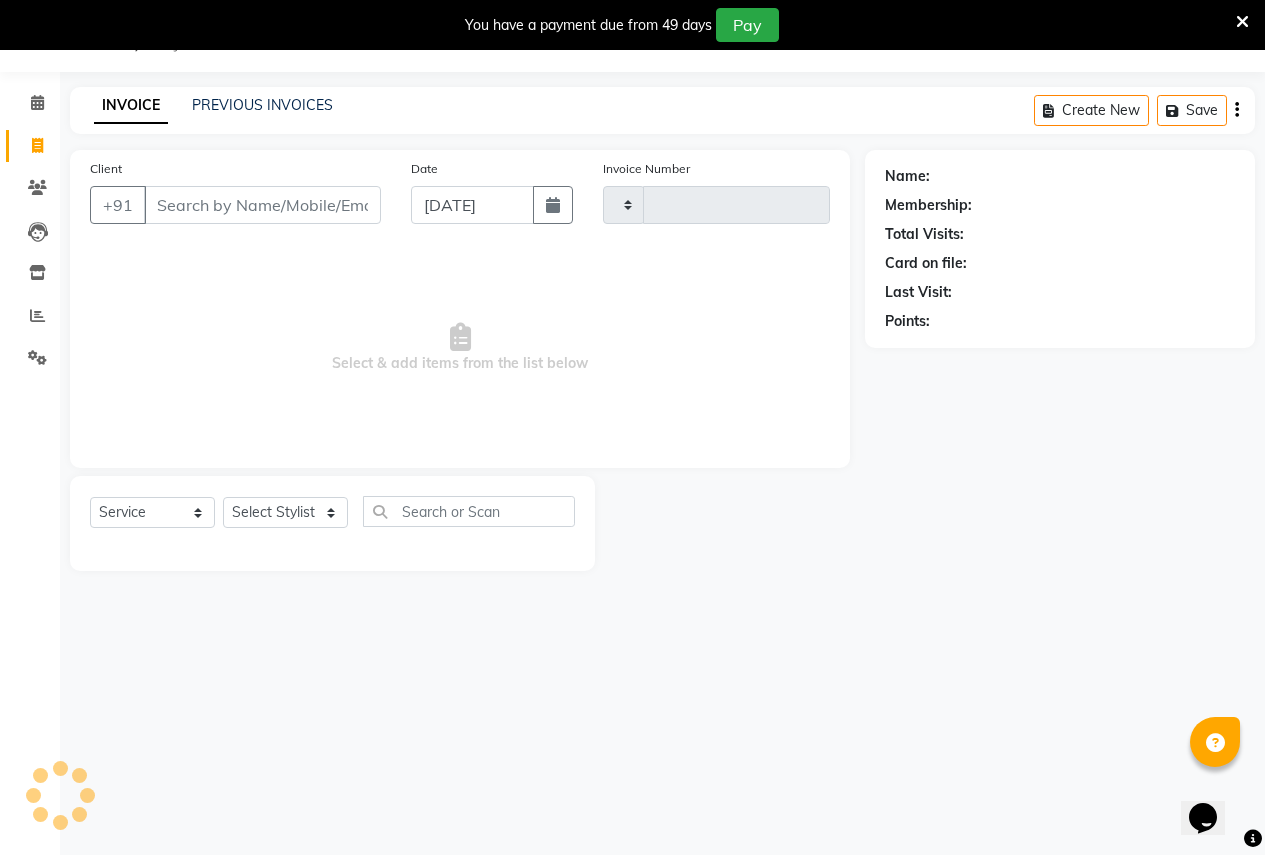 type on "1580" 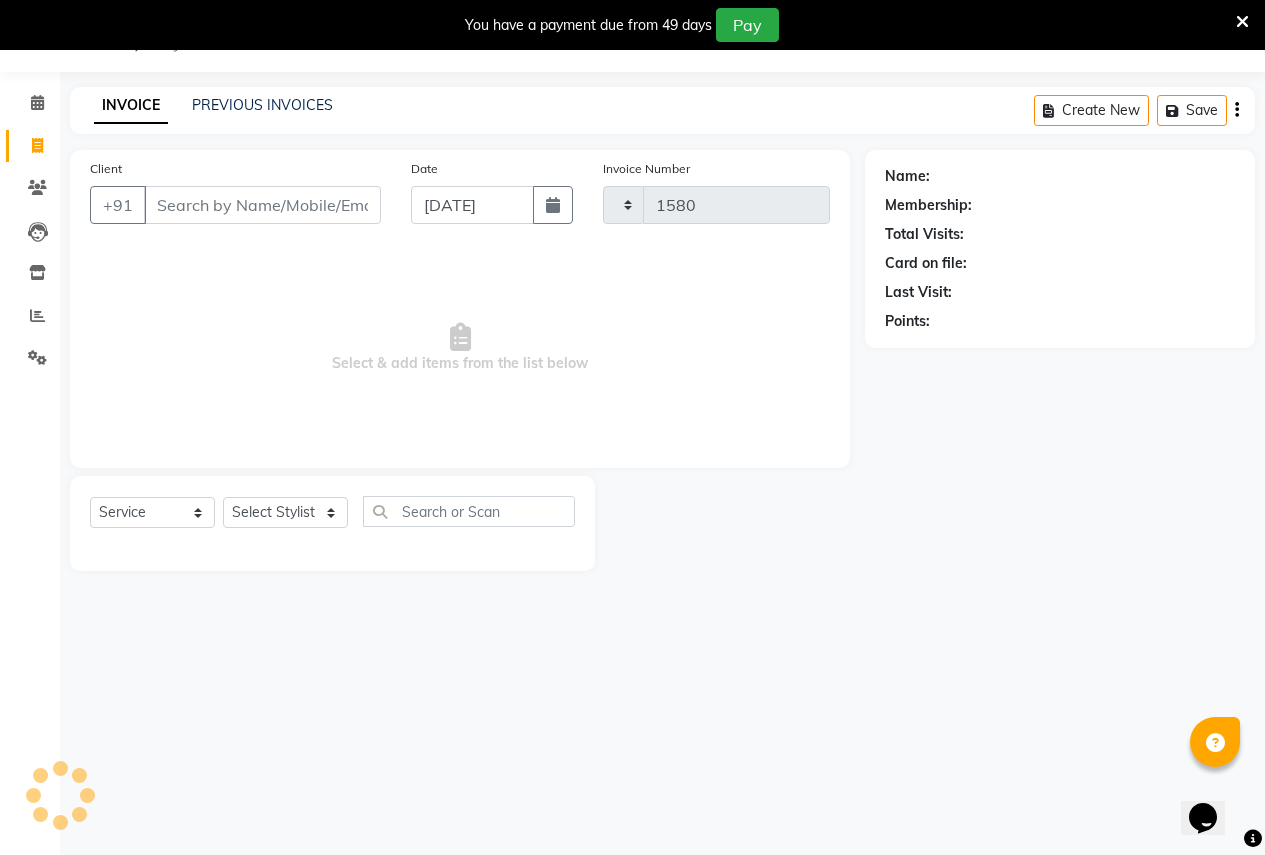 select on "96" 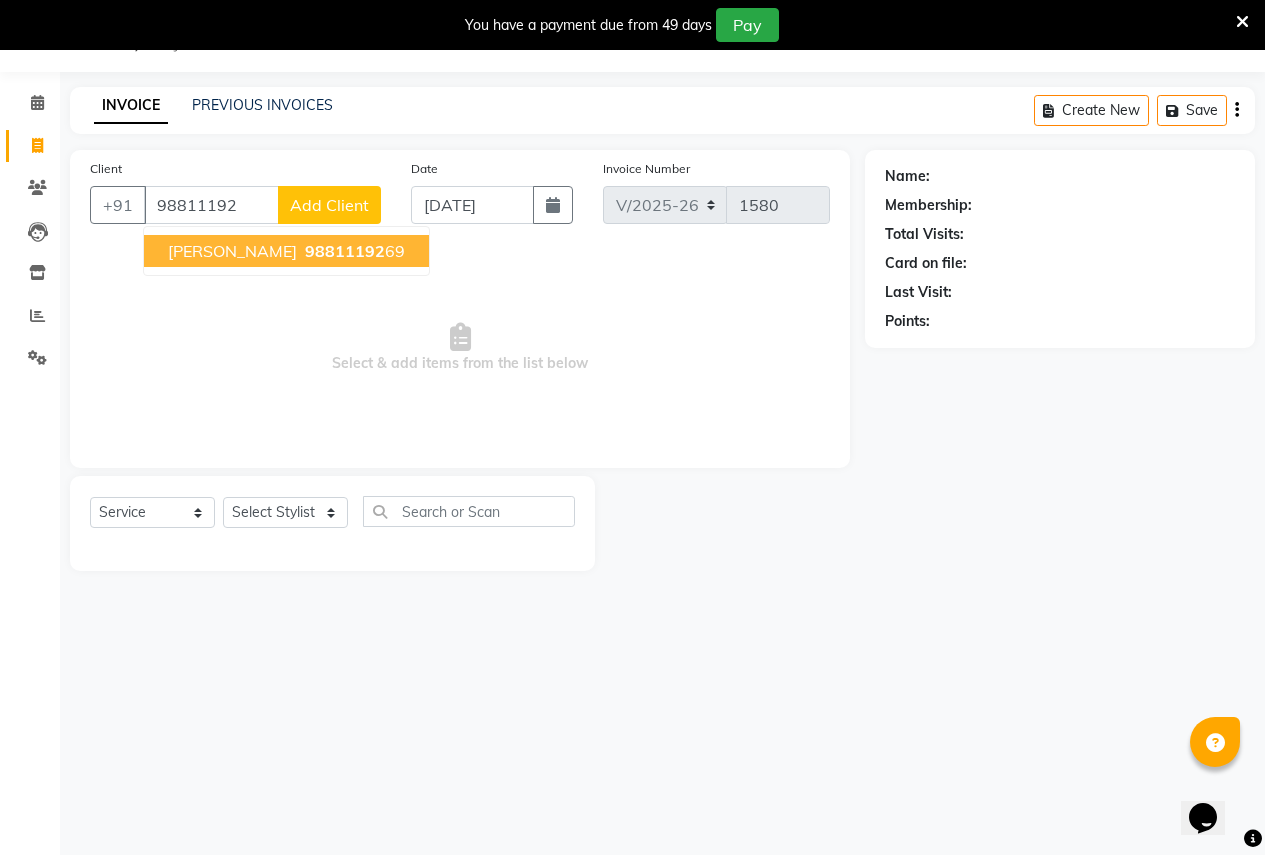 click on "[PERSON_NAME]" at bounding box center (232, 251) 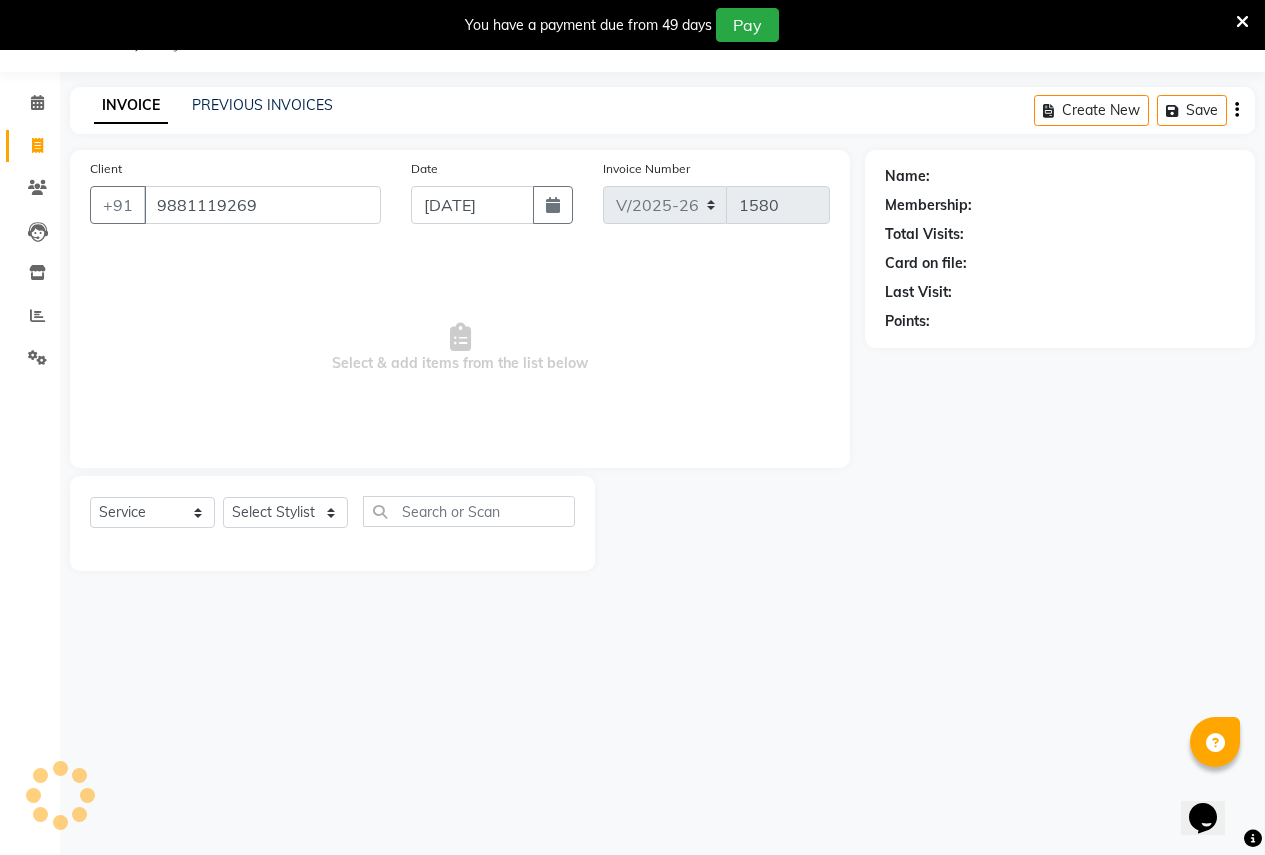 type on "9881119269" 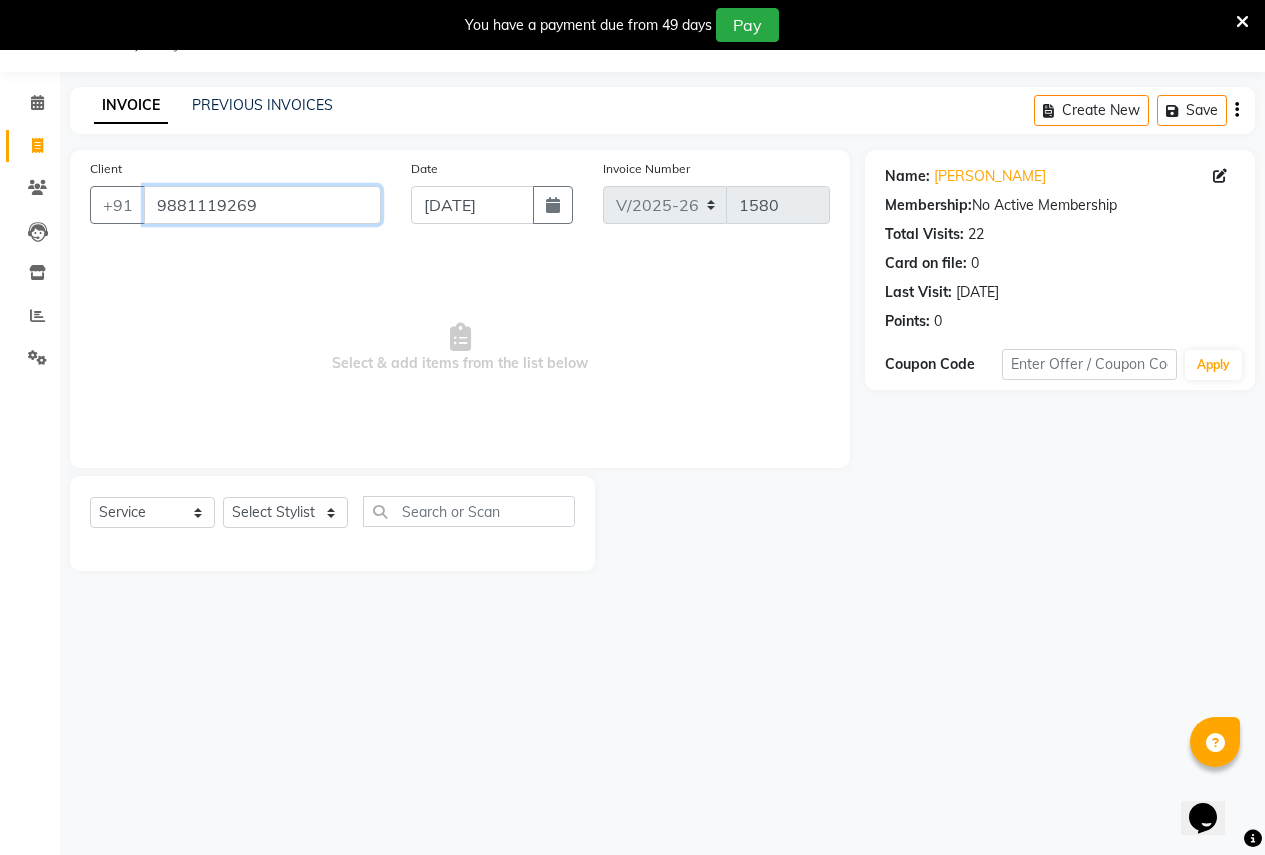 drag, startPoint x: 152, startPoint y: 205, endPoint x: 357, endPoint y: 209, distance: 205.03902 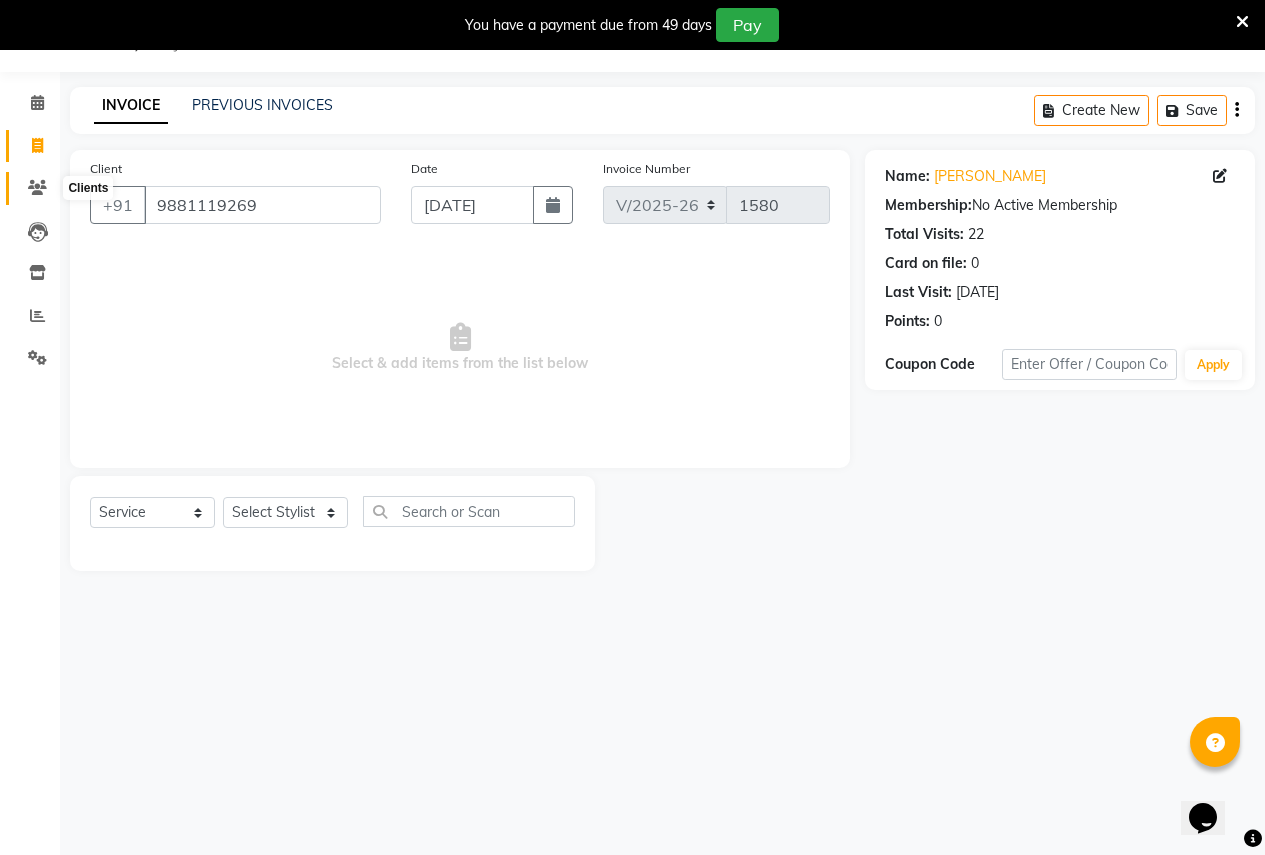 click 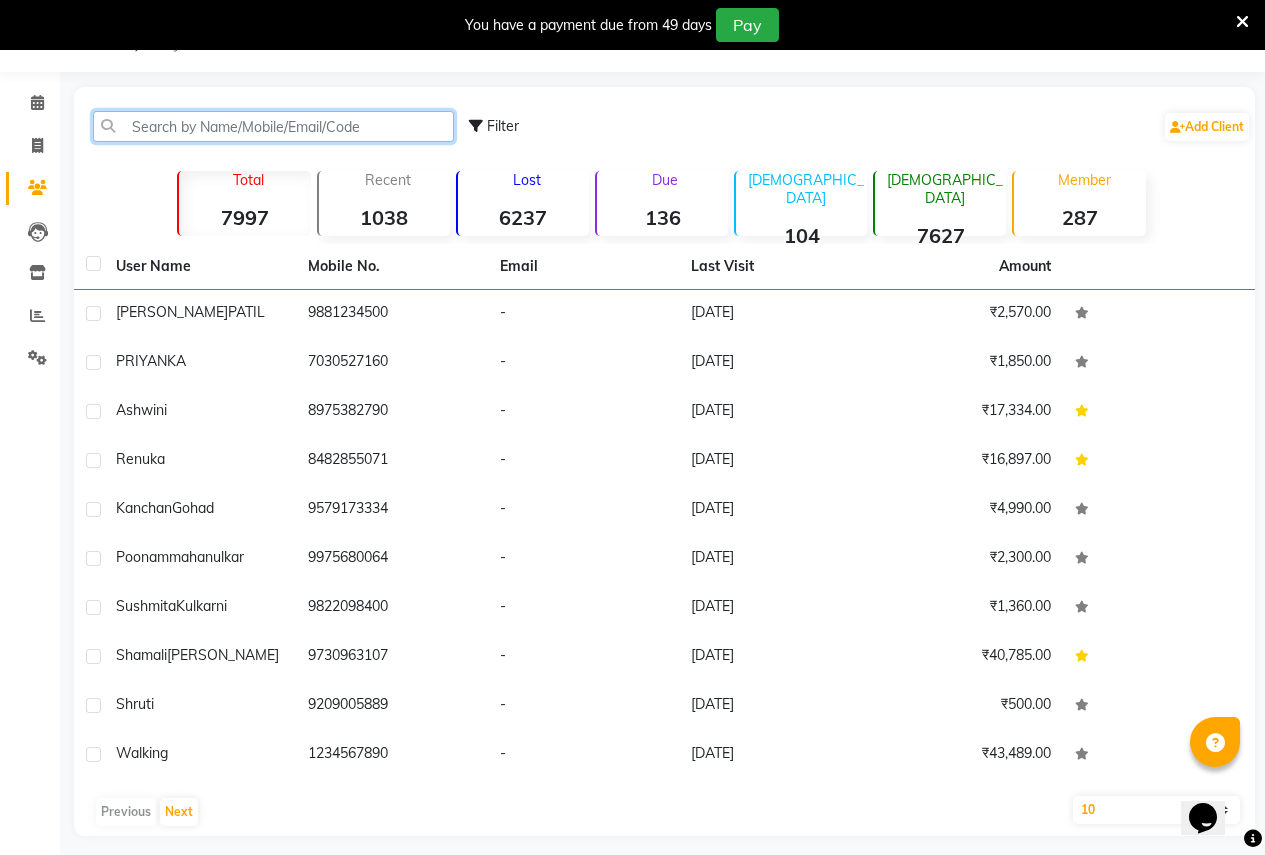 click 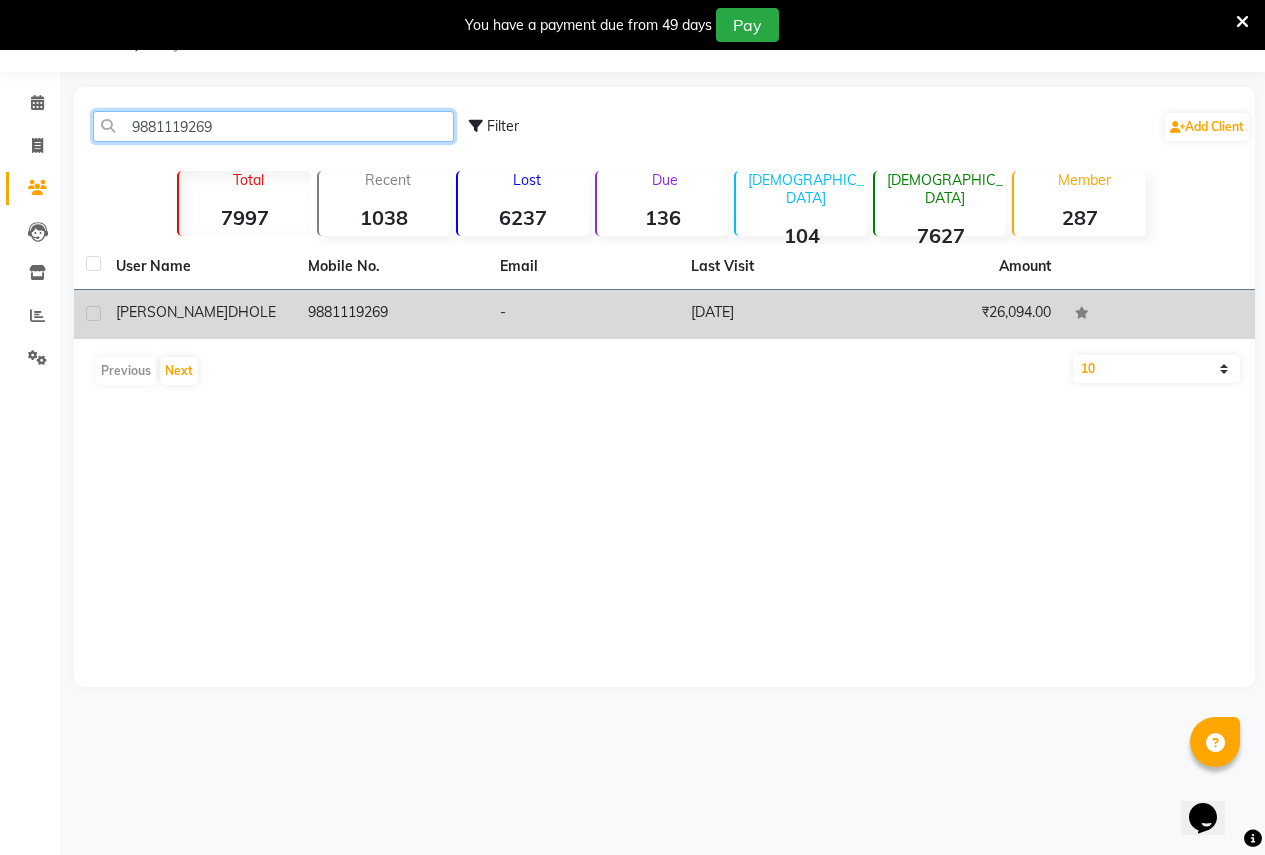type on "9881119269" 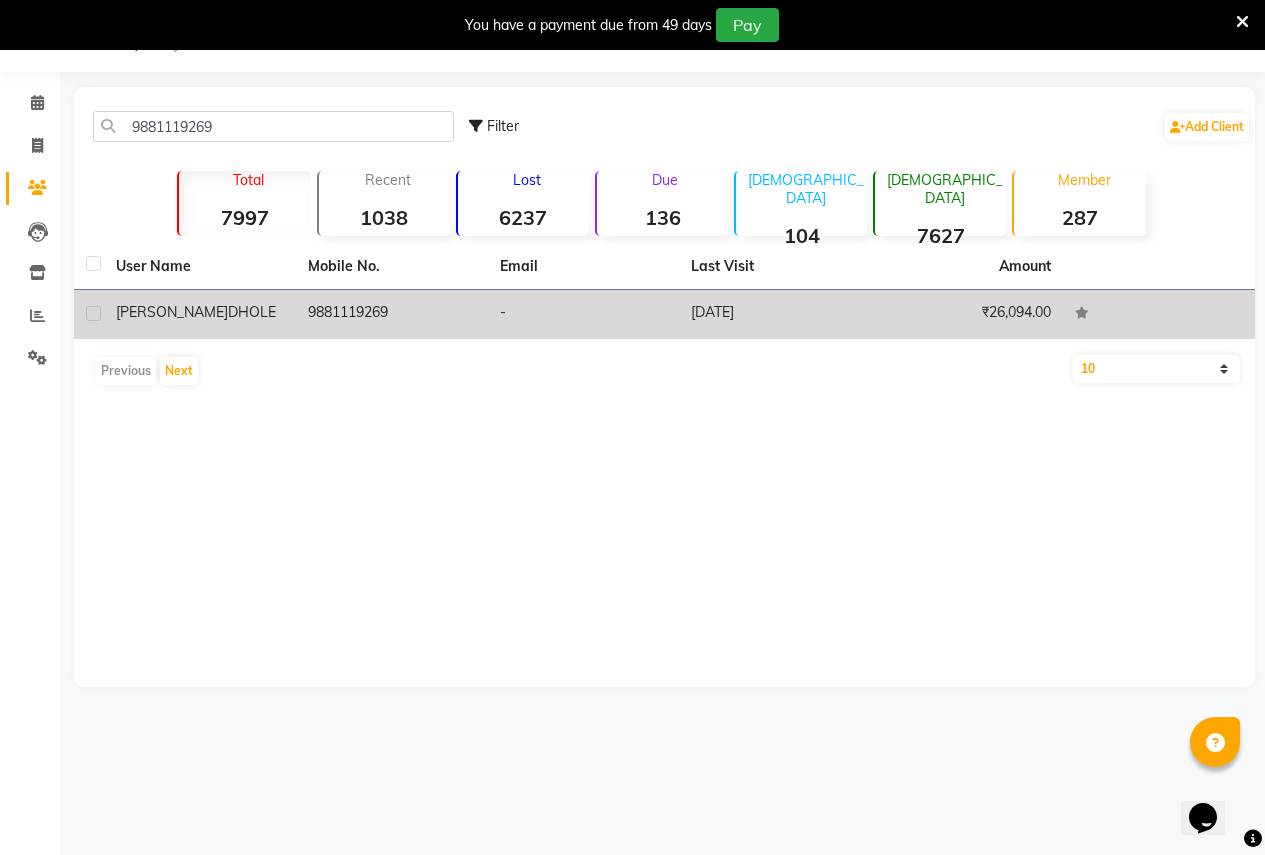 click on "9881119269" 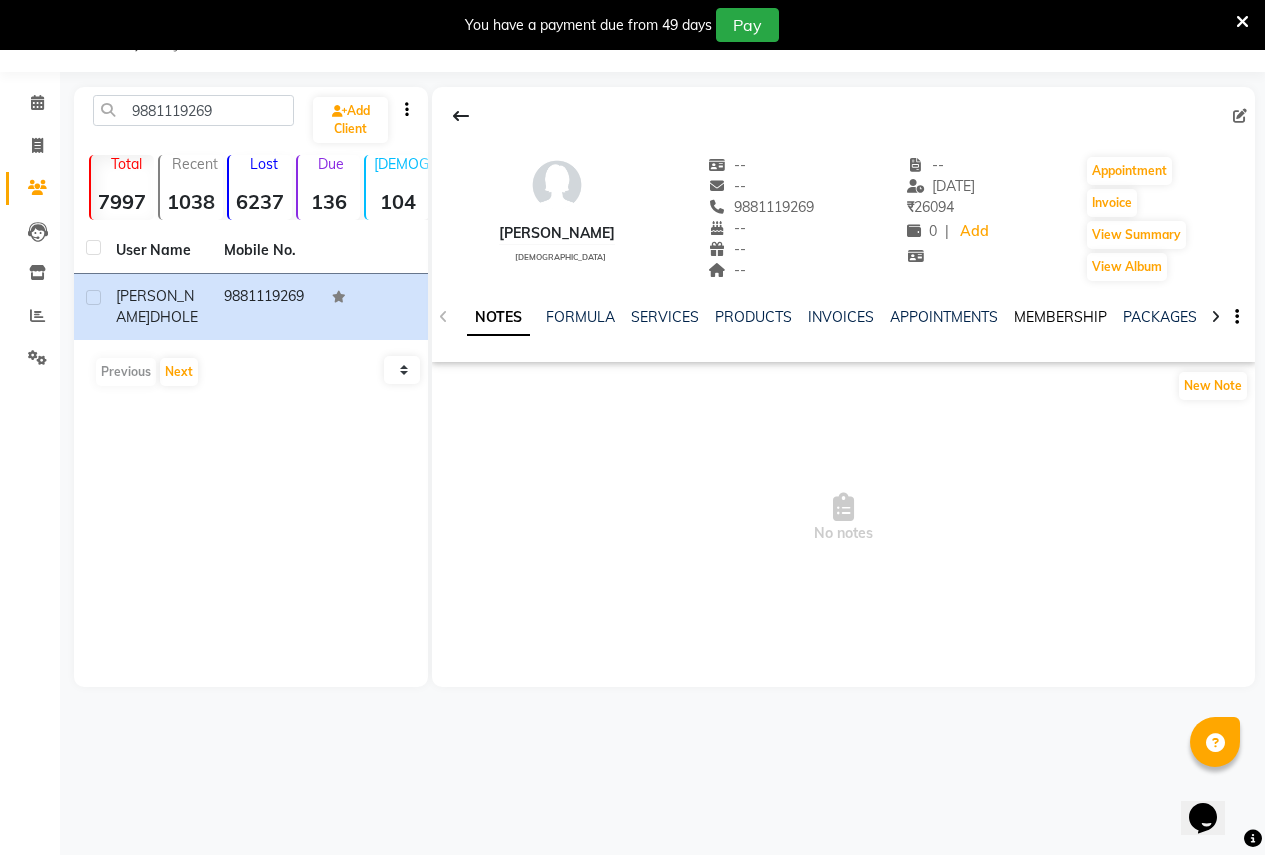 click on "MEMBERSHIP" 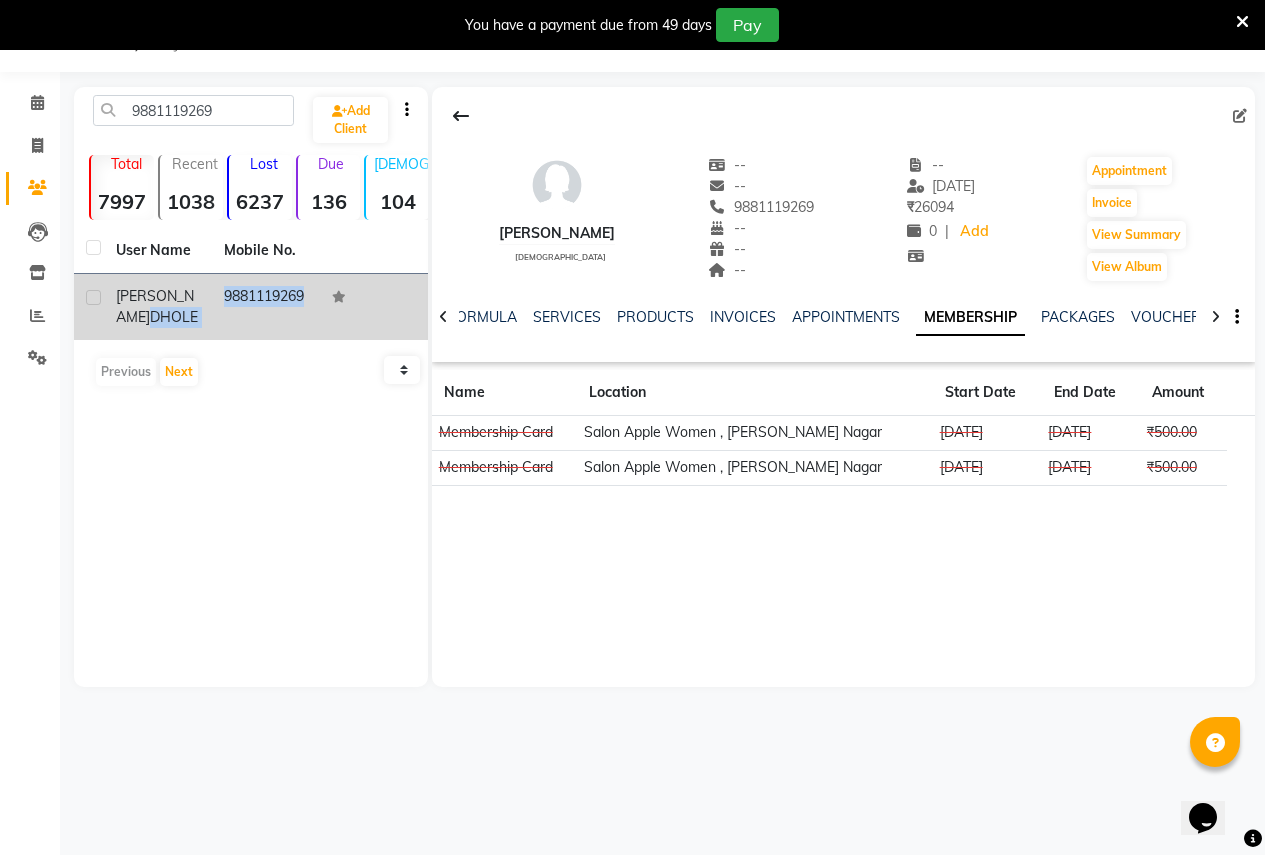 drag, startPoint x: 209, startPoint y: 292, endPoint x: 330, endPoint y: 296, distance: 121.0661 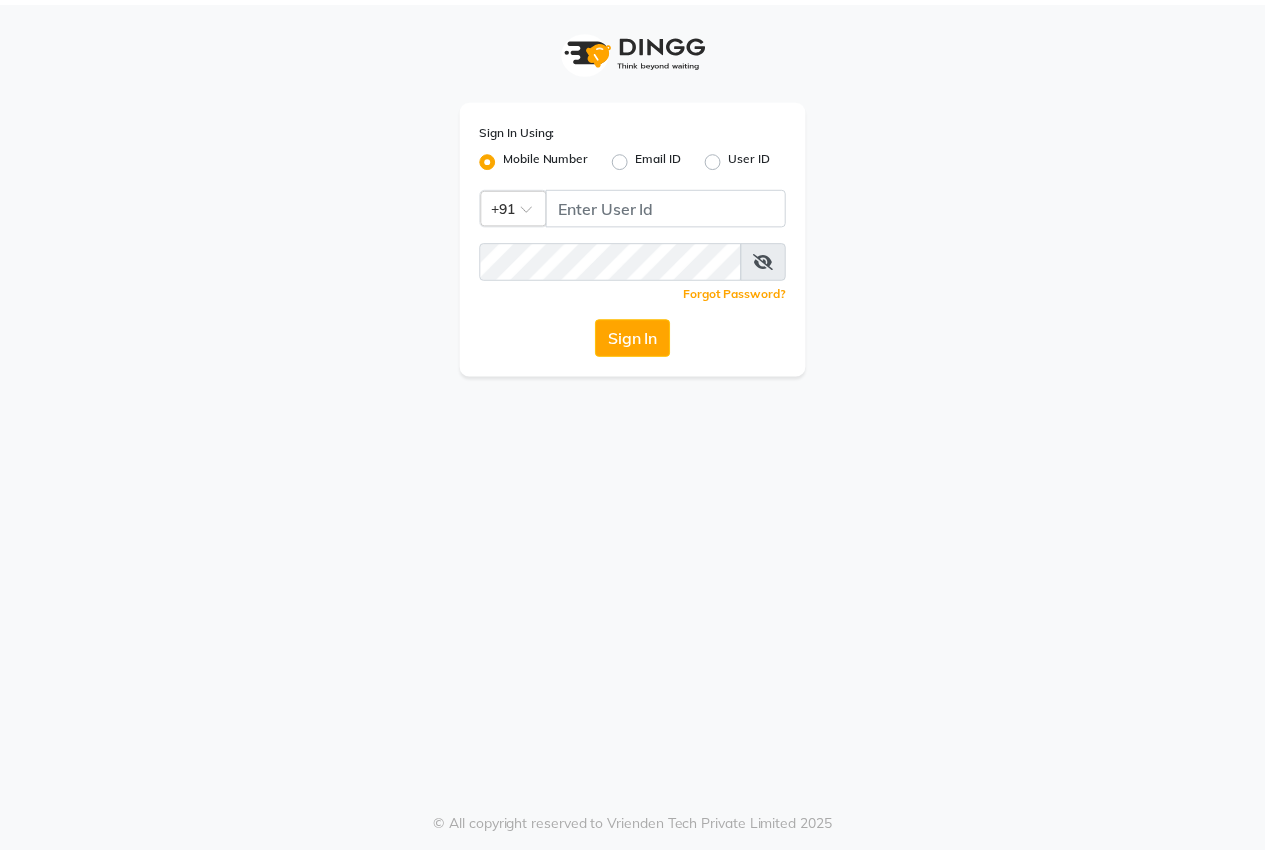 scroll, scrollTop: 0, scrollLeft: 0, axis: both 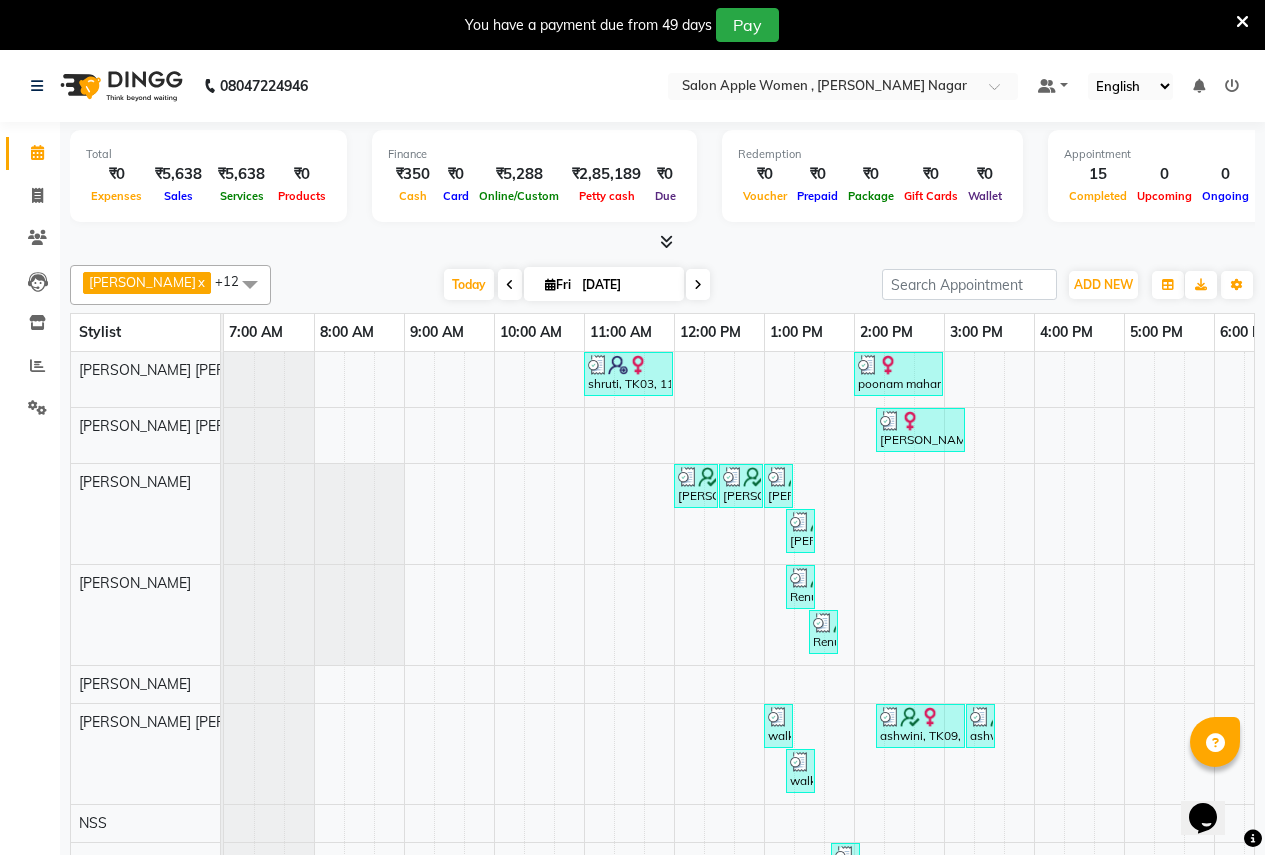 click on "[PERSON_NAME] [PERSON_NAME]  x [PERSON_NAME] [PERSON_NAME]  x [PERSON_NAME]  x [PERSON_NAME]  x Jyoti [PERSON_NAME]  x [PERSON_NAME]  x [PERSON_NAME]  x [PERSON_NAME] [PERSON_NAME]  x [PERSON_NAME]  x [PERSON_NAME]  x TejashriTushar Shinde  x Training Department  x [PERSON_NAME] [PERSON_NAME]  x +12 UnSelect All [PERSON_NAME] [PERSON_NAME] Anjali [PERSON_NAME] Ashwini [PERSON_NAME] Jyoti Rahul [PERSON_NAME] [MEDICAL_DATA] Maruti [PERSON_NAME] NSS [PERSON_NAME] [PERSON_NAME] [PERSON_NAME] [PERSON_NAME] TejashriTushar [PERSON_NAME] [PERSON_NAME] [DATE]  [DATE] Toggle Dropdown Add Appointment Add Invoice Add Expense Add Attendance Add Client Toggle Dropdown Add Appointment Add Invoice Add Expense Add Attendance Add Client ADD NEW Toggle Dropdown Add Appointment Add Invoice Add Expense Add Attendance Add Client [PERSON_NAME] [PERSON_NAME]  x [PERSON_NAME] [PERSON_NAME]  x [PERSON_NAME]  x [PERSON_NAME]  x [PERSON_NAME]  x [PERSON_NAME]  x Pratibha Paswan  x [PERSON_NAME] [PERSON_NAME]  x [PERSON_NAME]  x [PERSON_NAME]  x x x x" at bounding box center (662, 285) 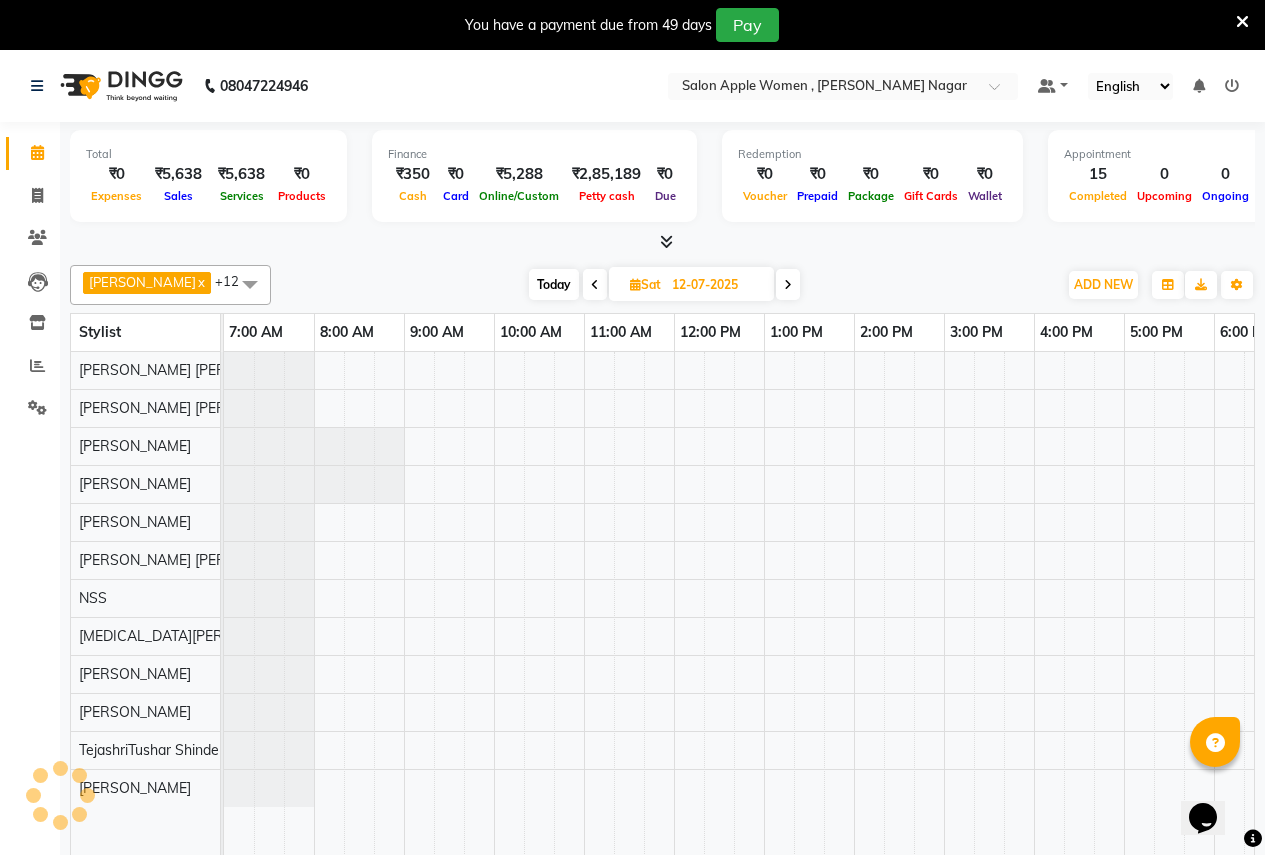 scroll, scrollTop: 0, scrollLeft: 410, axis: horizontal 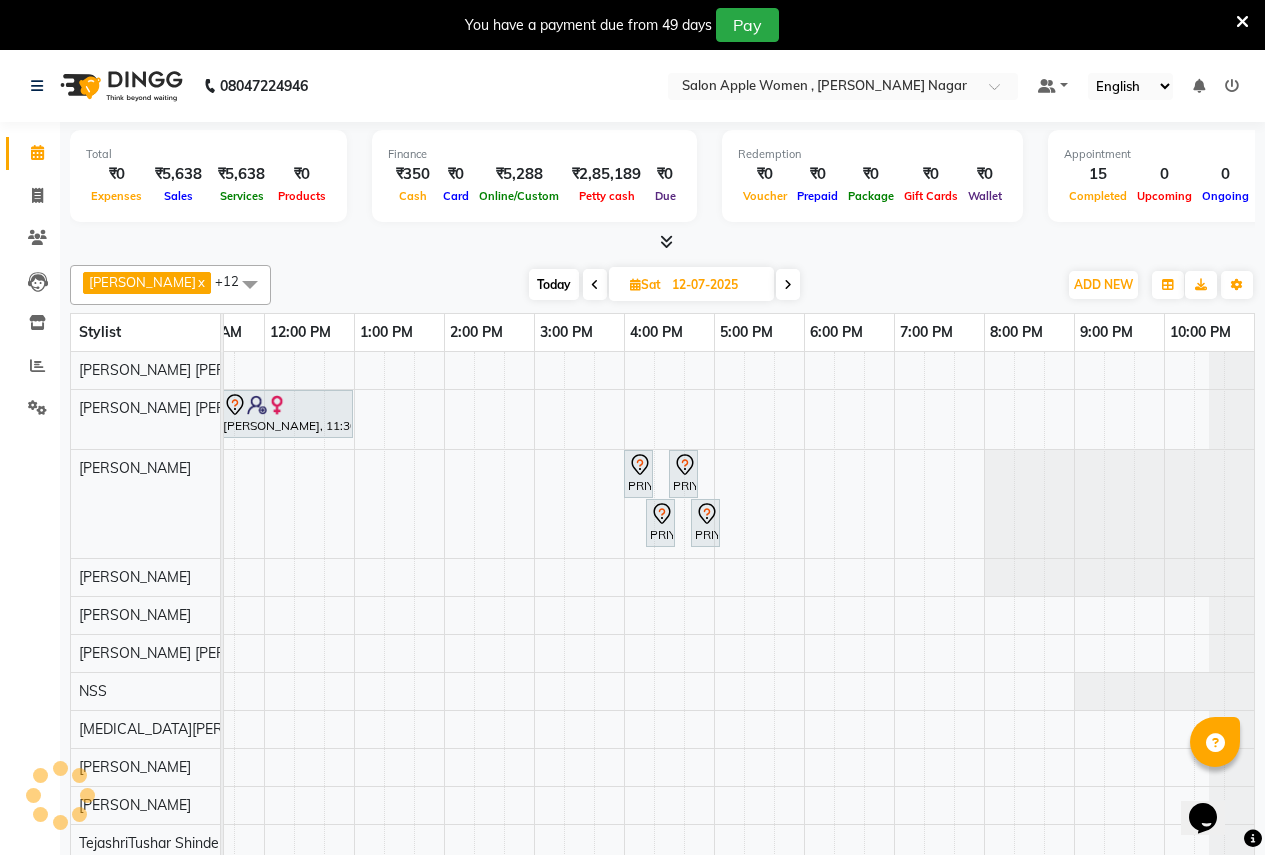 click at bounding box center [788, 285] 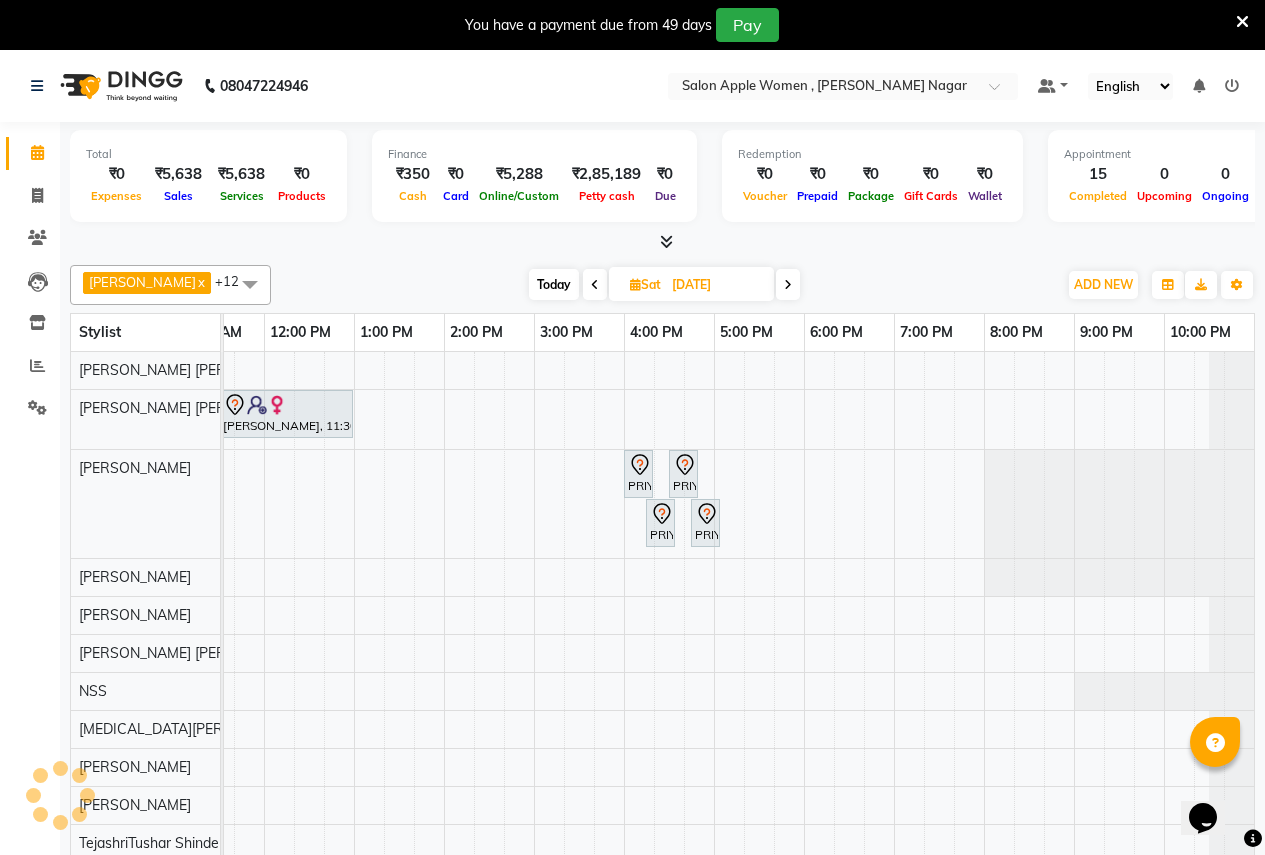 scroll, scrollTop: 0, scrollLeft: 0, axis: both 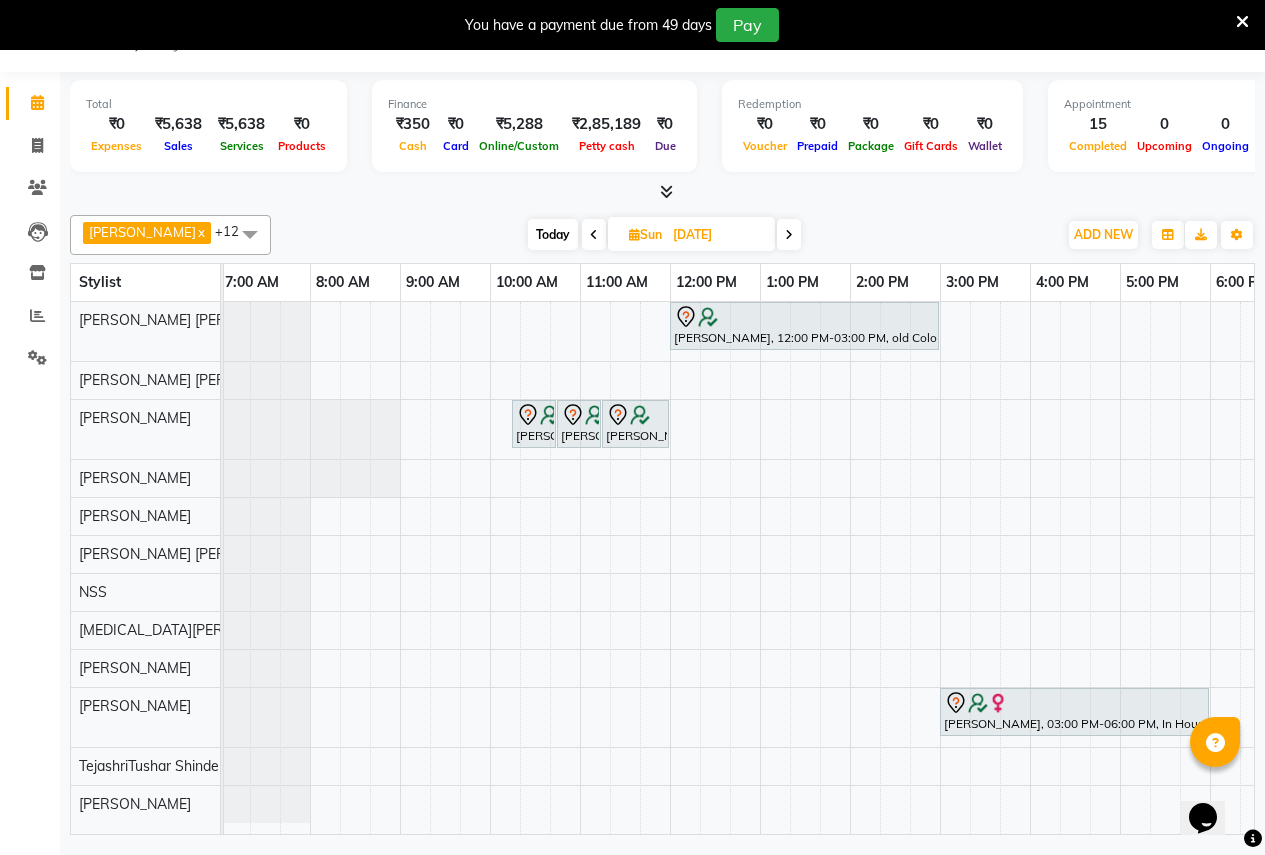 click on "[PERSON_NAME], 12:00 PM-03:00 PM, old Colour Highlights/ Fashion Colour - Shoulder Length ([DEMOGRAPHIC_DATA])             [PERSON_NAME], 10:15 AM-10:45 AM, old Waxing (Sugar Wax - Regular) - Stomach And Chest ([DEMOGRAPHIC_DATA])             [PERSON_NAME], 10:45 AM-11:15 AM, old Waxing (Sugar Wax - Regular) - Full Hands ([DEMOGRAPHIC_DATA])             [PERSON_NAME], 11:15 AM-12:00 PM, old Waxing (Sugar Wax - Regular) - Full Body ([DEMOGRAPHIC_DATA])             [PERSON_NAME], 03:00 PM-06:00 PM, In House Packages - [DEMOGRAPHIC_DATA] beauty package 1800" at bounding box center [940, 568] 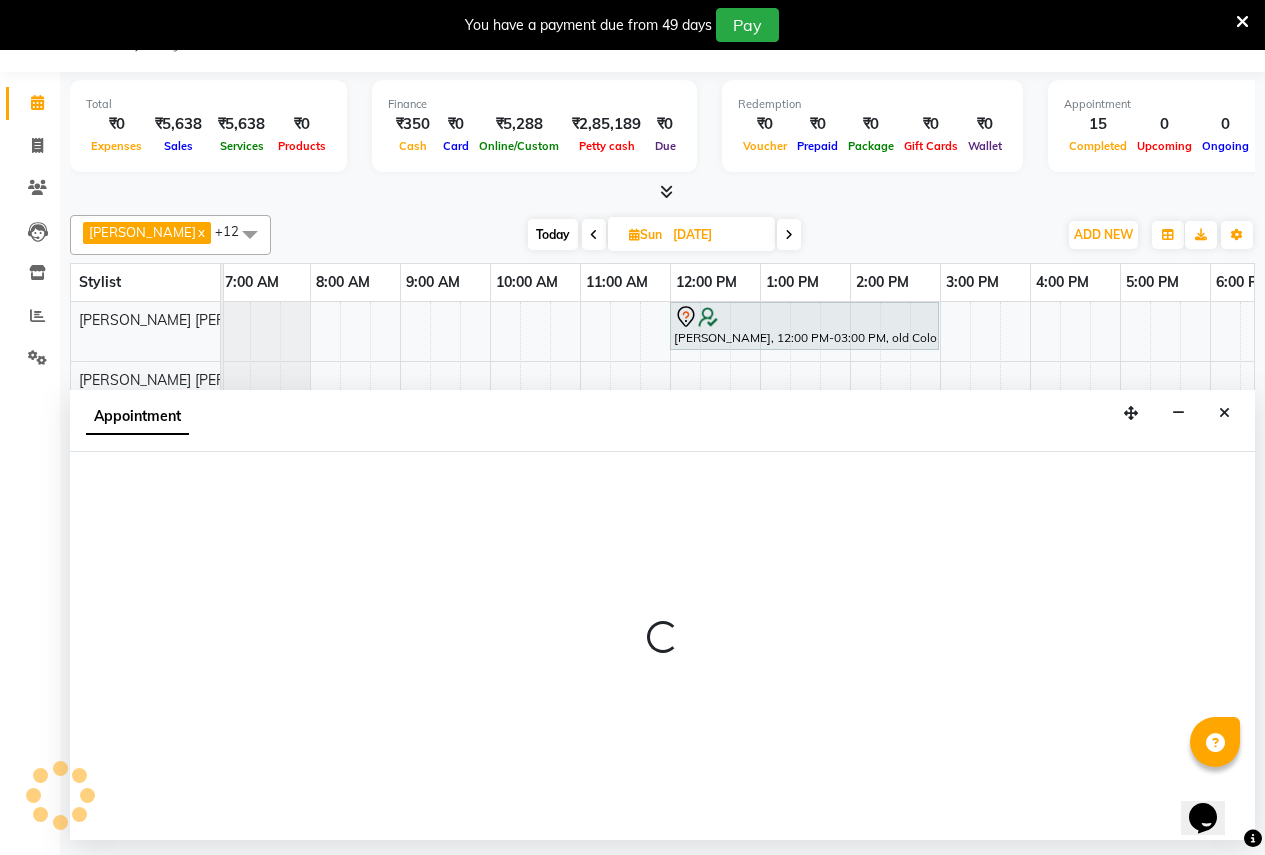 select on "3152" 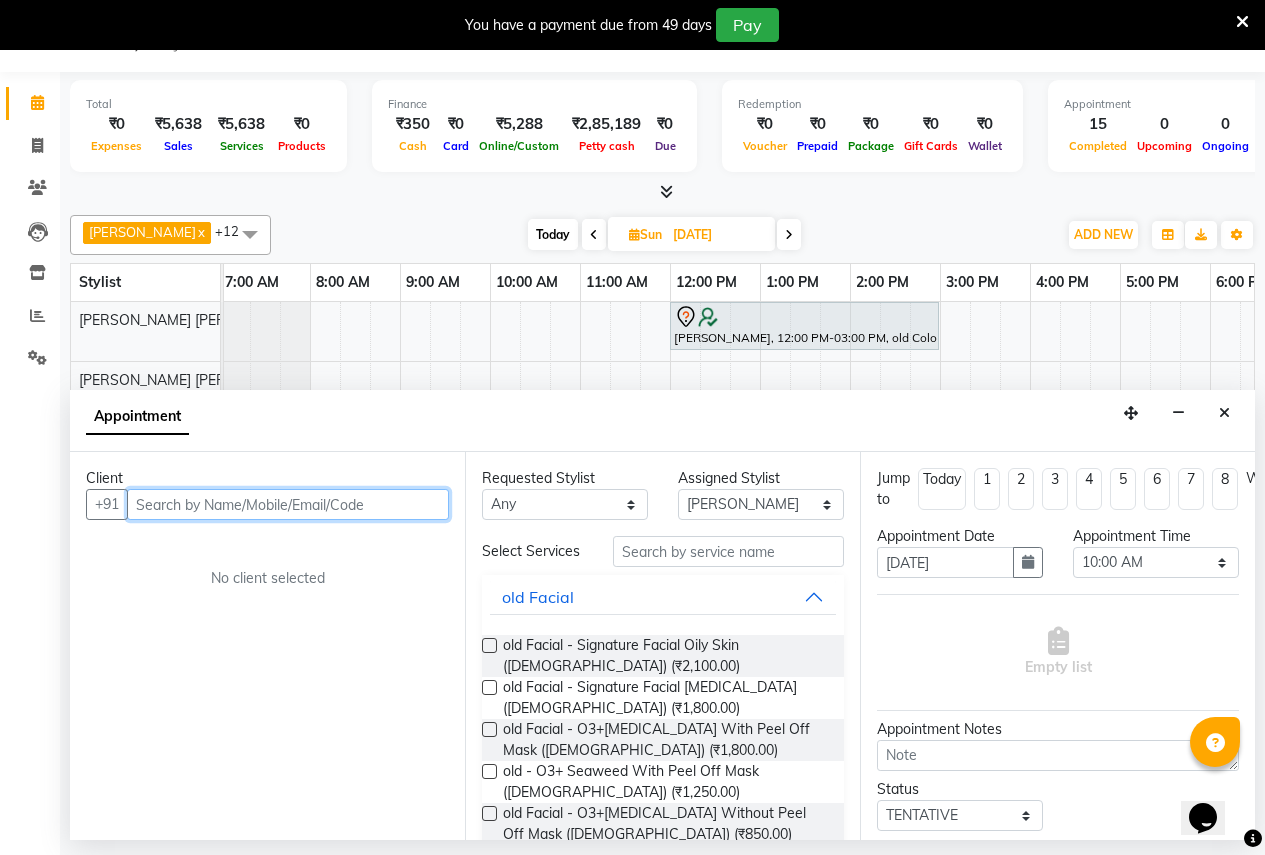 click at bounding box center [288, 504] 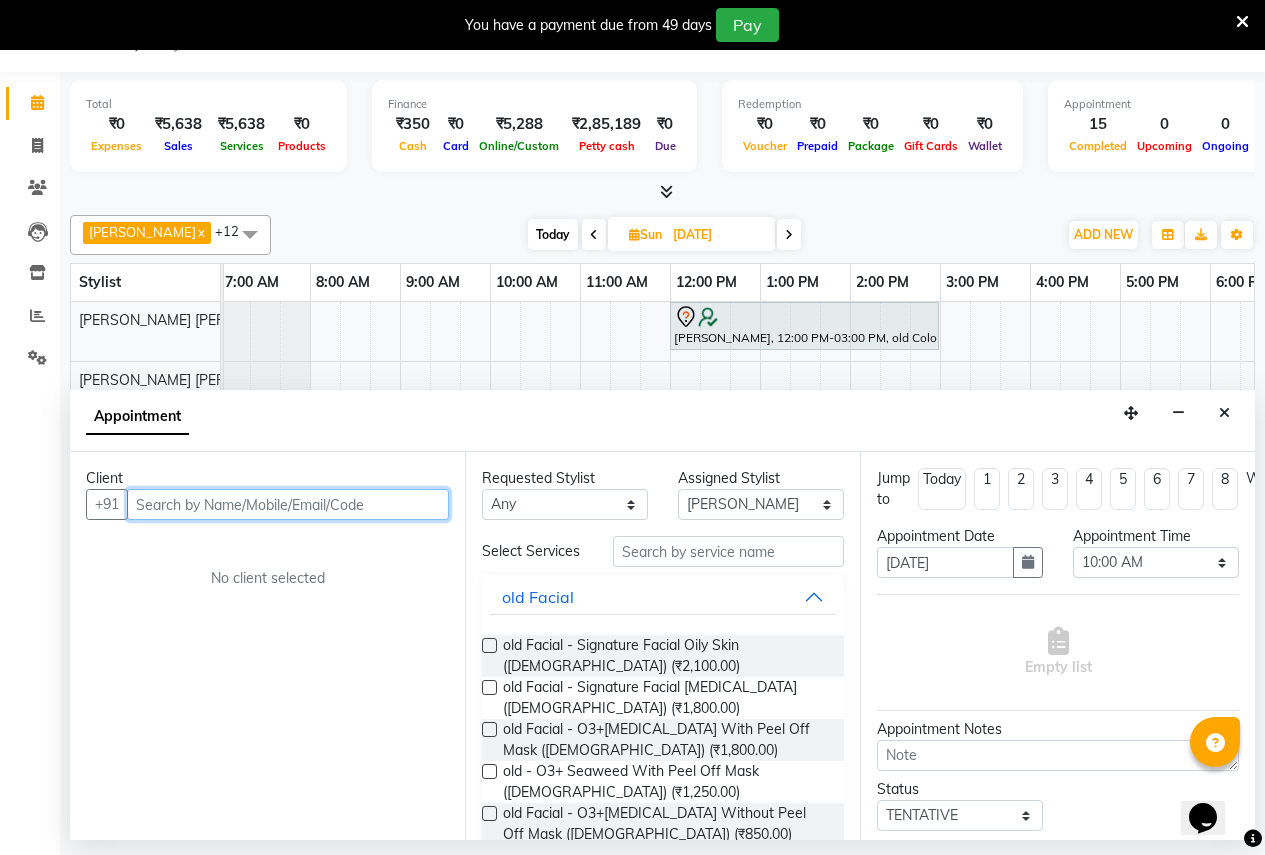 paste on "DHOLE 9881119269" 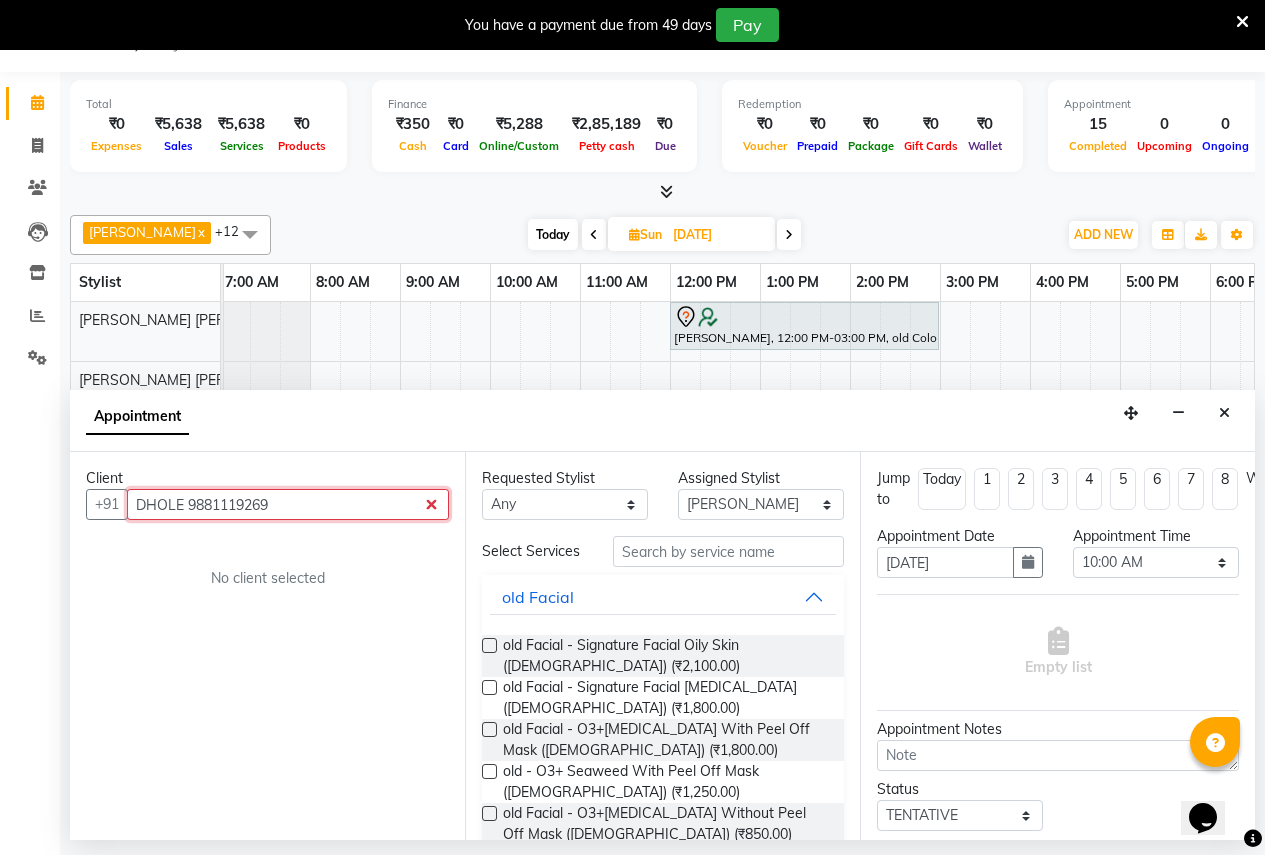 click on "DHOLE 9881119269" at bounding box center [288, 504] 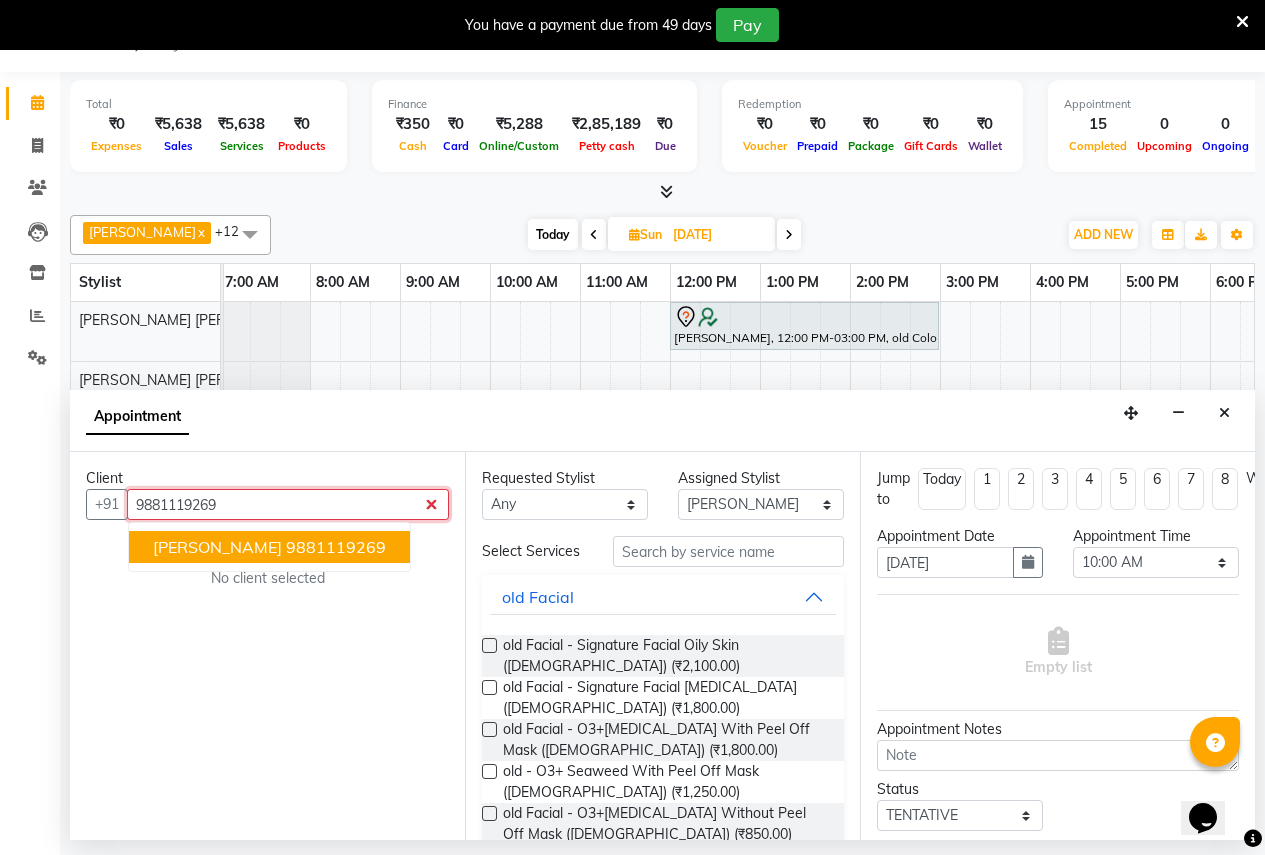 click on "9881119269" at bounding box center (336, 547) 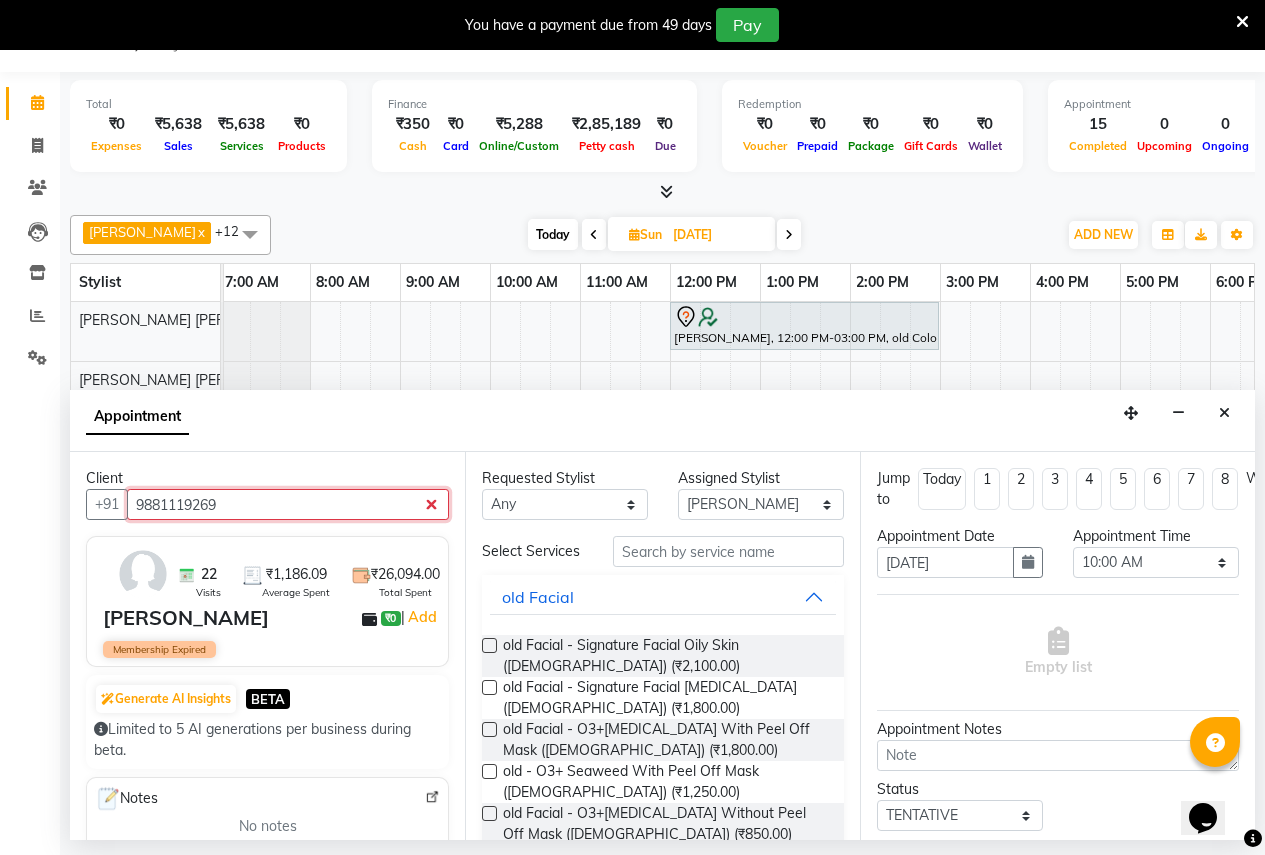 type on "9881119269" 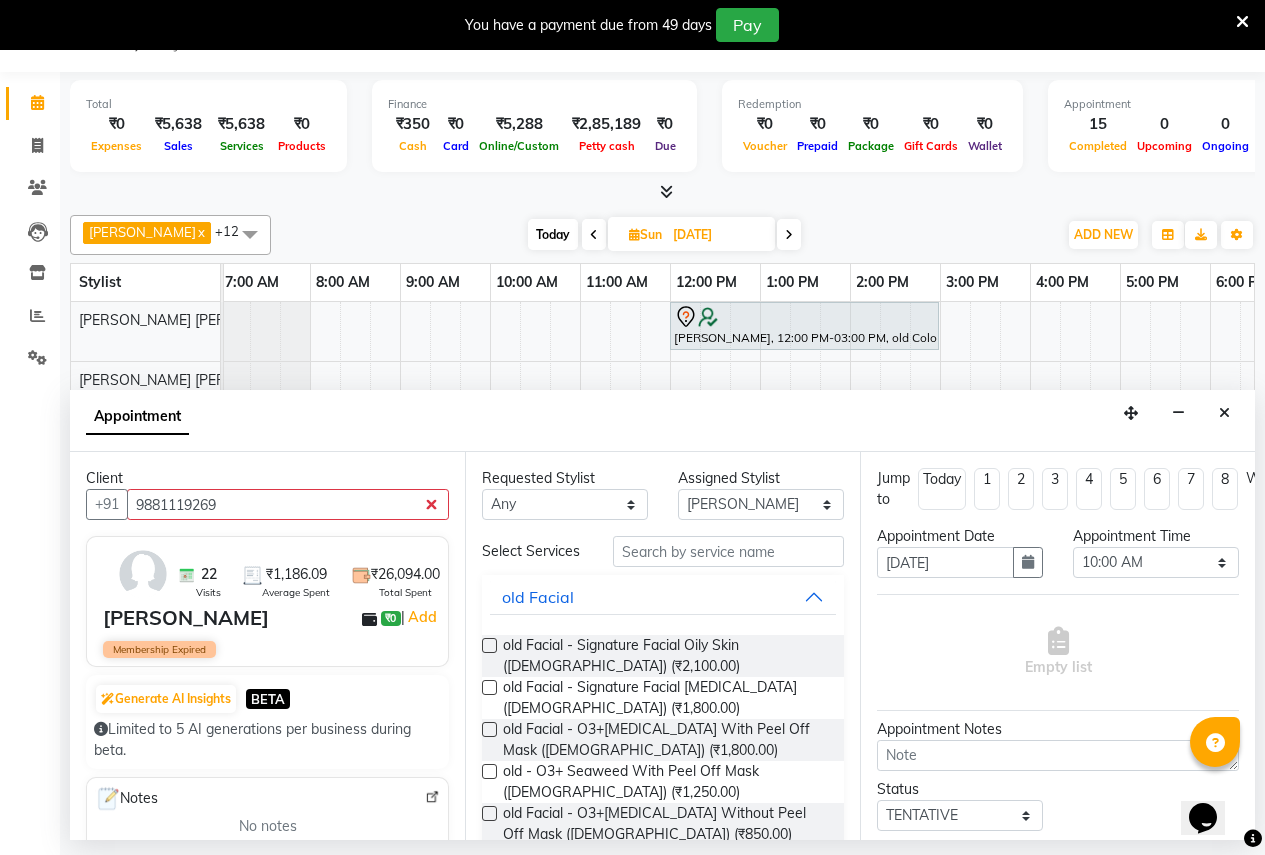 click at bounding box center [489, 645] 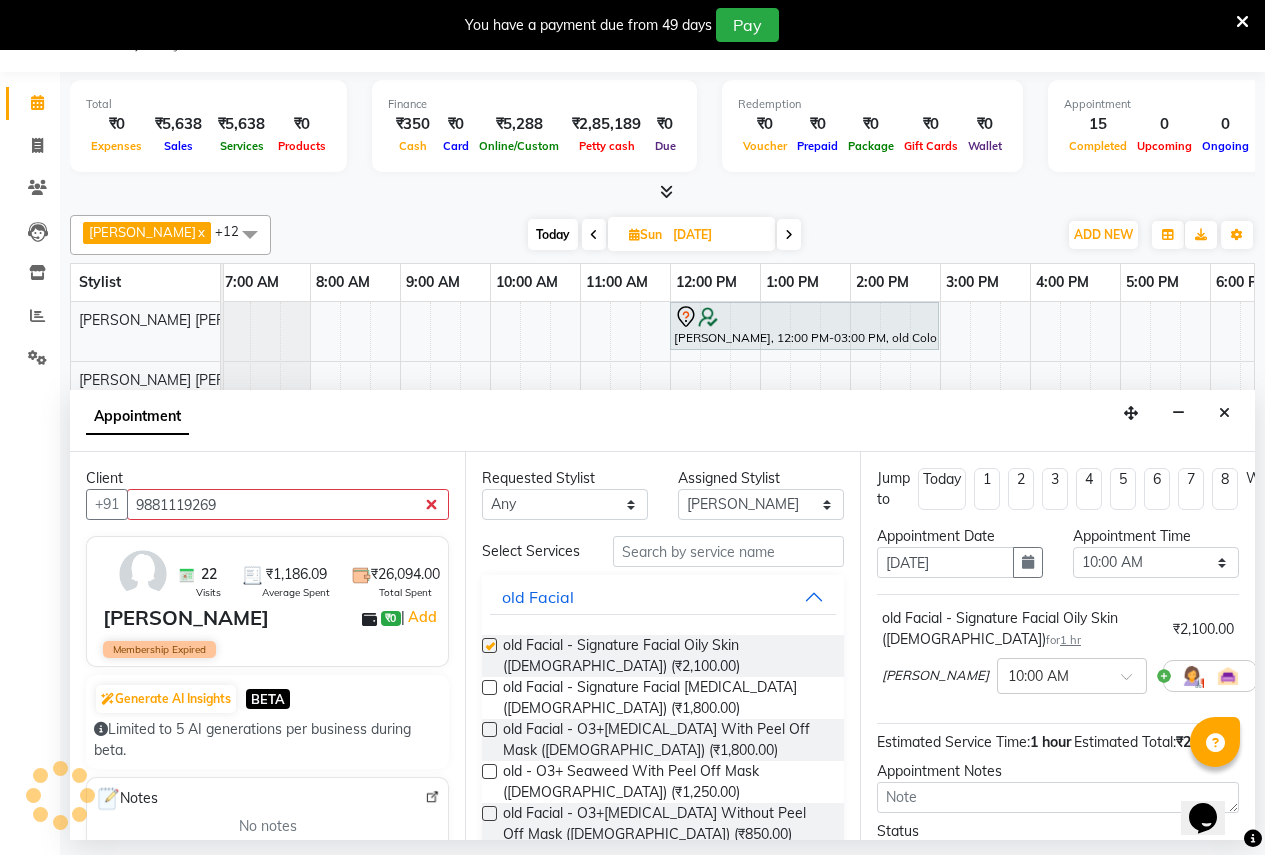 checkbox on "false" 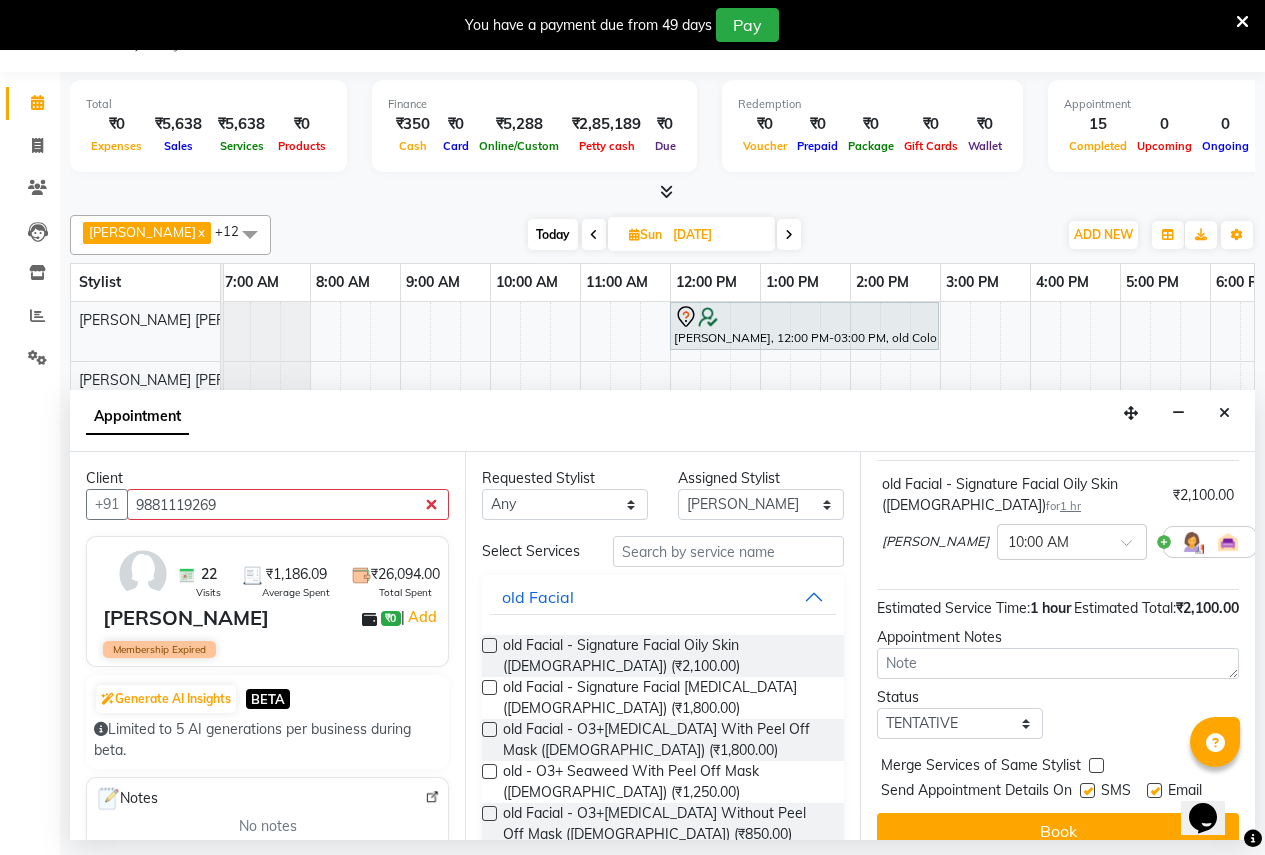 scroll, scrollTop: 218, scrollLeft: 0, axis: vertical 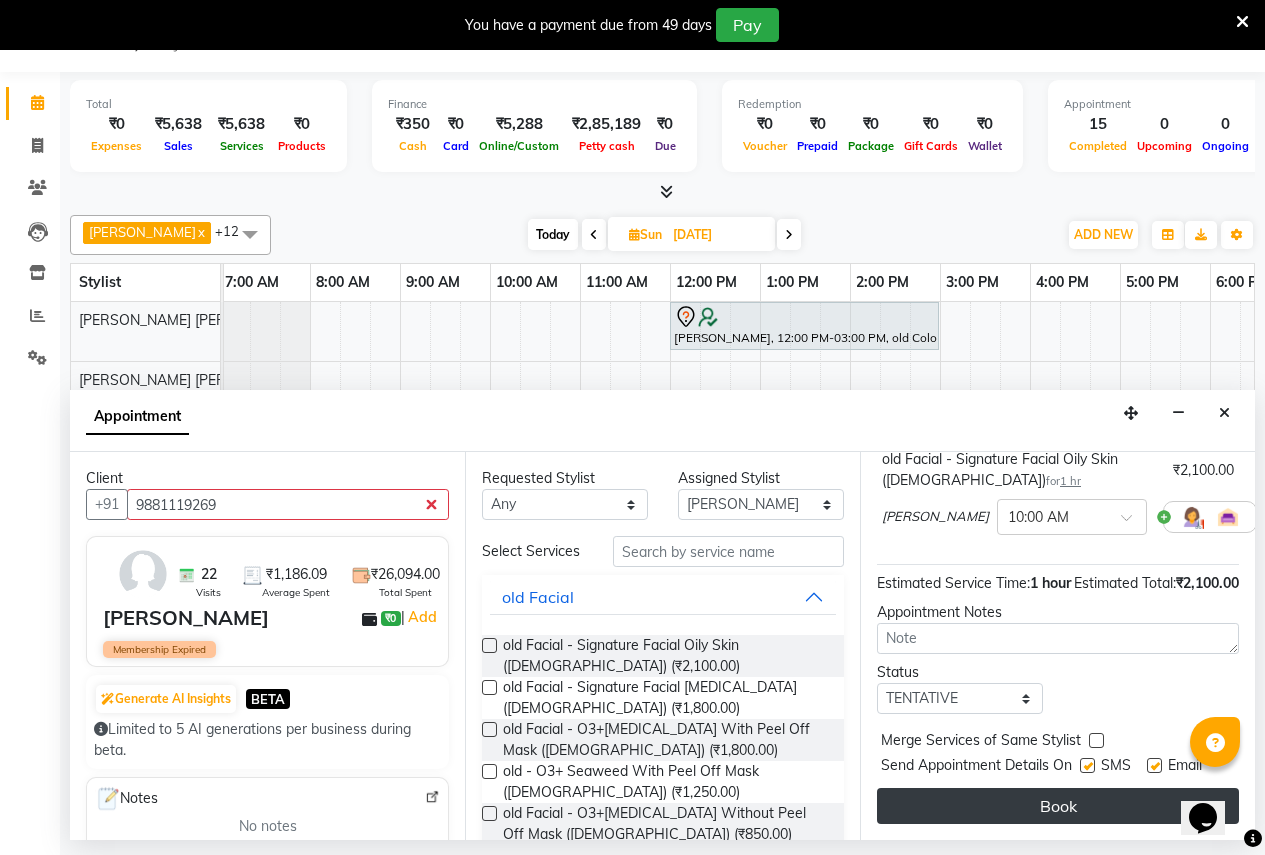 click on "Book" at bounding box center [1058, 806] 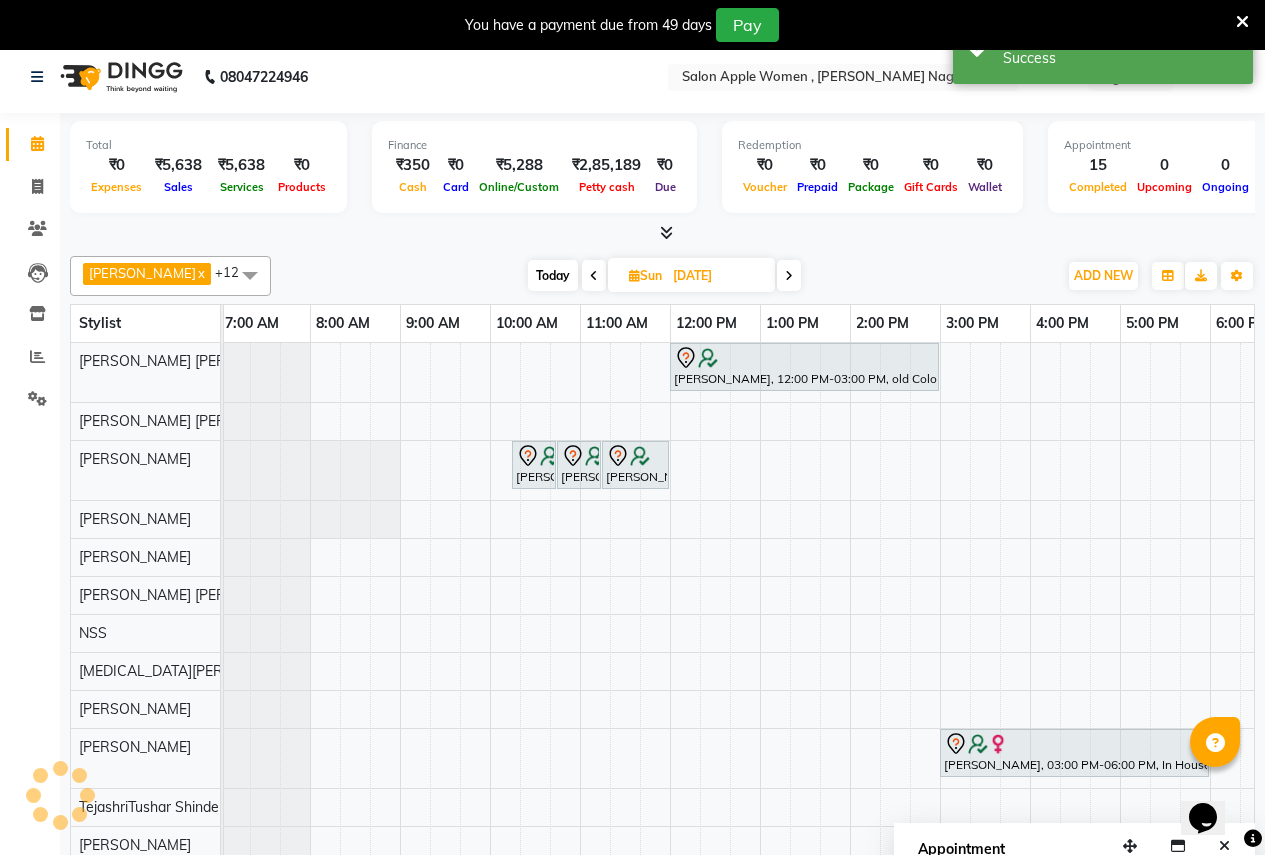 scroll, scrollTop: 0, scrollLeft: 0, axis: both 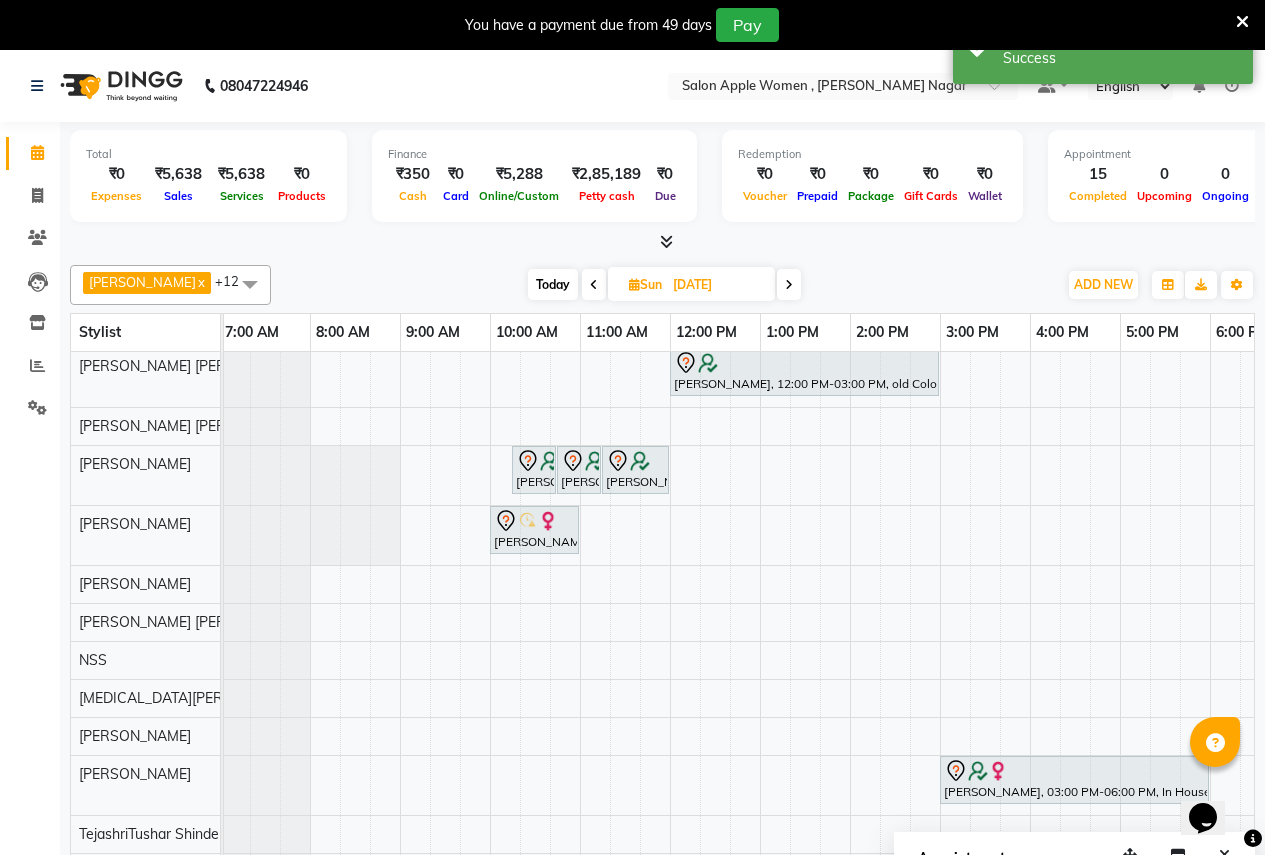 click on "Today" at bounding box center [553, 284] 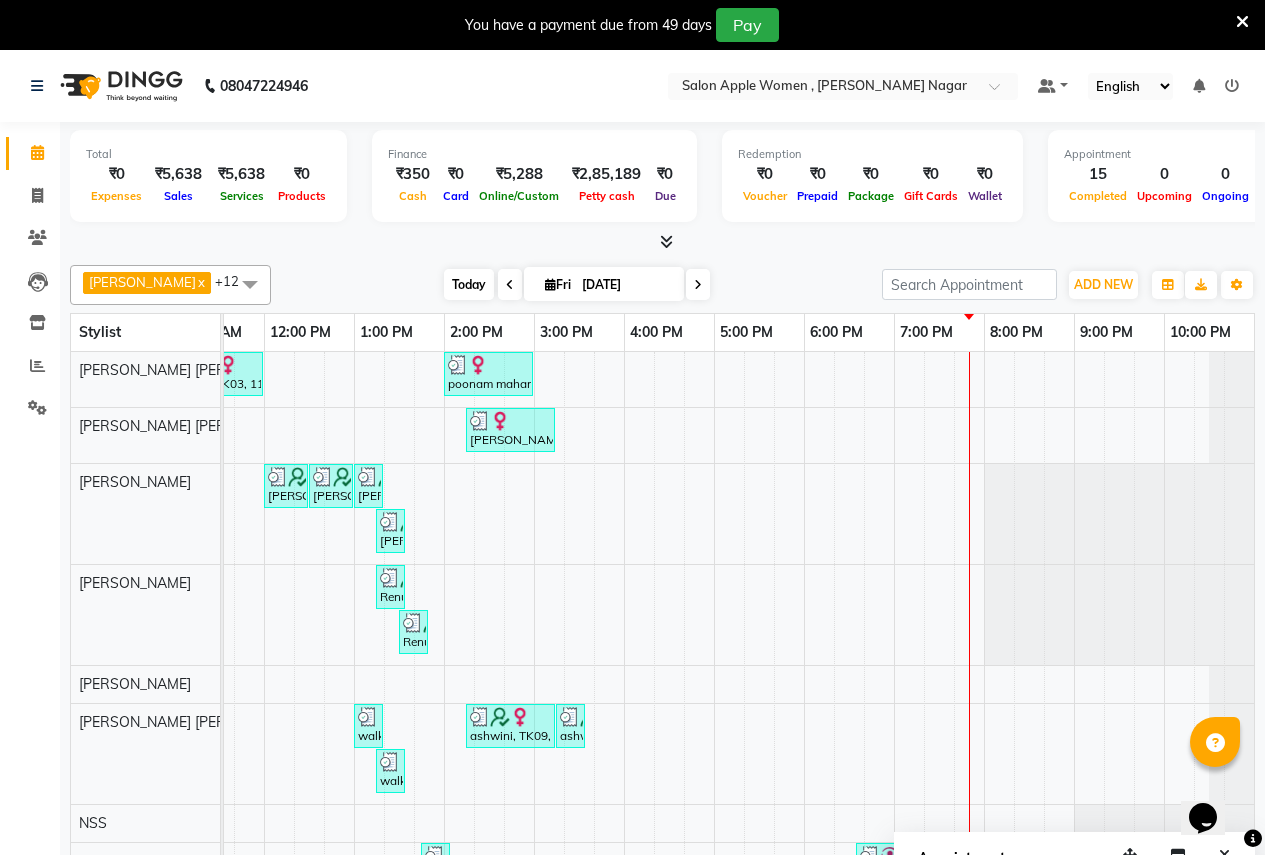 click on "Today" at bounding box center [469, 284] 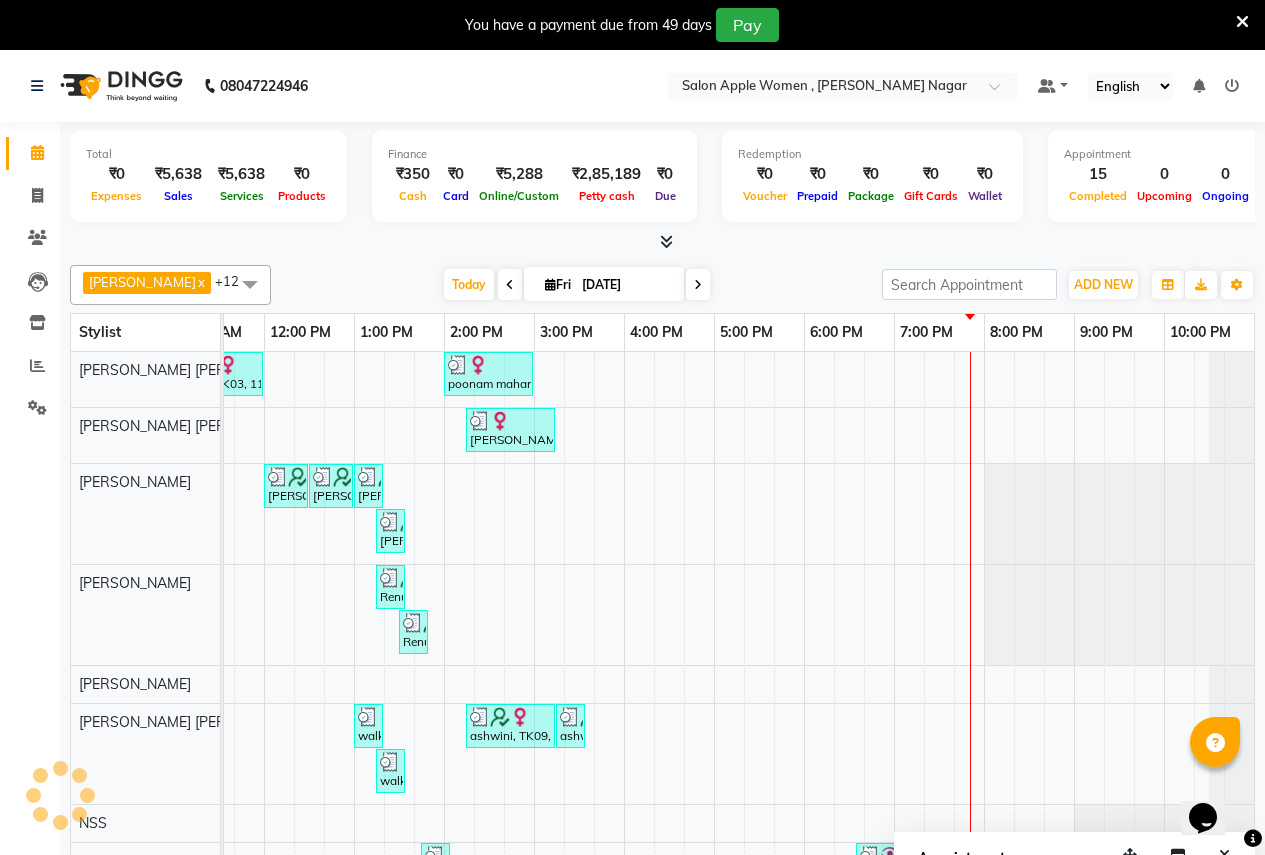 scroll, scrollTop: 0, scrollLeft: 410, axis: horizontal 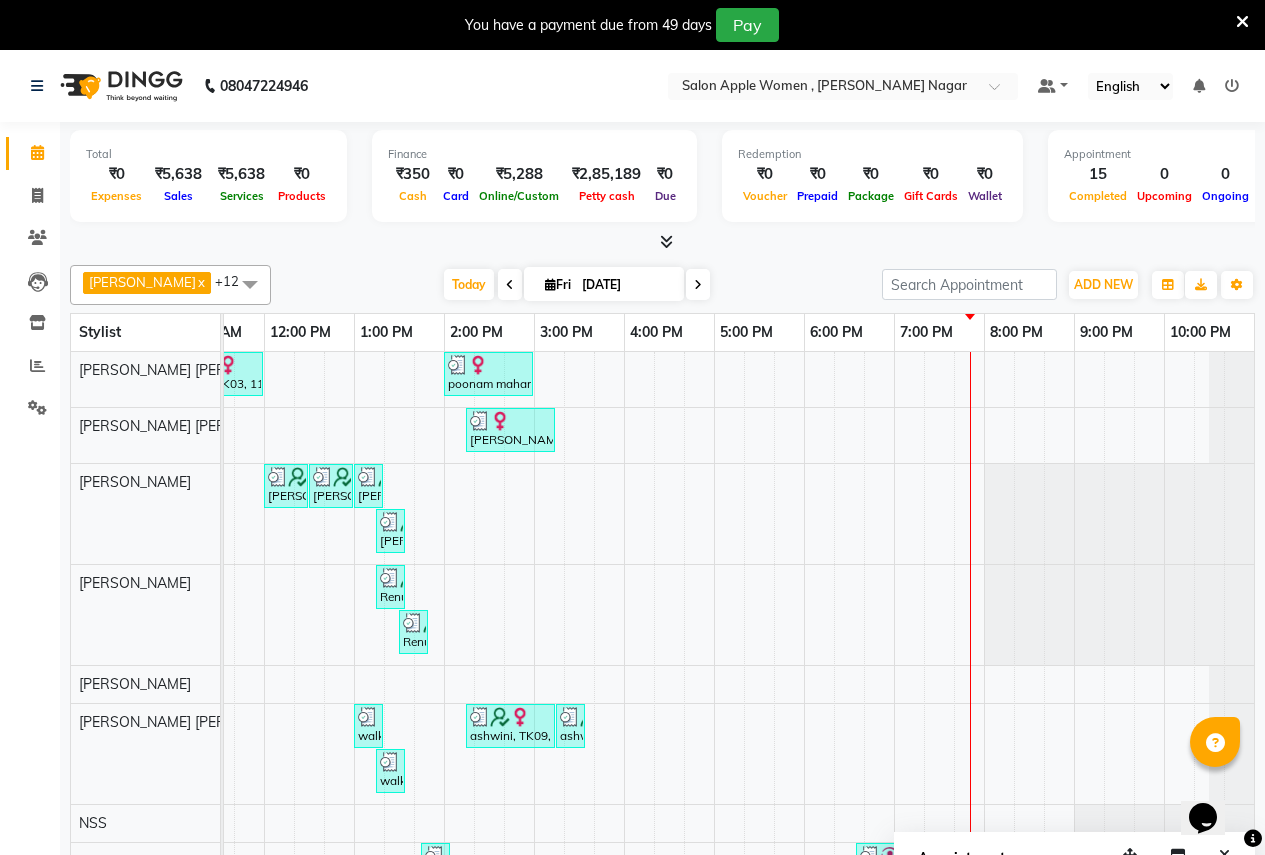 click at bounding box center (698, 284) 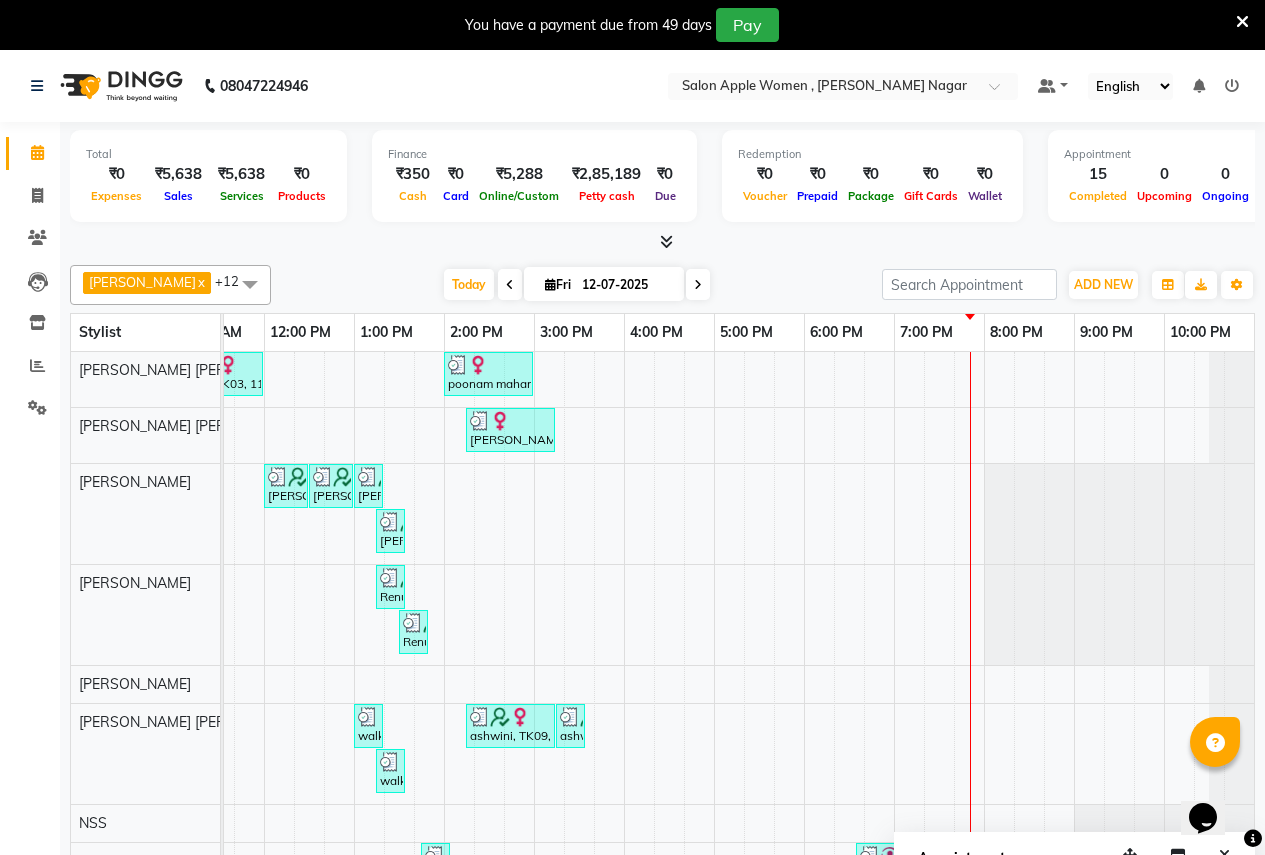 scroll, scrollTop: 0, scrollLeft: 410, axis: horizontal 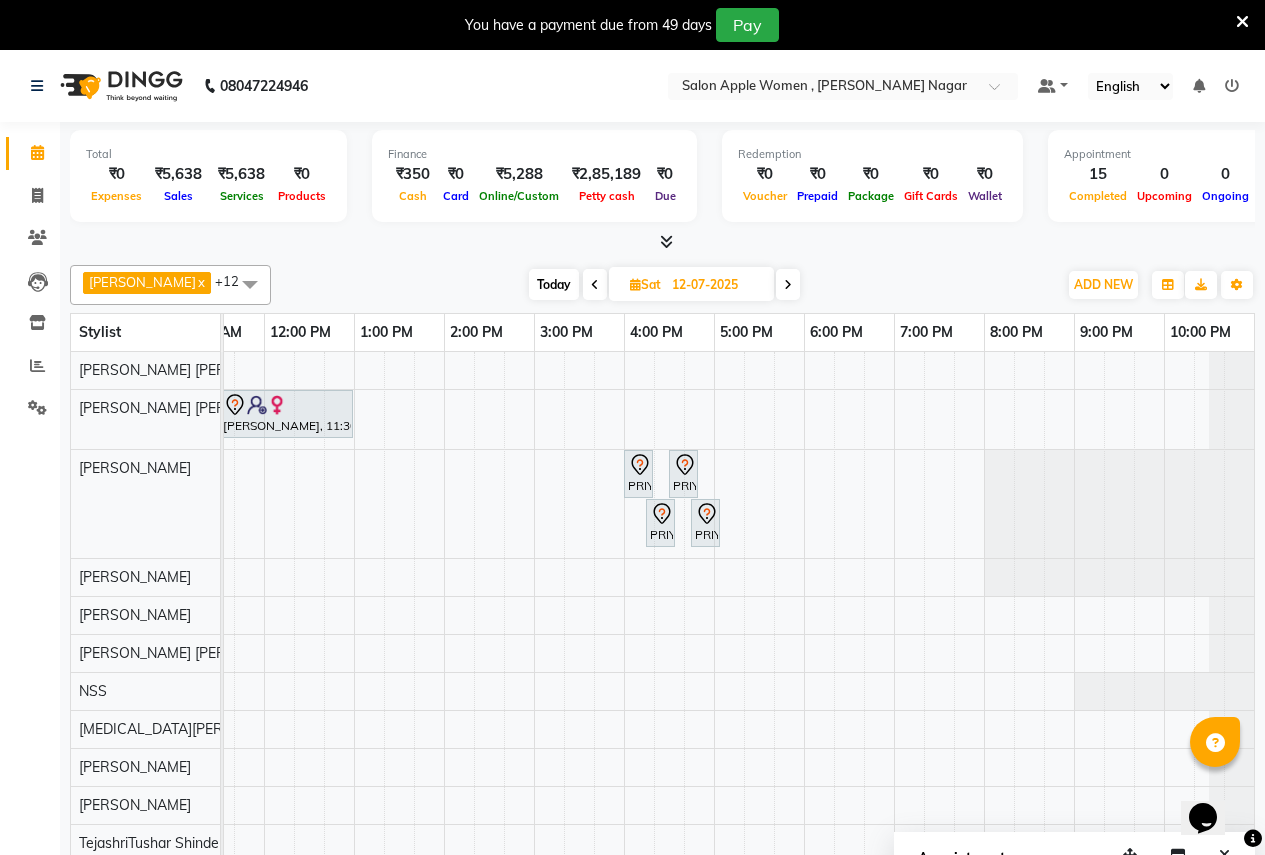 click at bounding box center [788, 284] 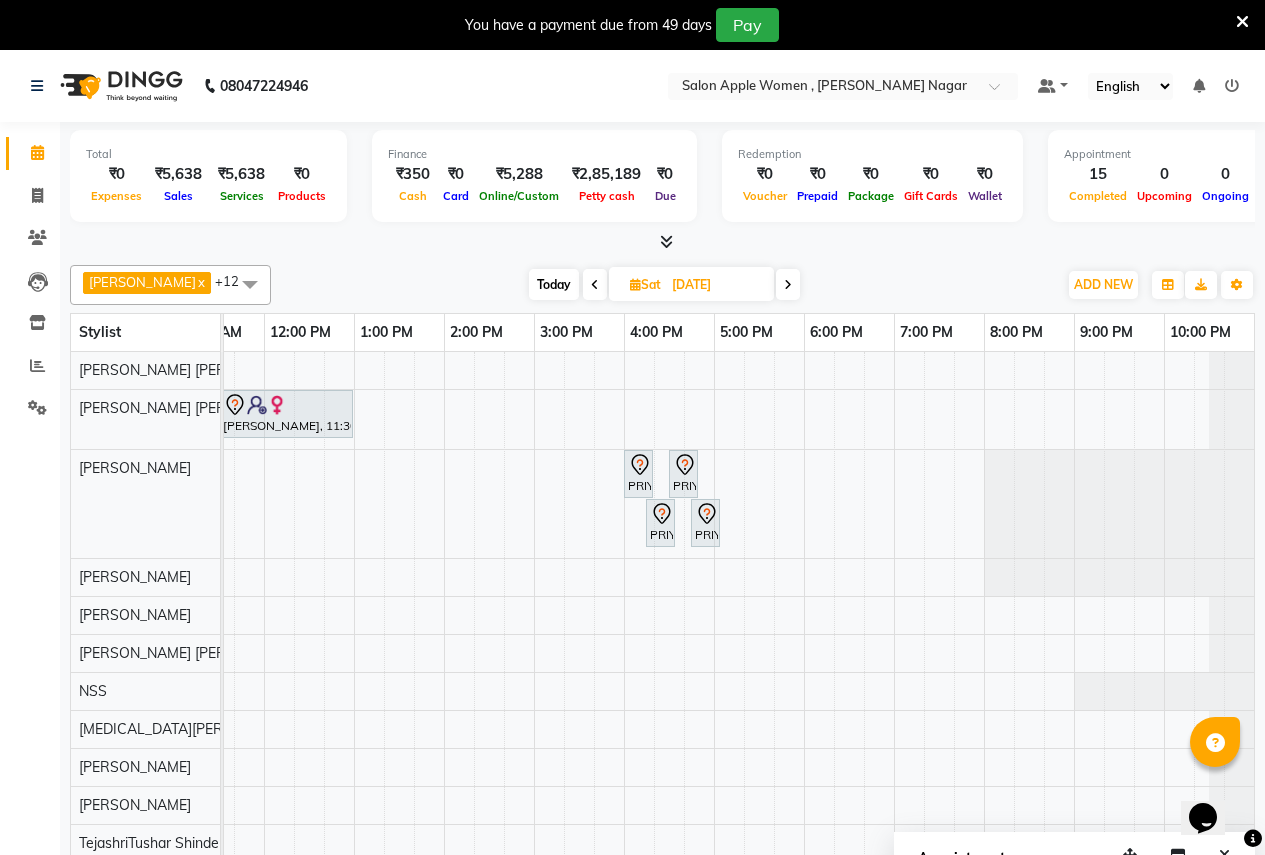scroll, scrollTop: 0, scrollLeft: 0, axis: both 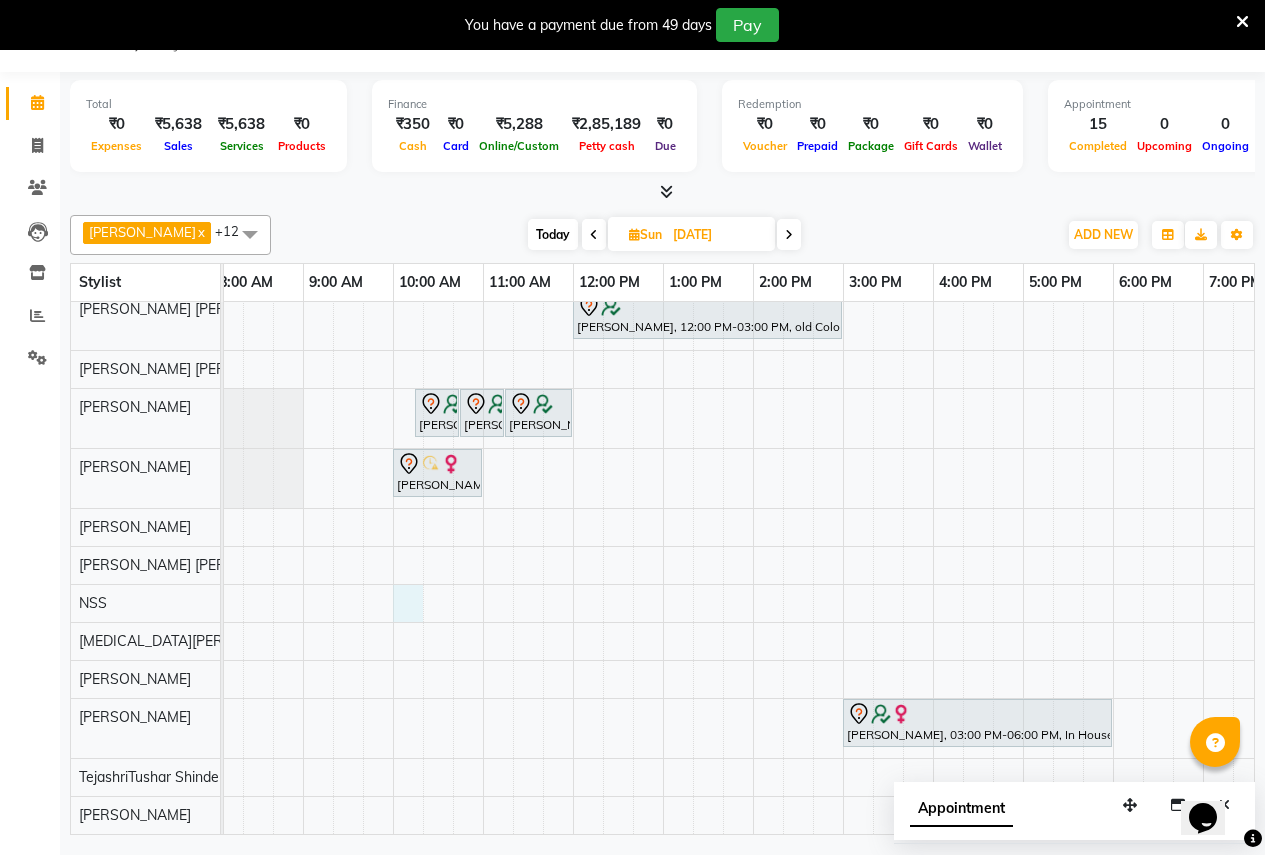 click on "[PERSON_NAME], 12:00 PM-03:00 PM, old Colour Highlights/ Fashion Colour - Shoulder Length ([DEMOGRAPHIC_DATA])             [PERSON_NAME], 10:15 AM-10:45 AM, old Waxing (Sugar Wax - Regular) - Stomach And Chest ([DEMOGRAPHIC_DATA])             [PERSON_NAME], 10:45 AM-11:15 AM, old Waxing (Sugar Wax - Regular) - Full Hands ([DEMOGRAPHIC_DATA])             [PERSON_NAME], 11:15 AM-12:00 PM, old Waxing (Sugar Wax - Regular) - Full Body ([DEMOGRAPHIC_DATA])             [PERSON_NAME], 10:00 AM-11:00 AM, old Facial - Signature Facial Oily Skin ([DEMOGRAPHIC_DATA])             [PERSON_NAME], 03:00 PM-06:00 PM, In House Packages - [DEMOGRAPHIC_DATA] beauty package 1800" at bounding box center (843, 562) 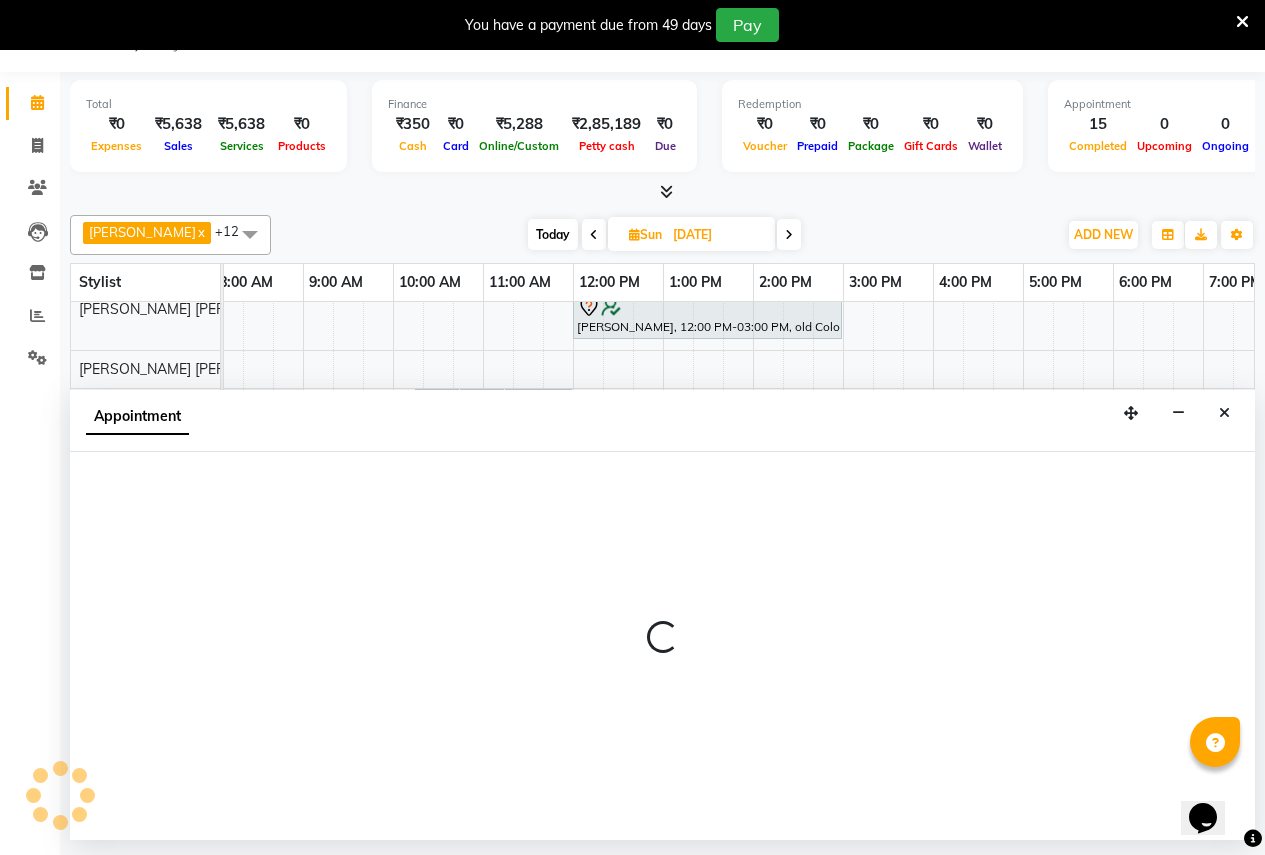 select on "7680" 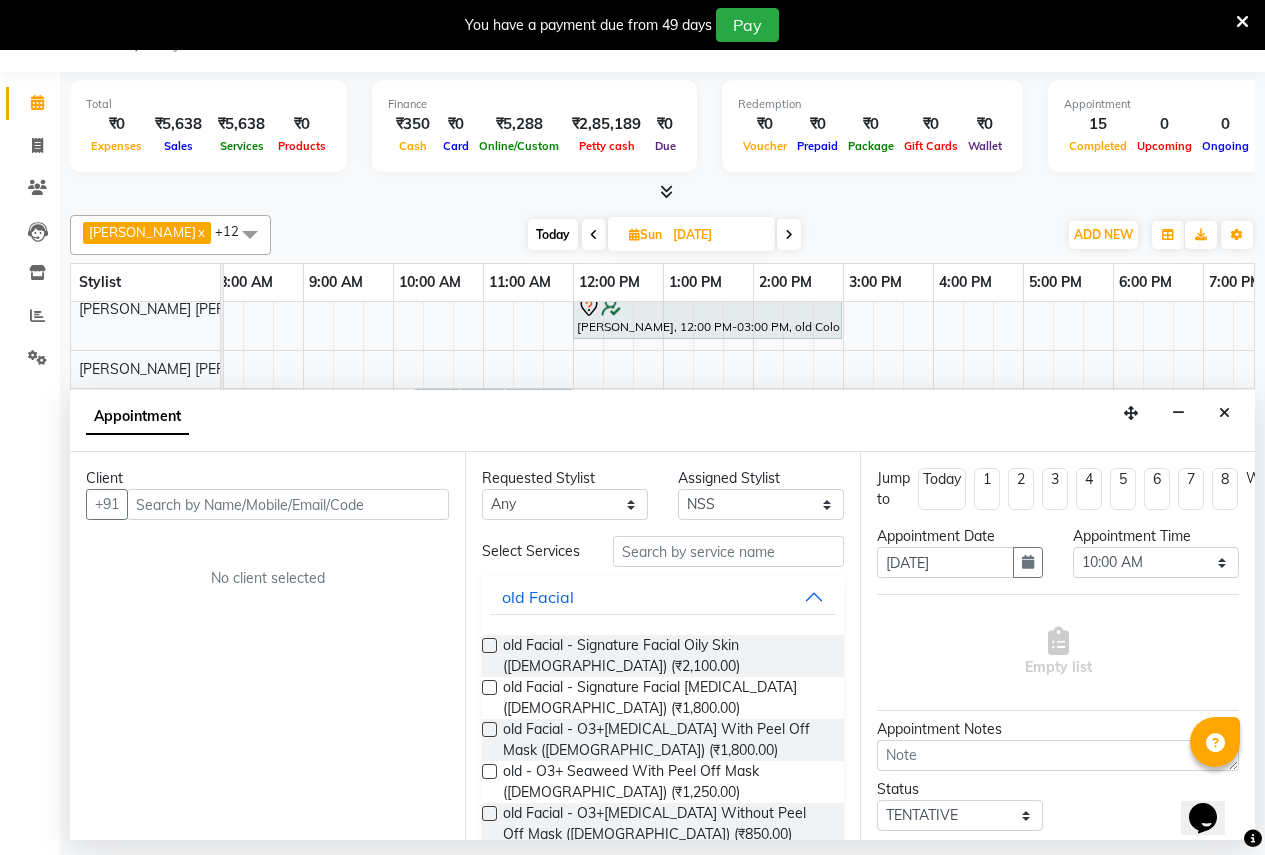 click at bounding box center (288, 504) 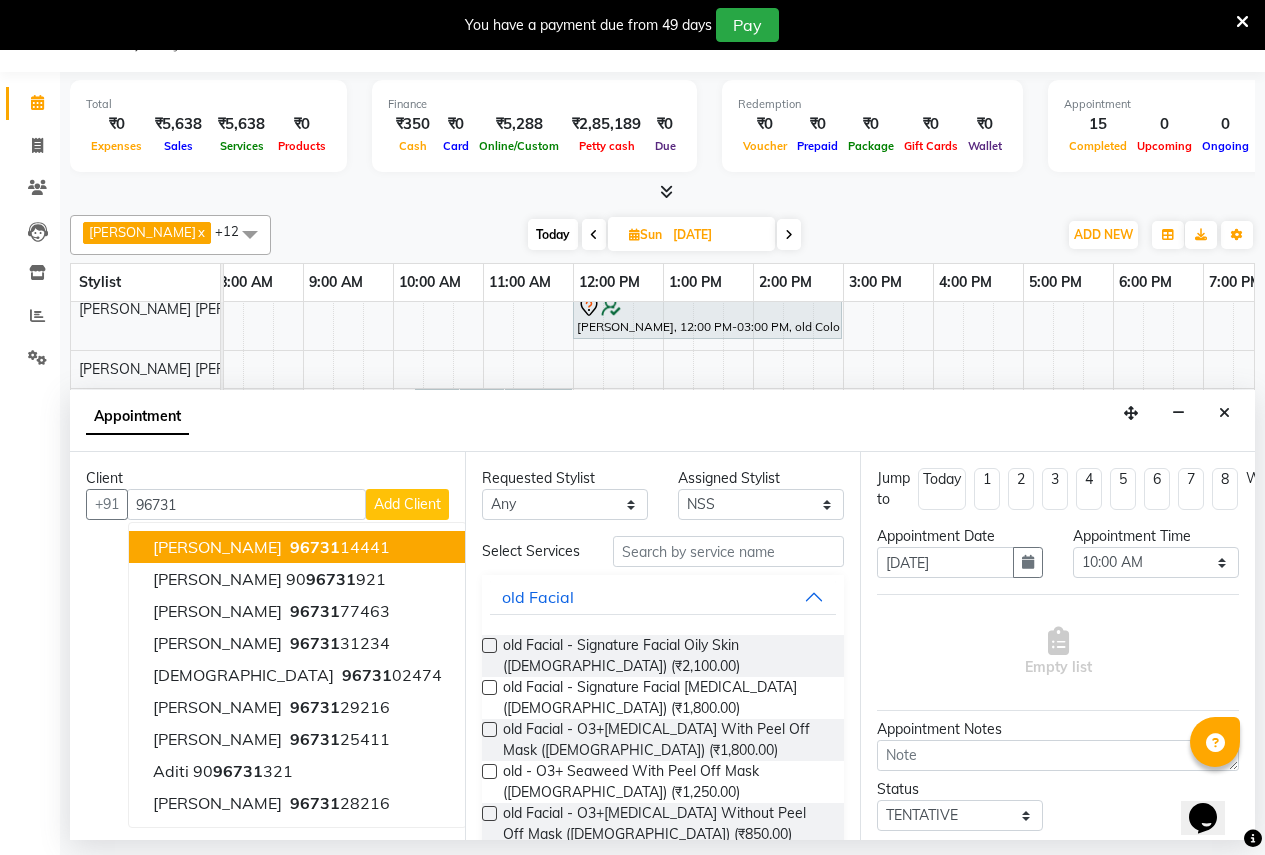 click on "96731" at bounding box center [315, 547] 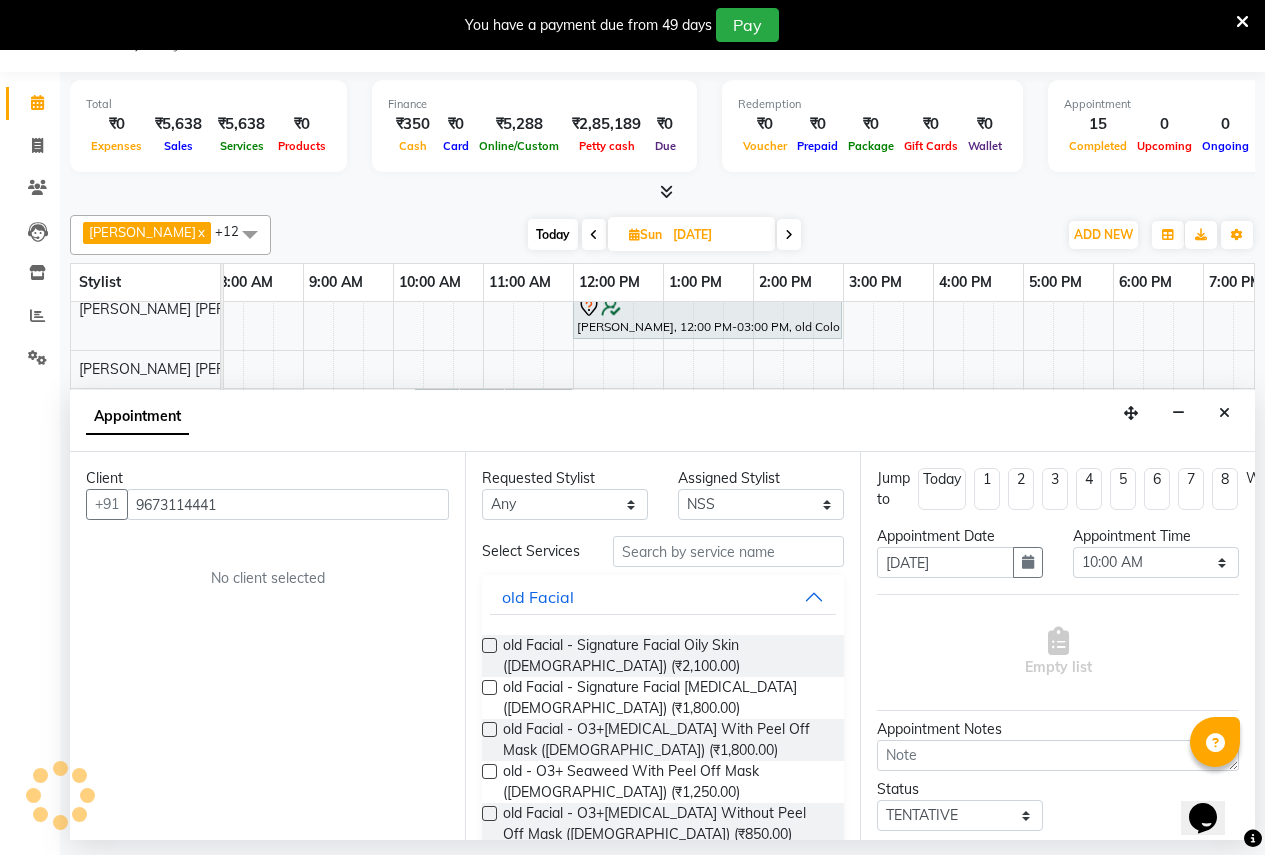 type on "9673114441" 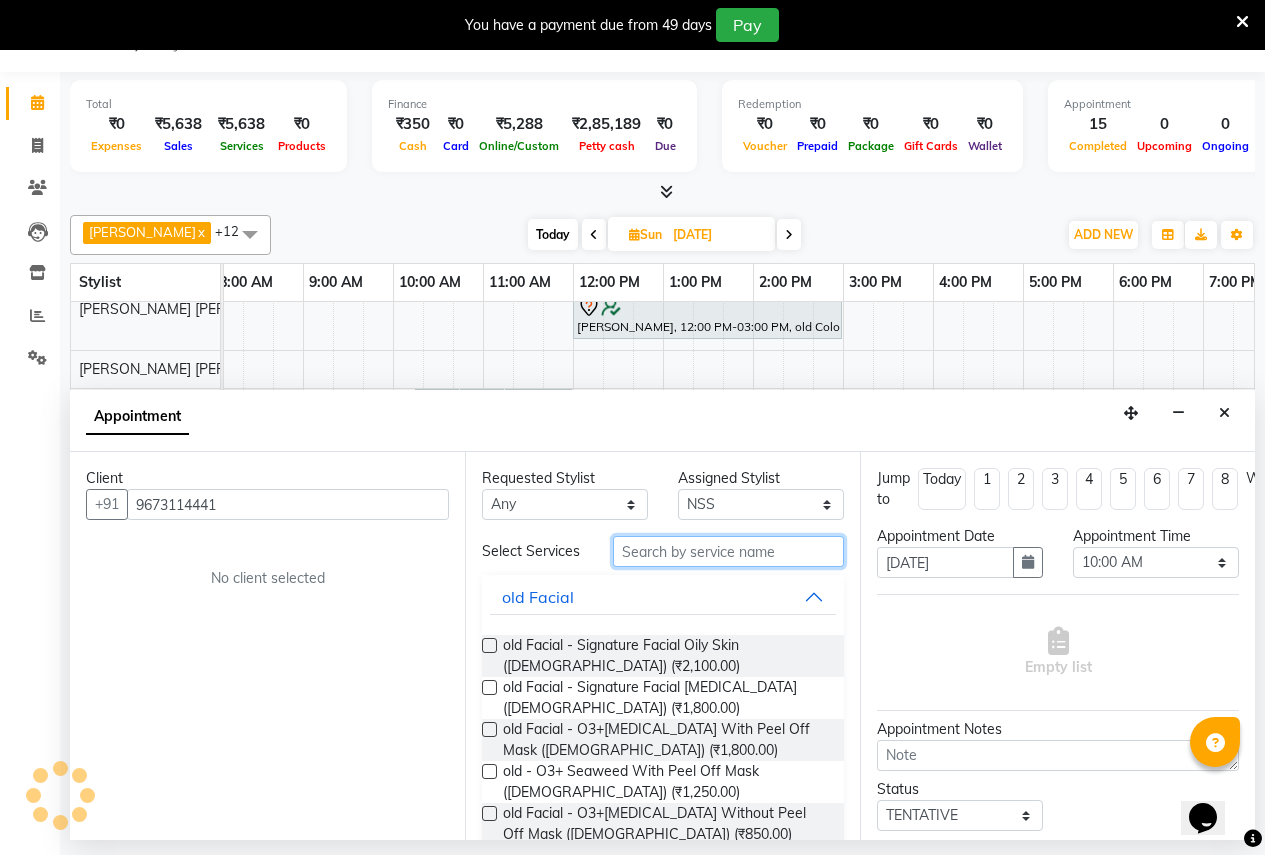 click at bounding box center (728, 551) 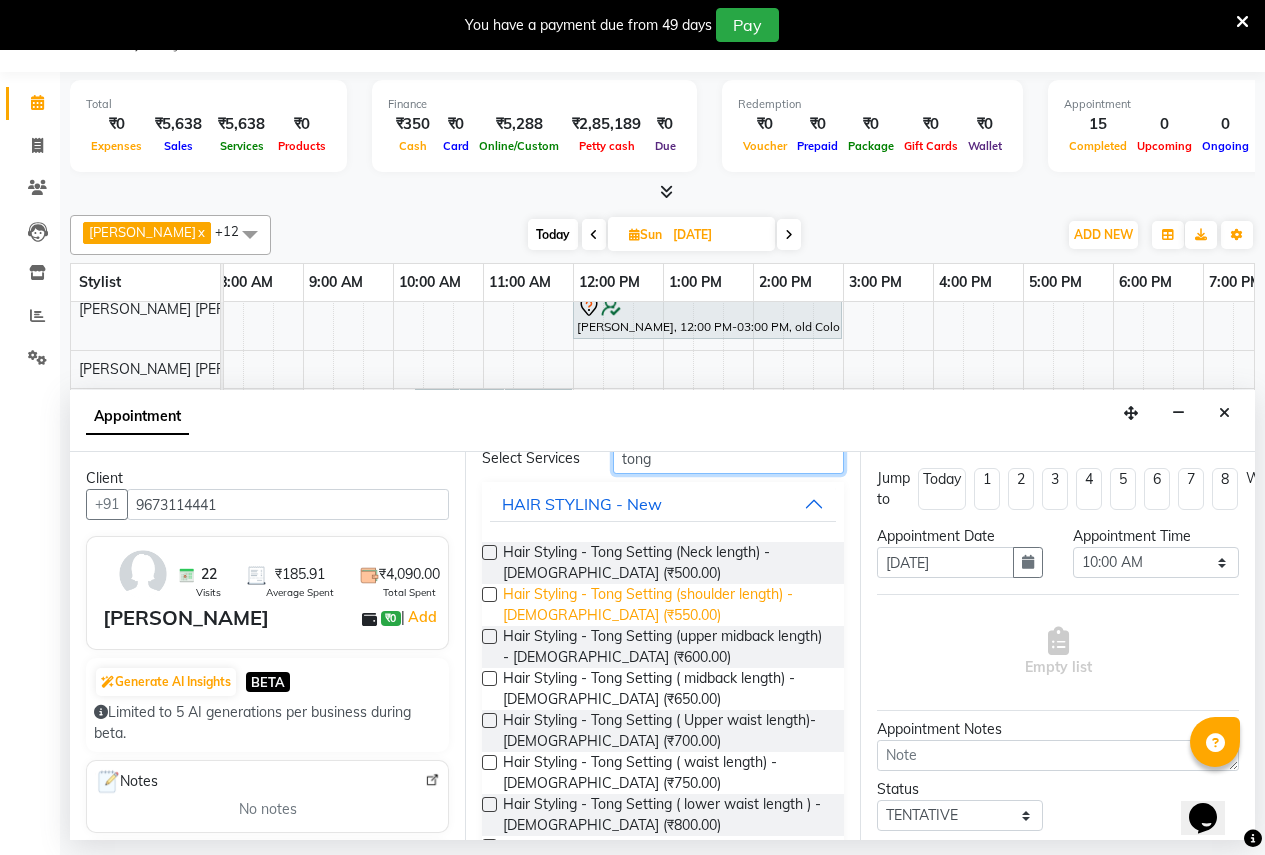 scroll, scrollTop: 174, scrollLeft: 0, axis: vertical 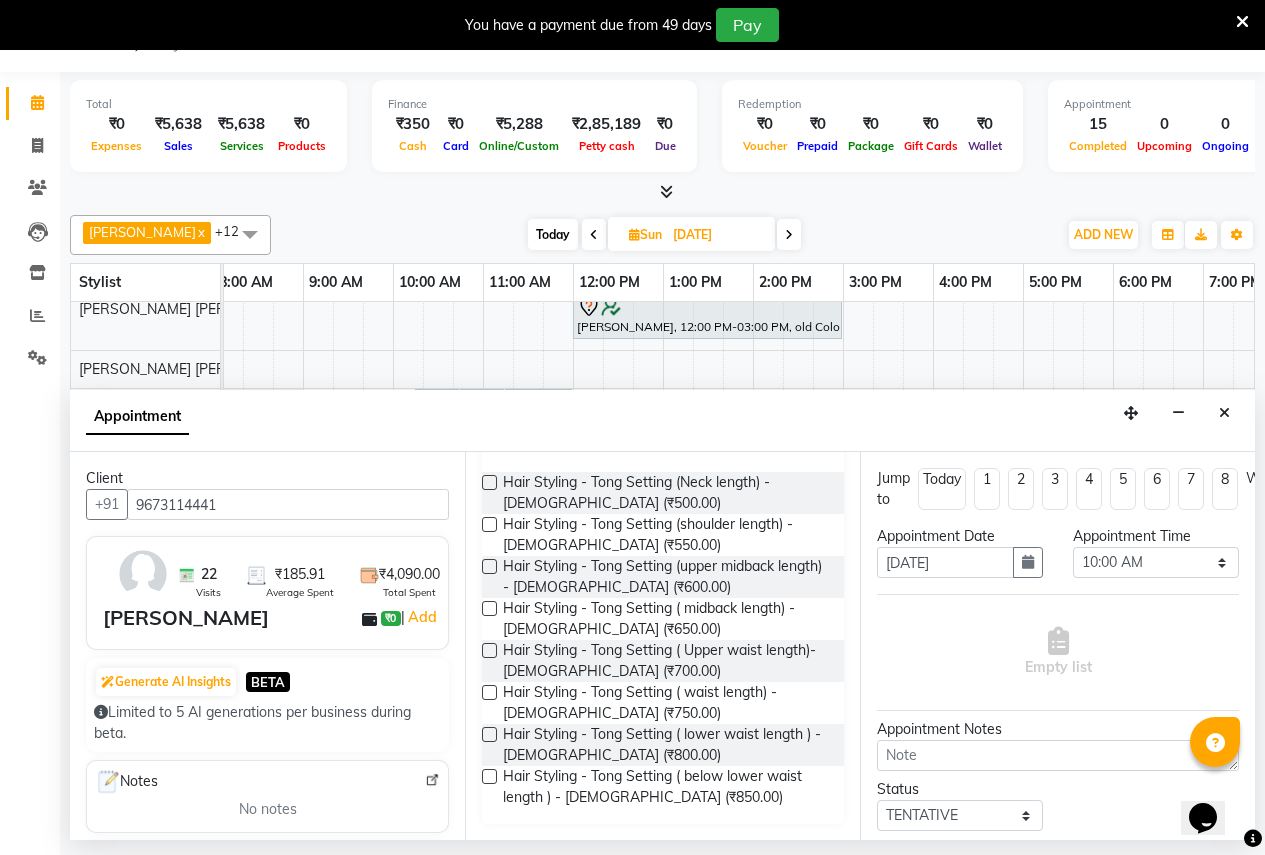 type on "tong" 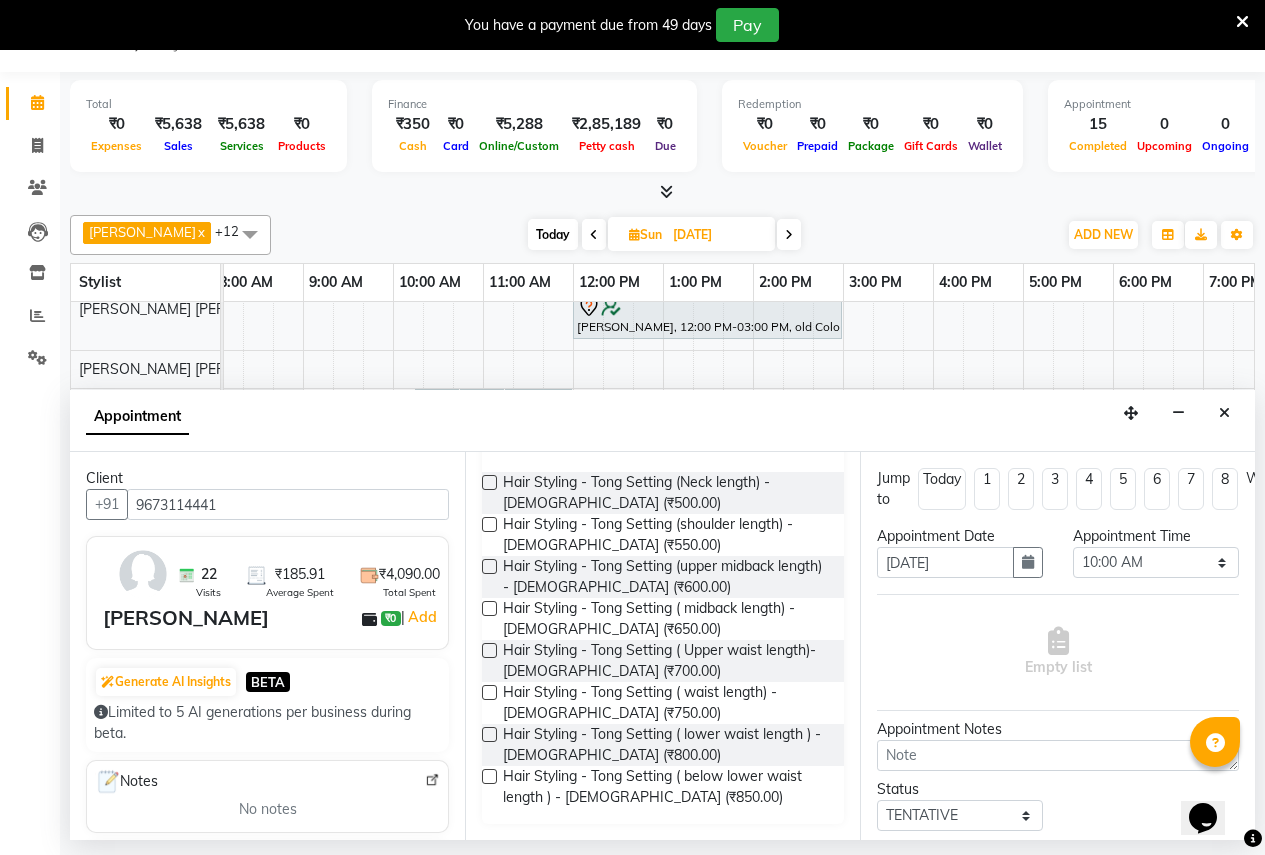 click at bounding box center (489, 566) 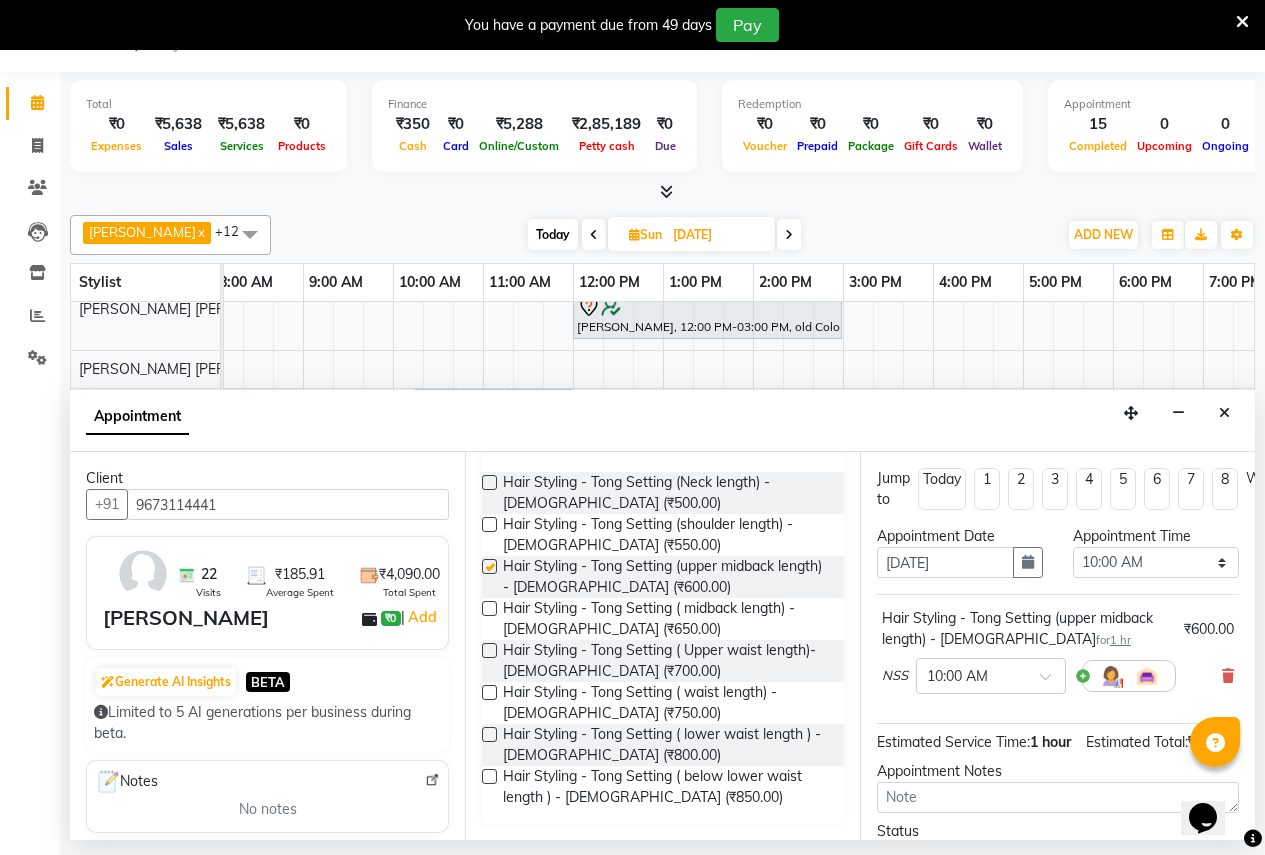 checkbox on "false" 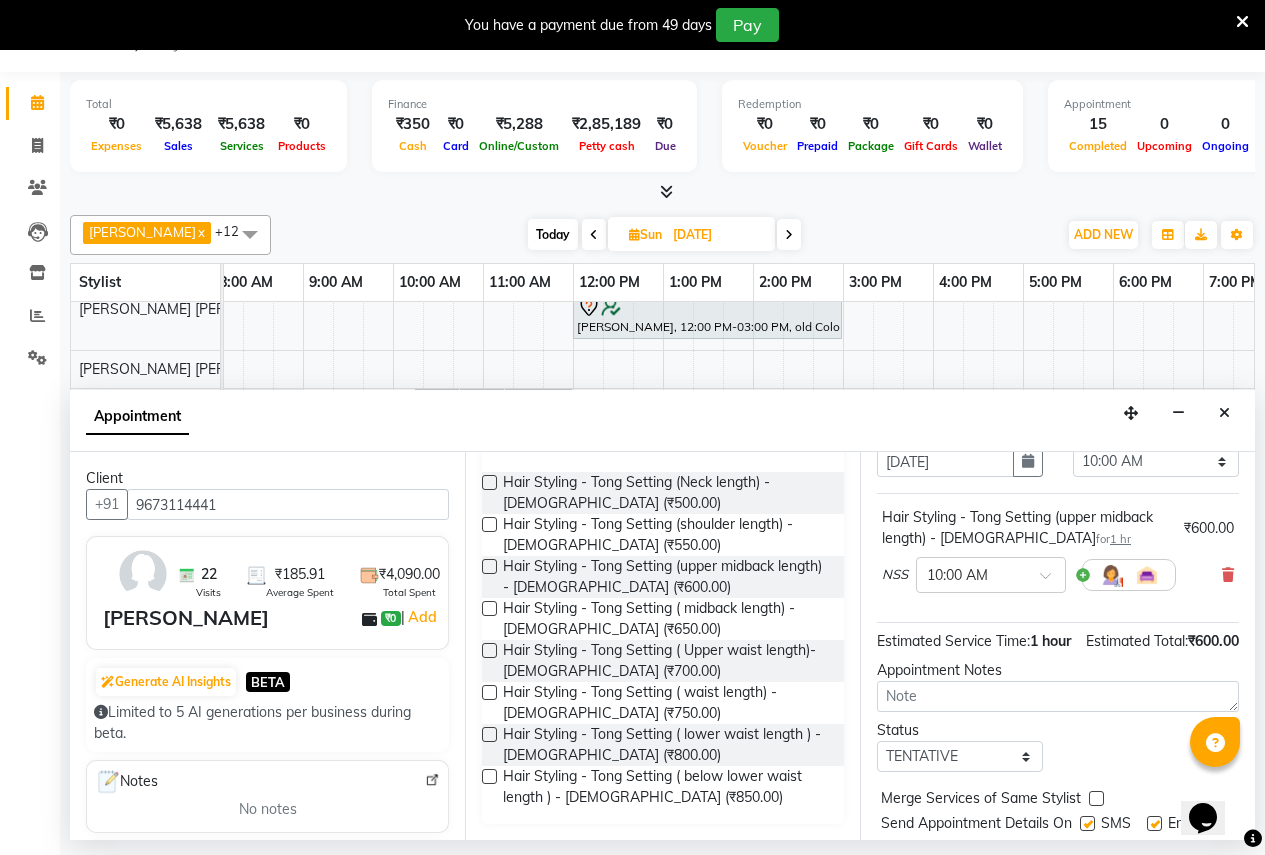 scroll, scrollTop: 195, scrollLeft: 0, axis: vertical 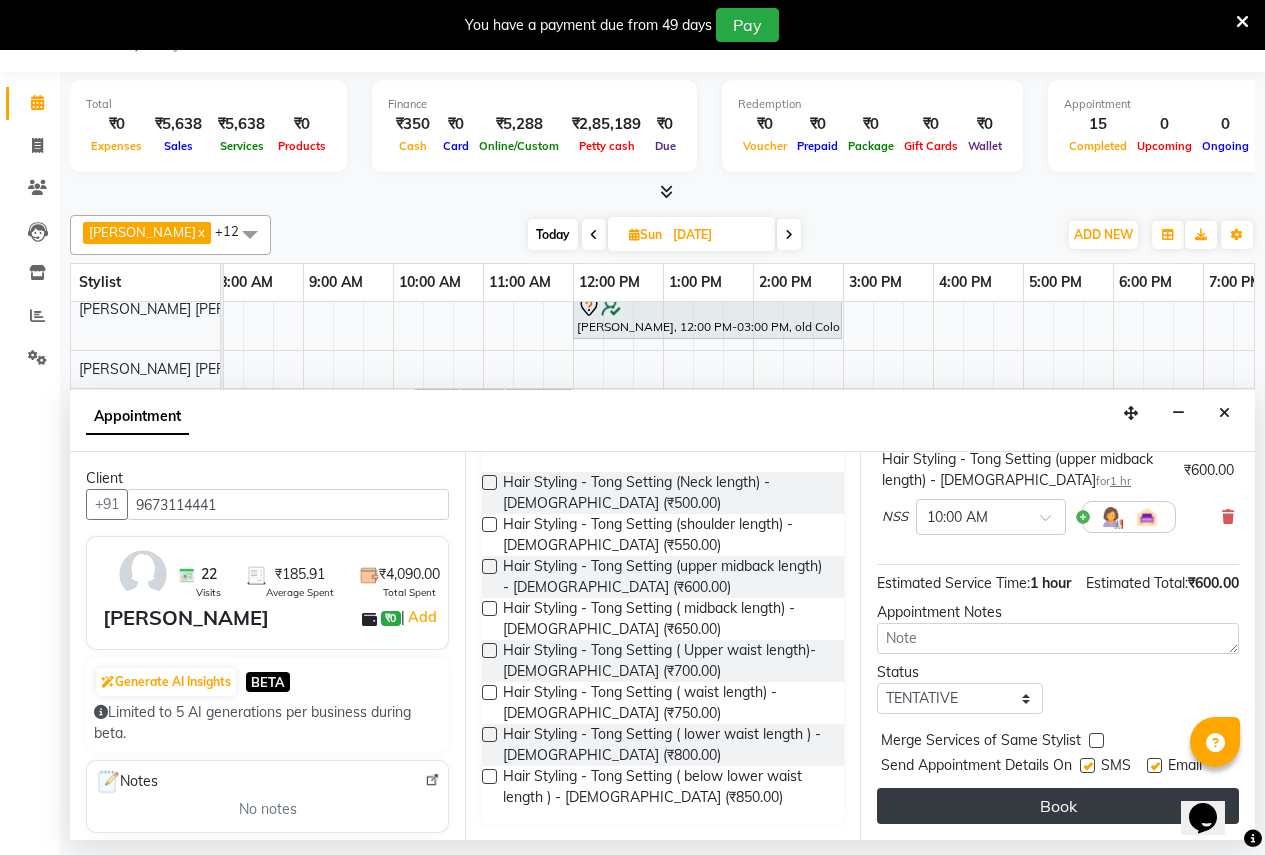 click on "Book" at bounding box center [1058, 806] 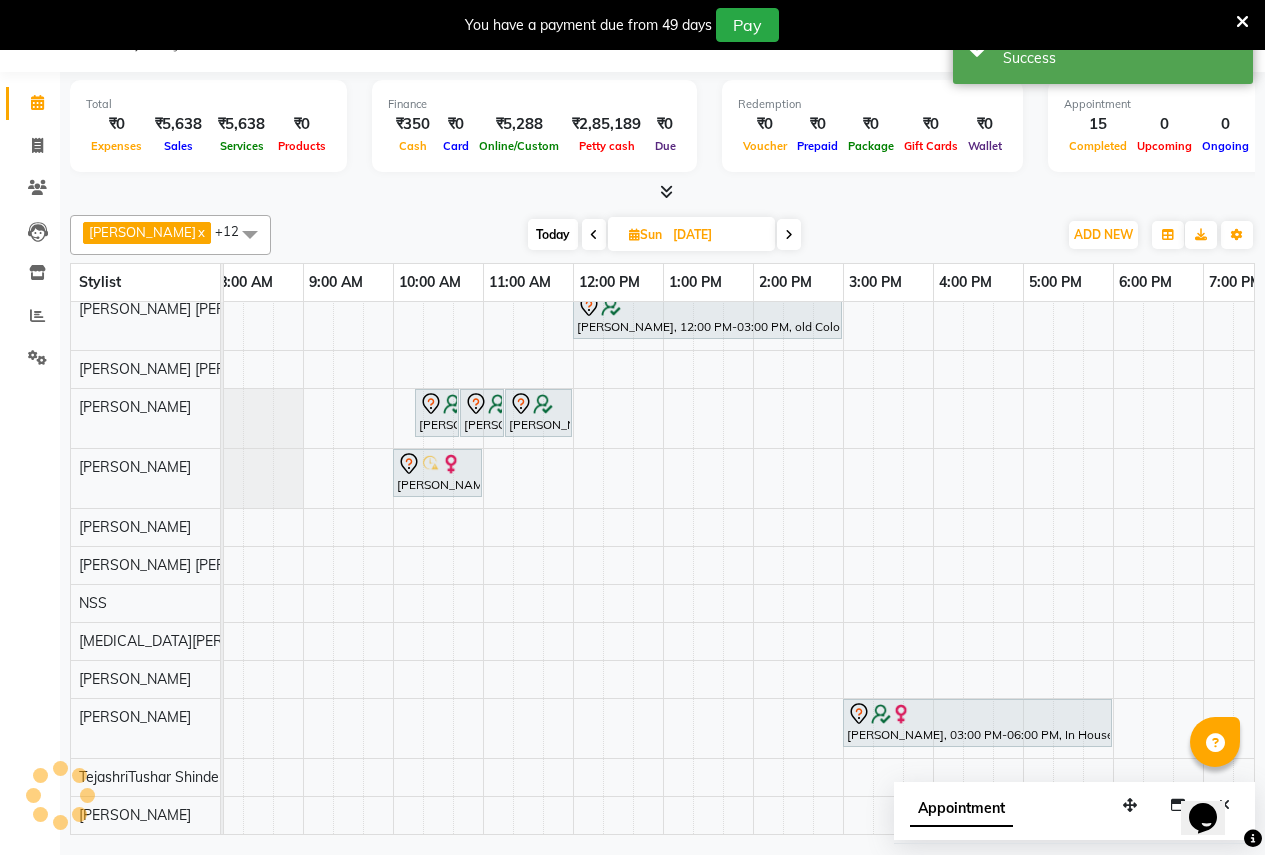 scroll, scrollTop: 0, scrollLeft: 0, axis: both 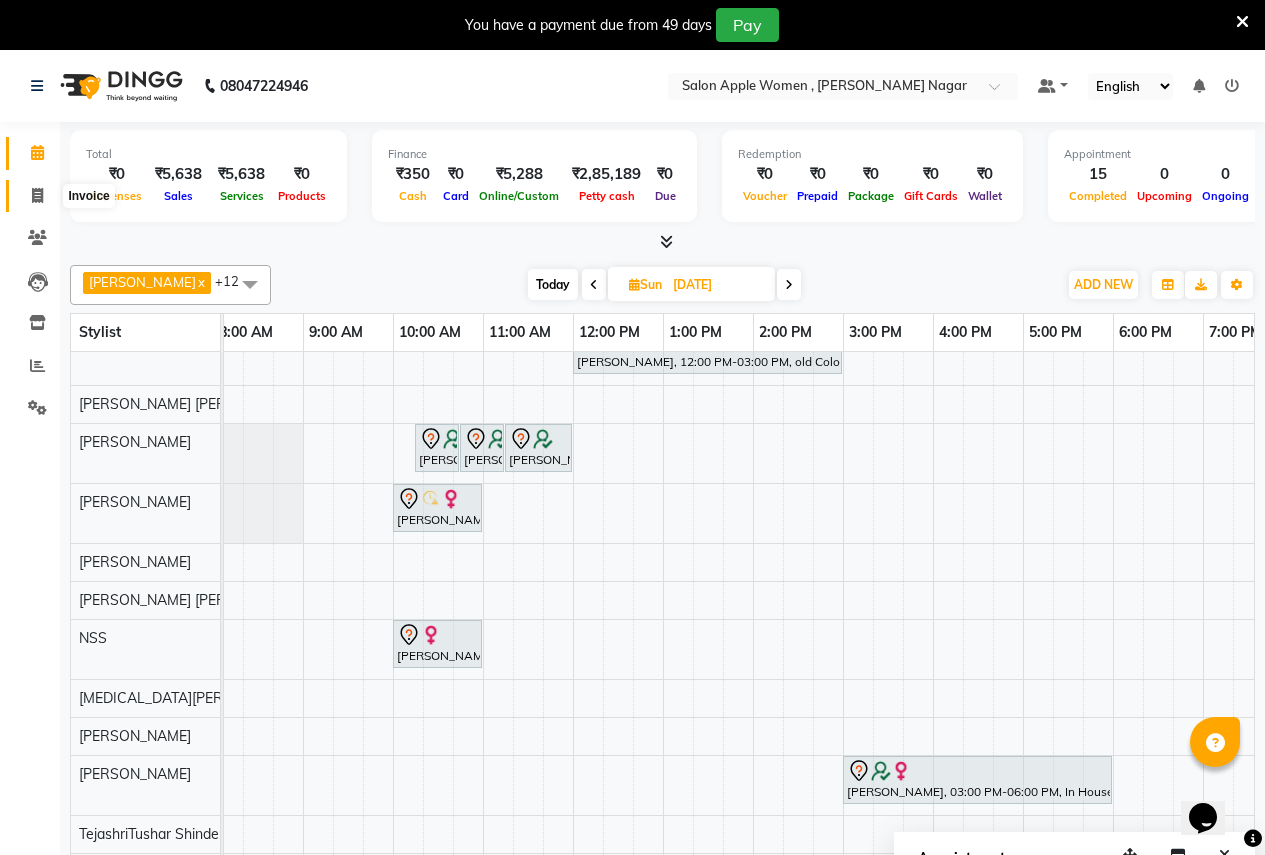 click 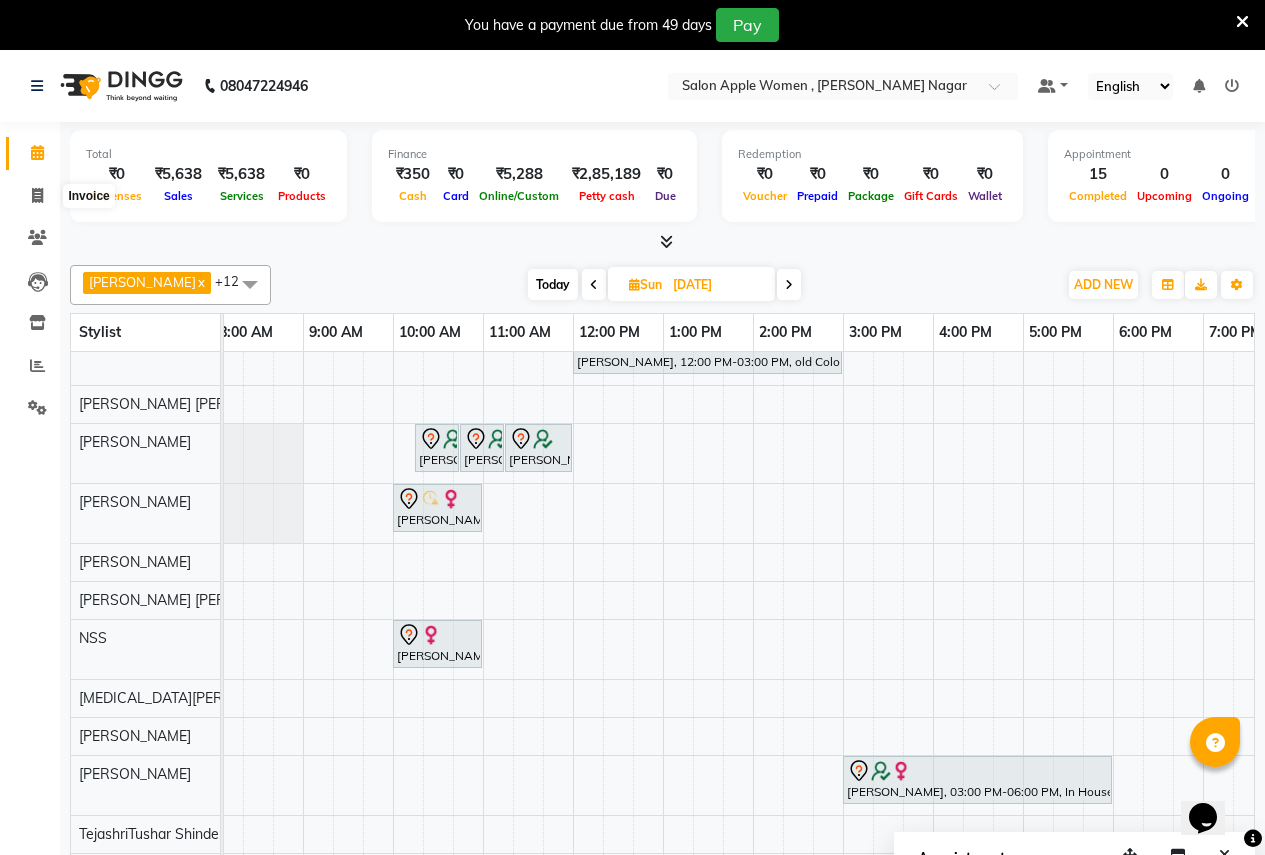 select on "service" 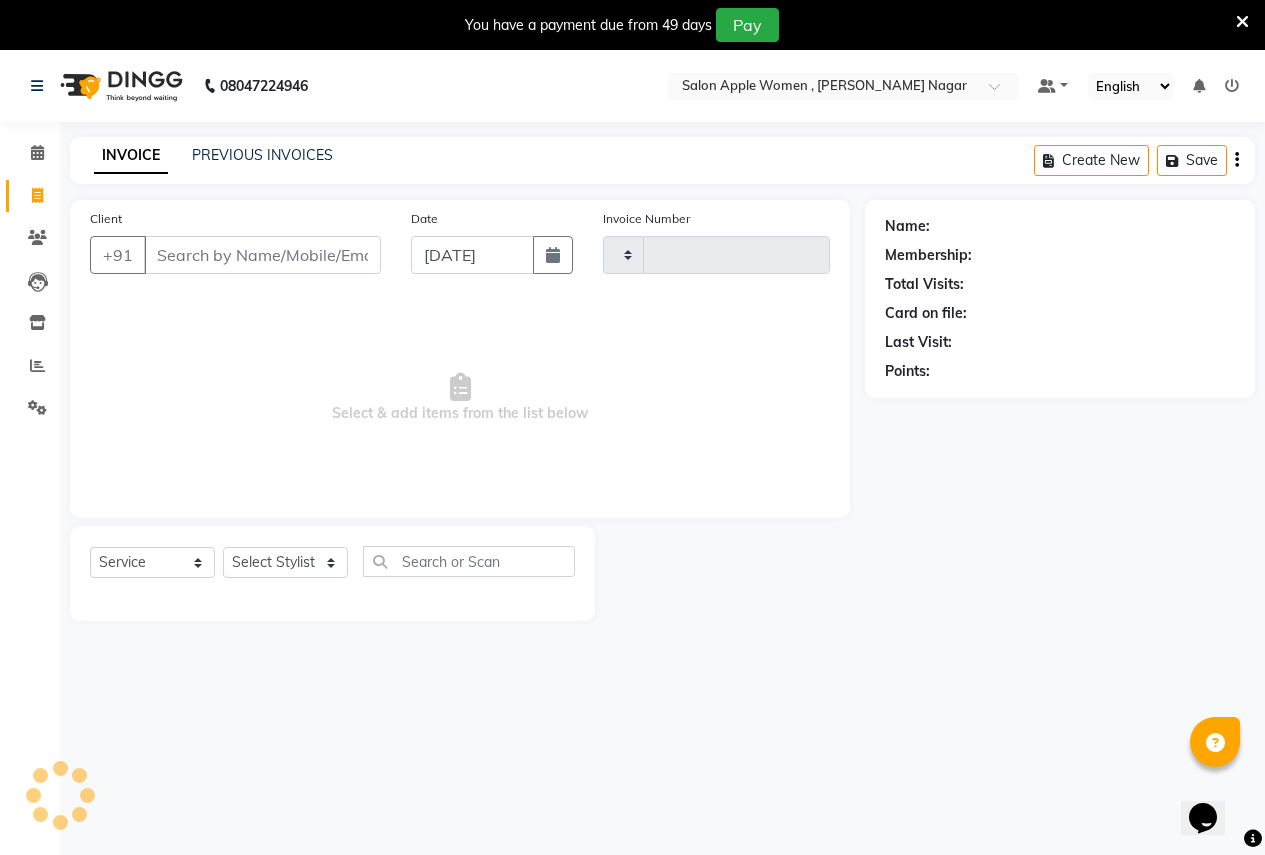 type on "1580" 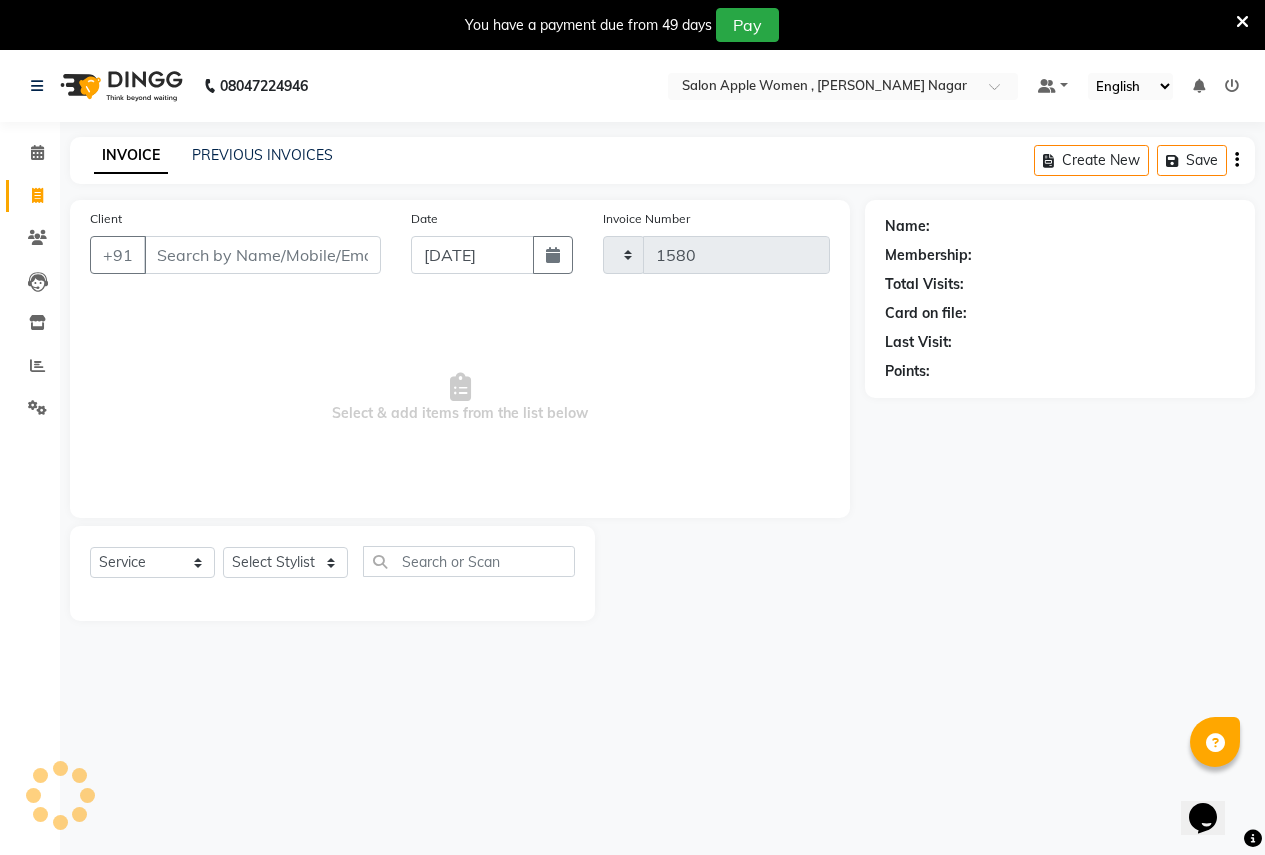 select on "96" 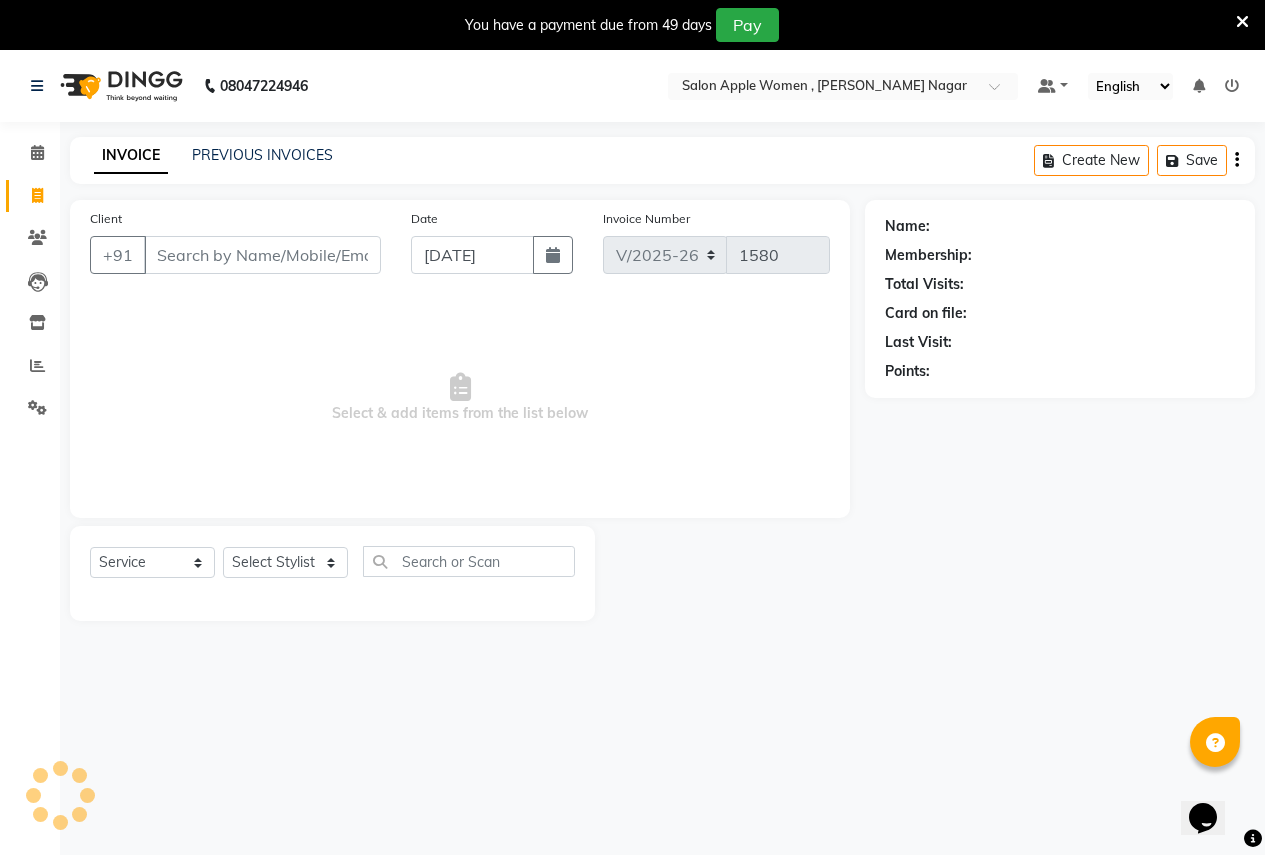 click on "Client" at bounding box center [262, 255] 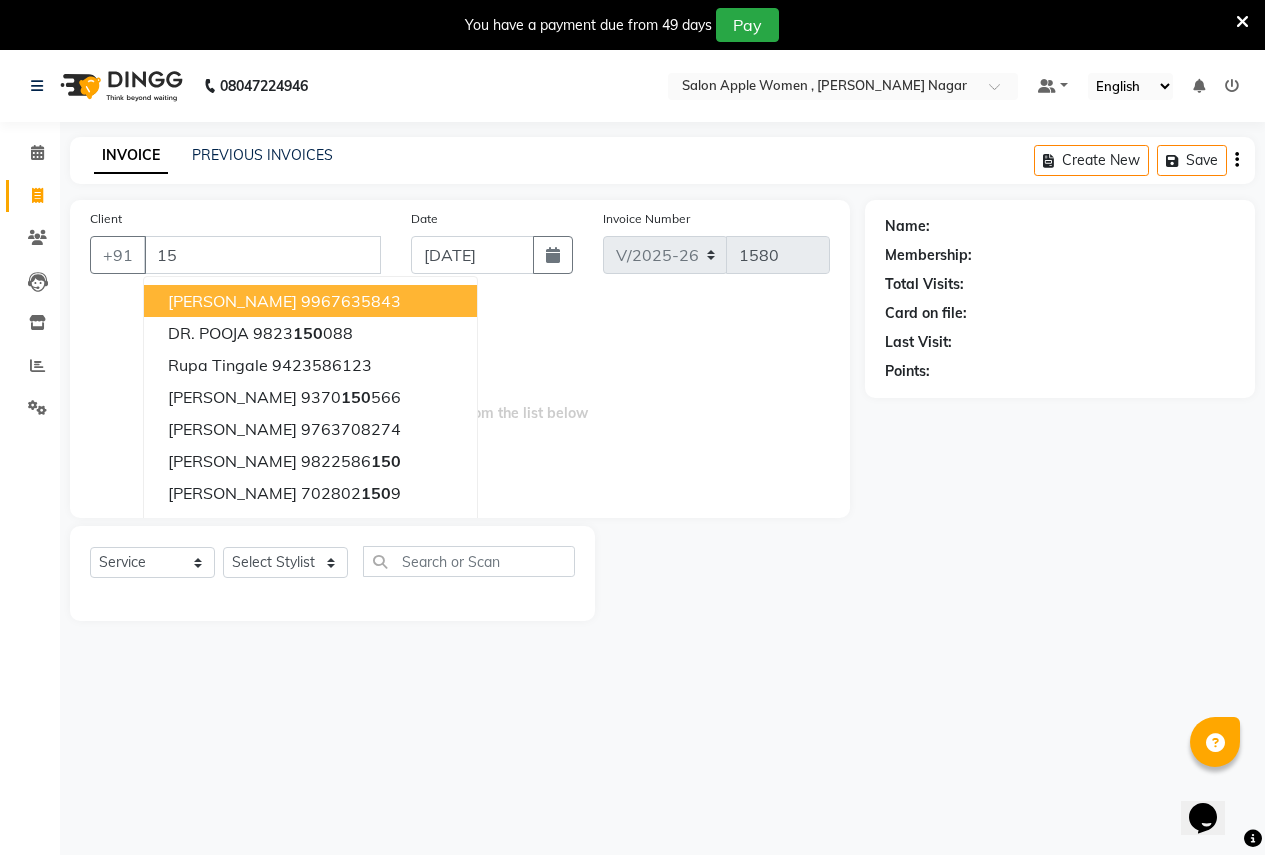type on "1" 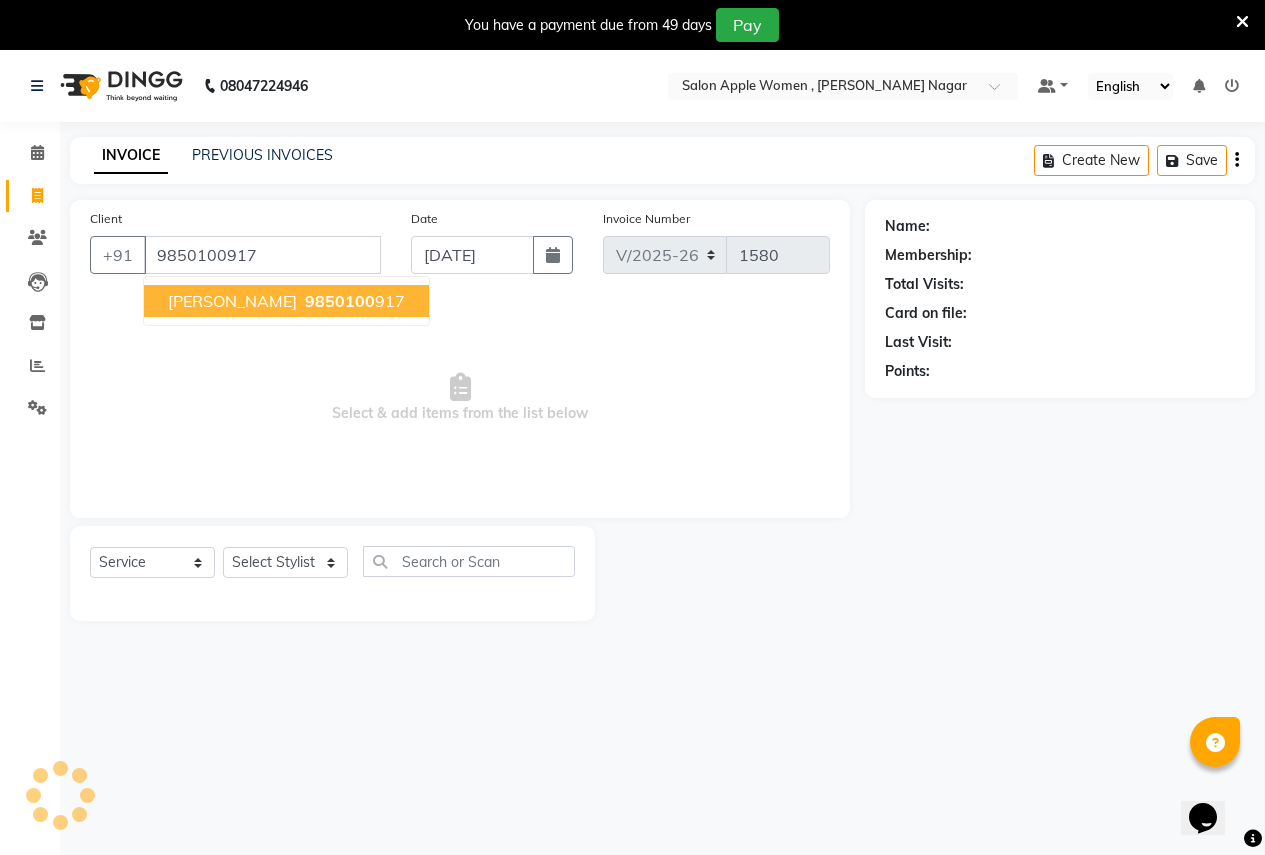 type on "9850100917" 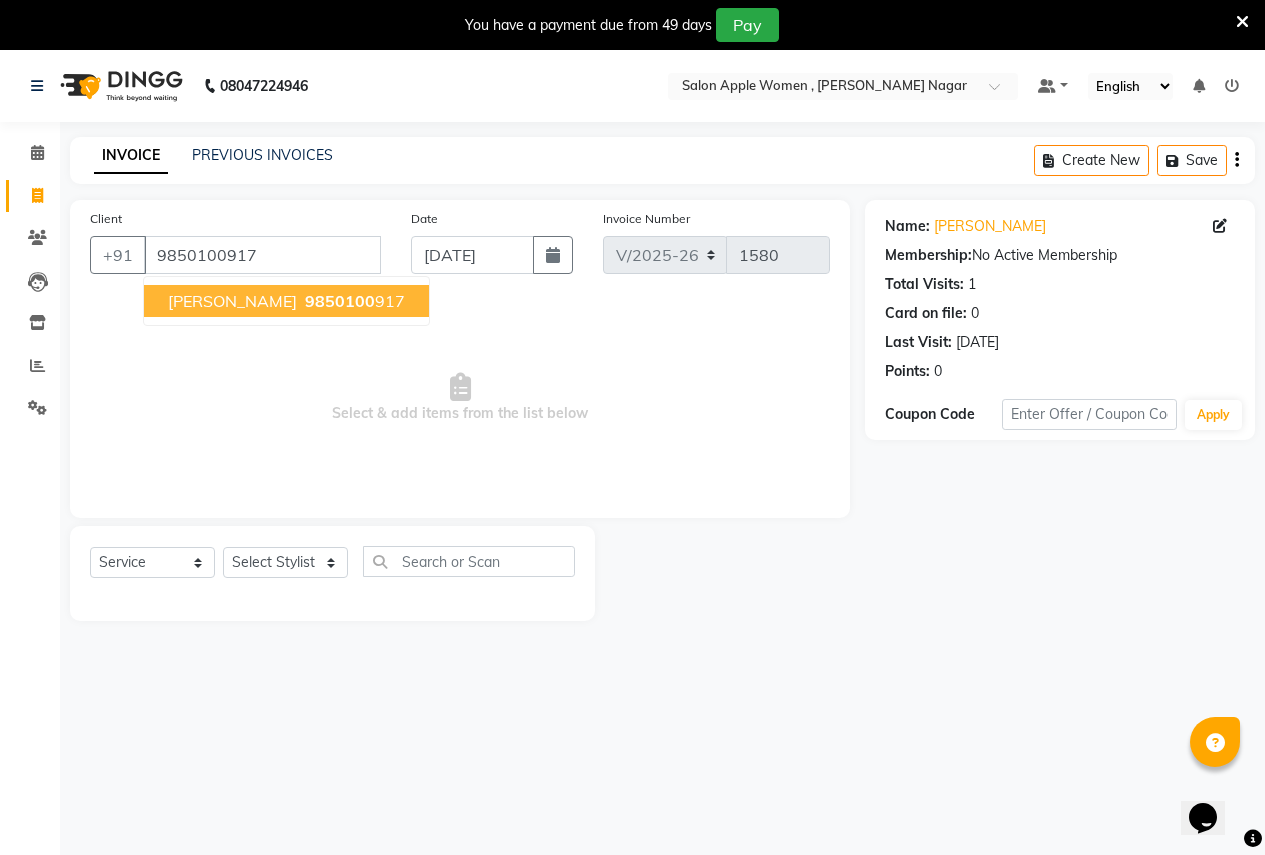 drag, startPoint x: 241, startPoint y: 299, endPoint x: 324, endPoint y: 472, distance: 191.88017 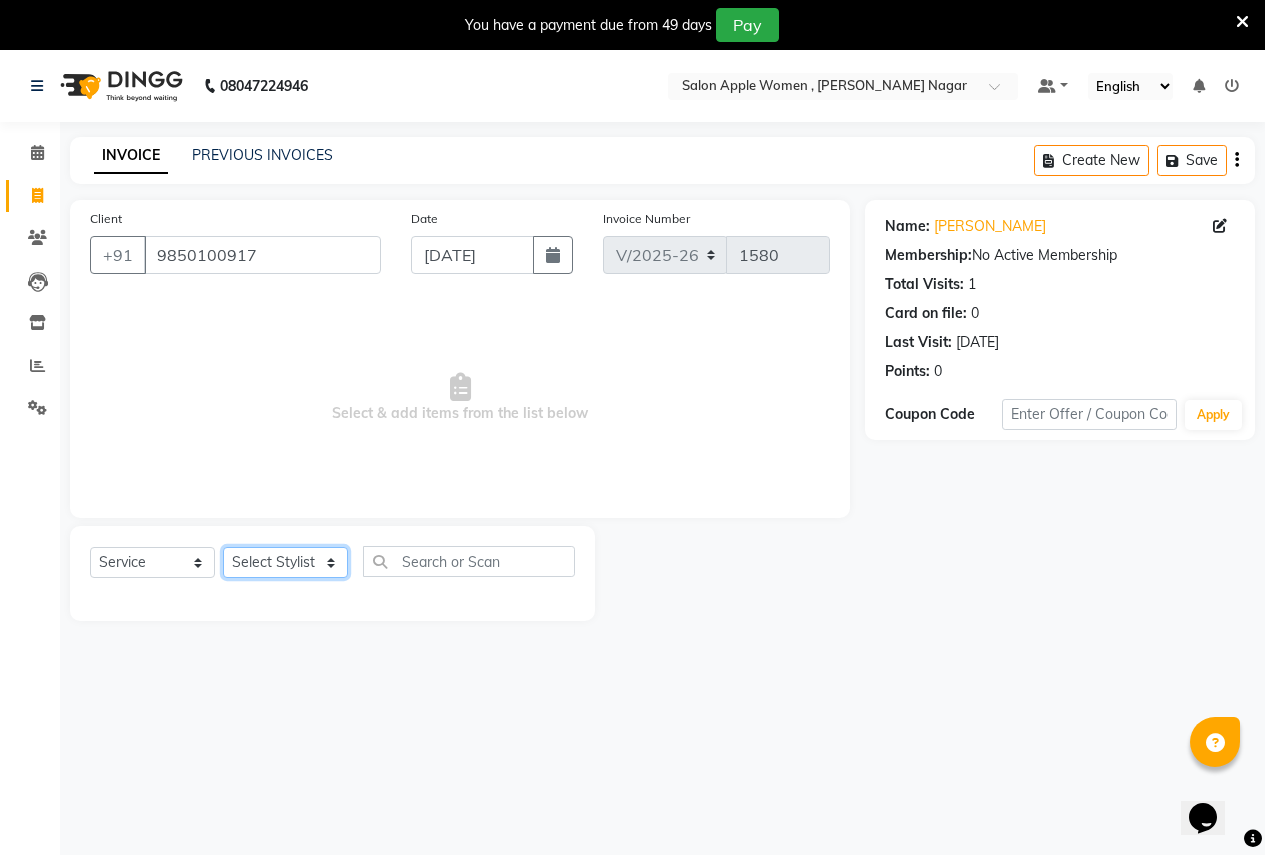 click on "Select Stylist [PERSON_NAME] [PERSON_NAME] [PERSON_NAME] [PERSON_NAME] Jyoti Rahul [PERSON_NAME] [MEDICAL_DATA][PERSON_NAME] [PERSON_NAME] NSS Pratibha Paswan [PERSON_NAME] [PERSON_NAME] Reception  Reshma Operations Head [PERSON_NAME] [PERSON_NAME] [PERSON_NAME]" 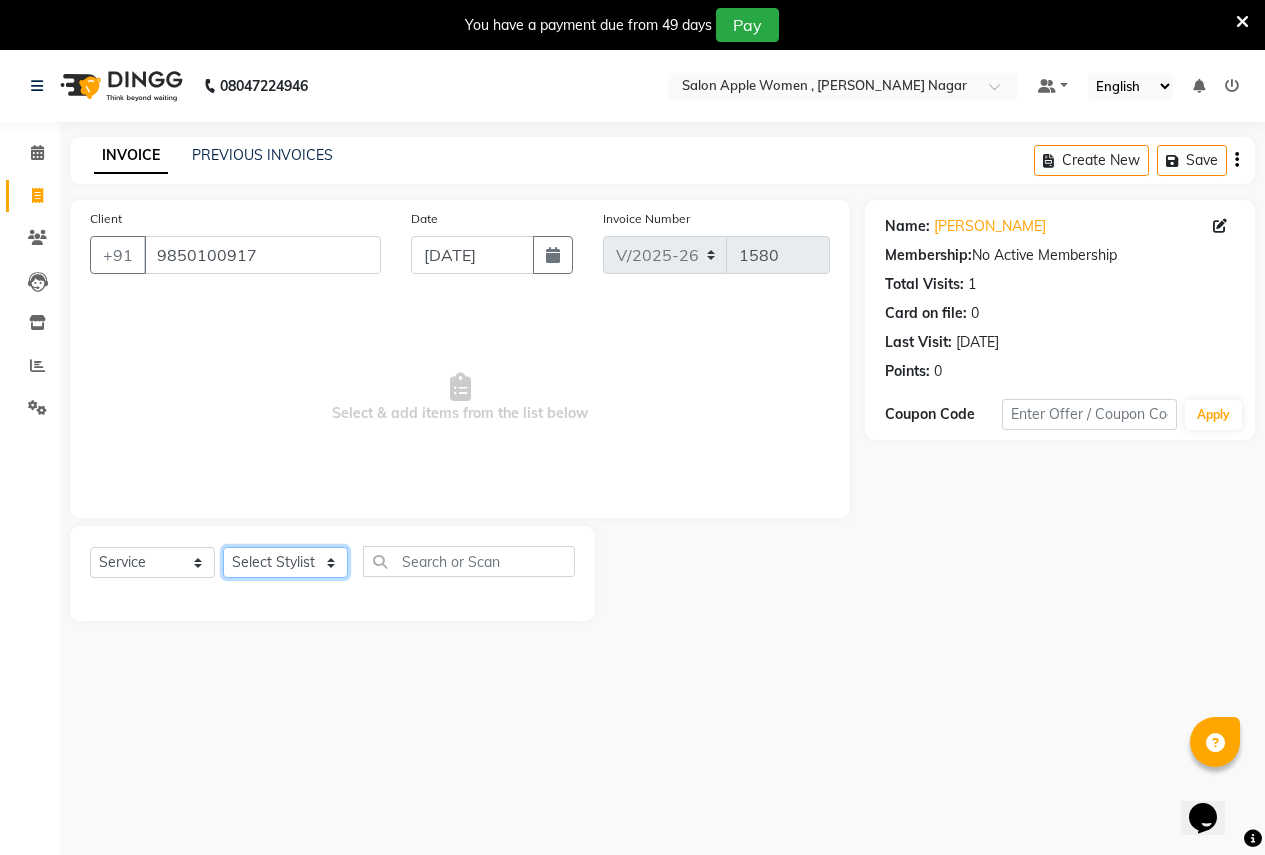select on "12123" 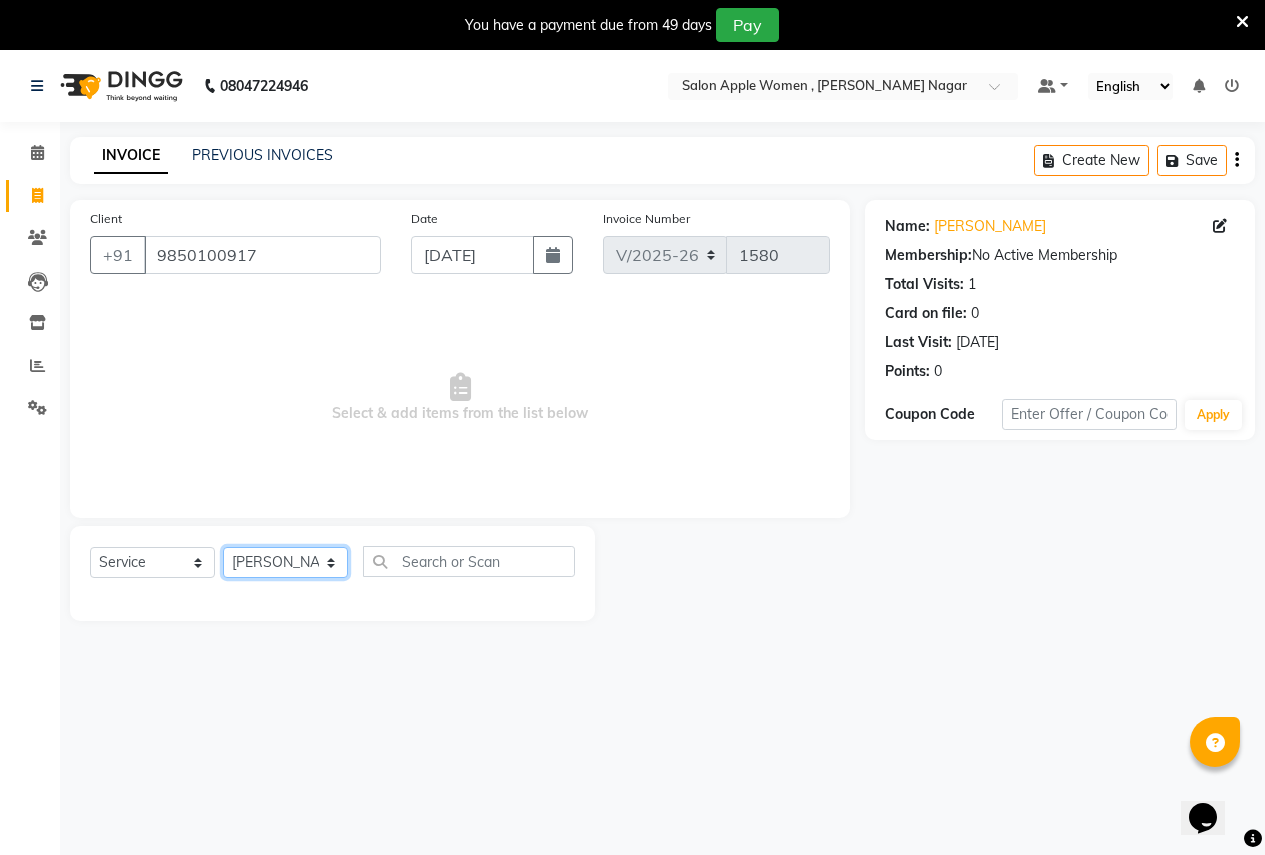click on "Select Stylist [PERSON_NAME] [PERSON_NAME] [PERSON_NAME] [PERSON_NAME] Jyoti Rahul [PERSON_NAME] [MEDICAL_DATA][PERSON_NAME] [PERSON_NAME] NSS Pratibha Paswan [PERSON_NAME] [PERSON_NAME] Reception  Reshma Operations Head [PERSON_NAME] [PERSON_NAME] [PERSON_NAME]" 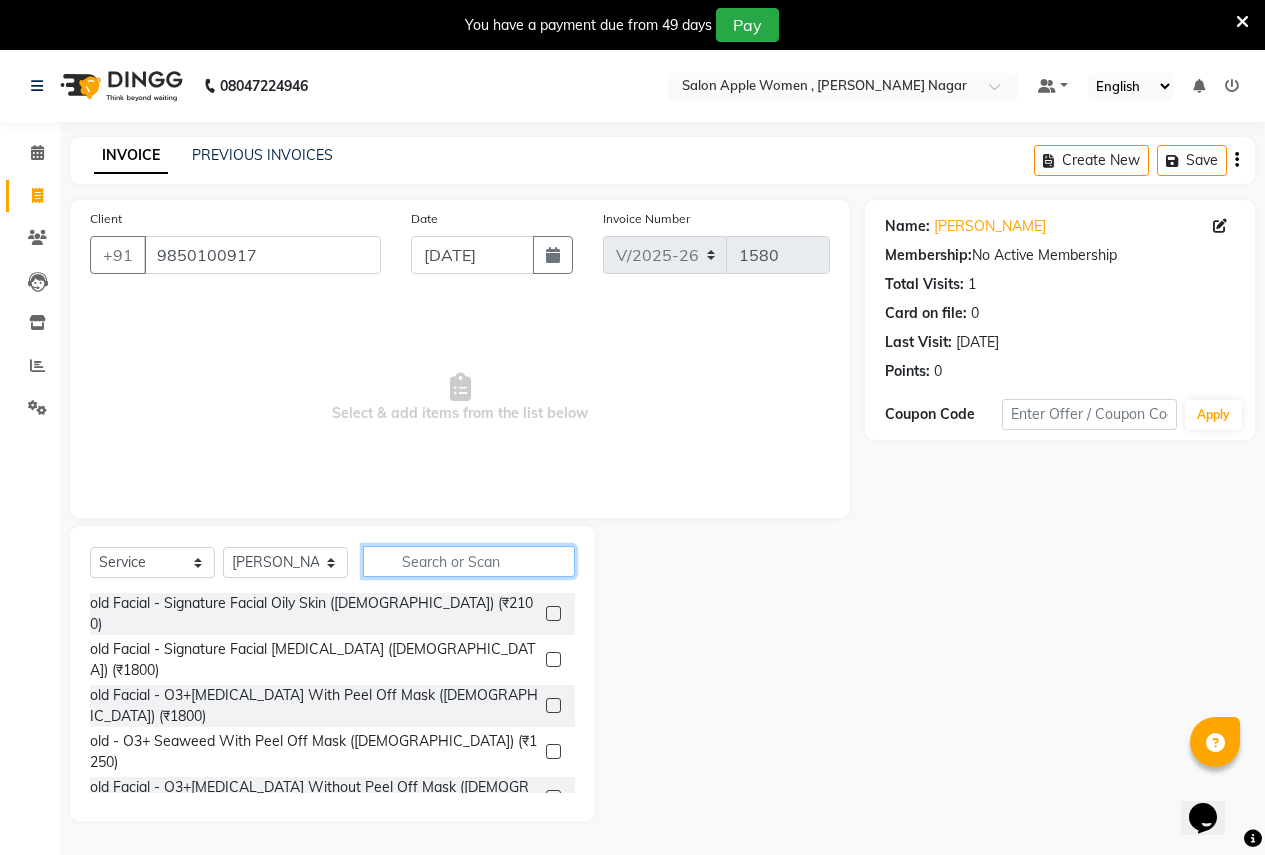 click 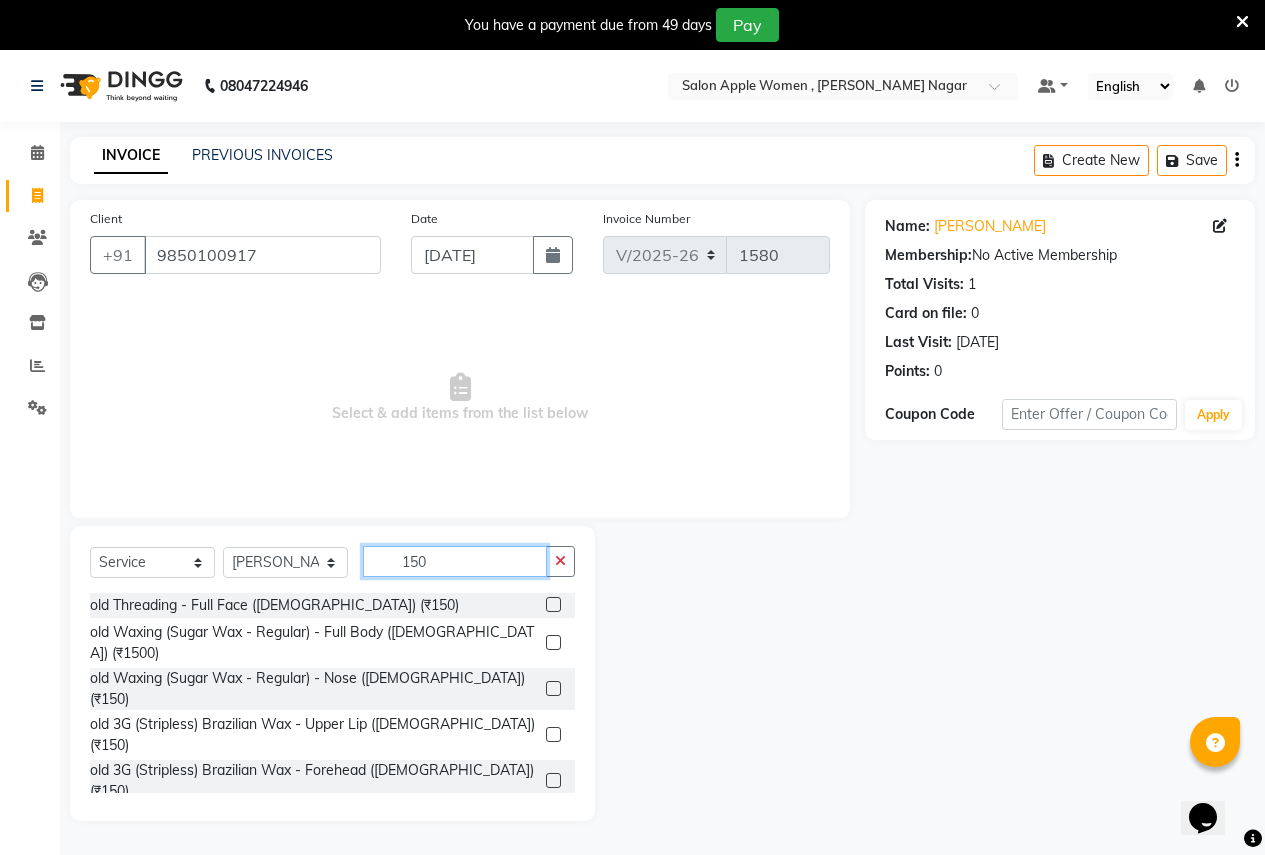 type on "150" 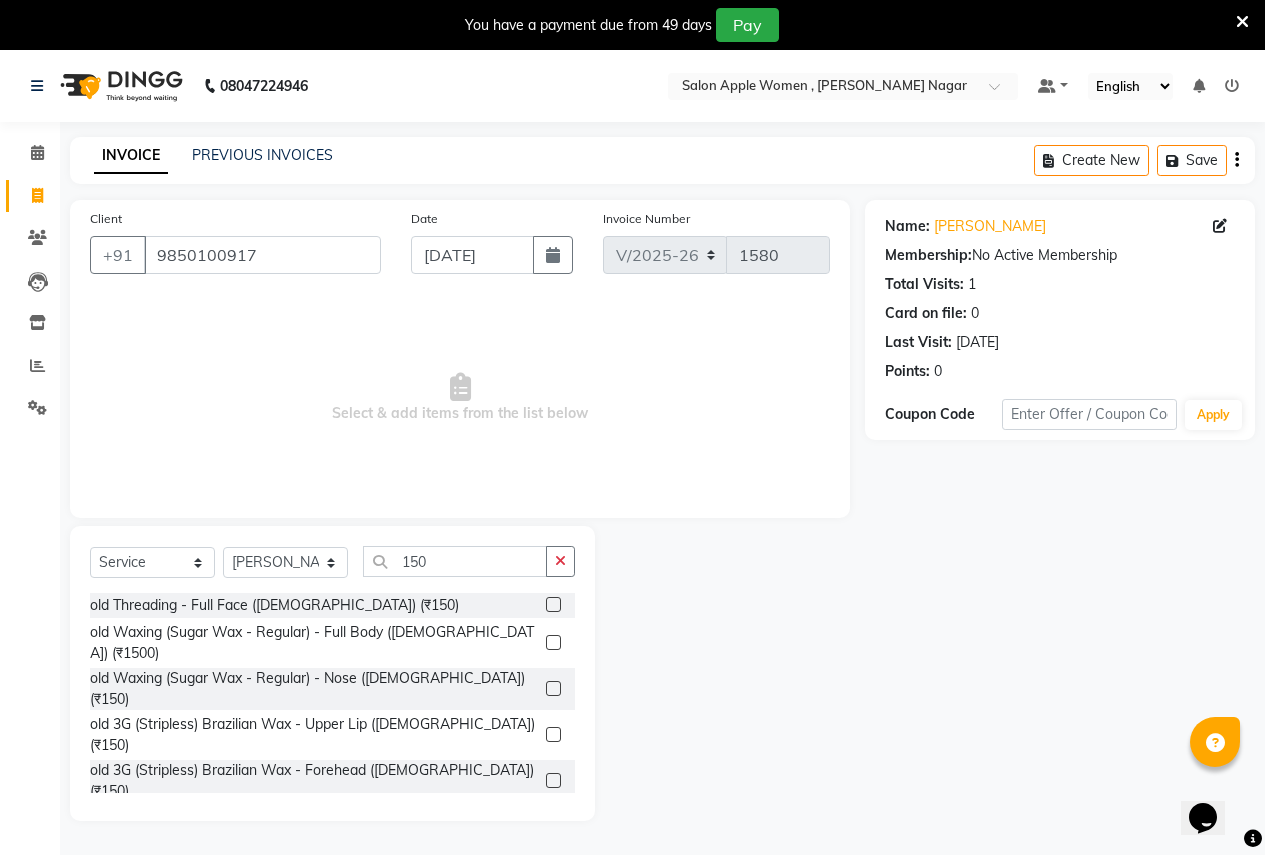 click 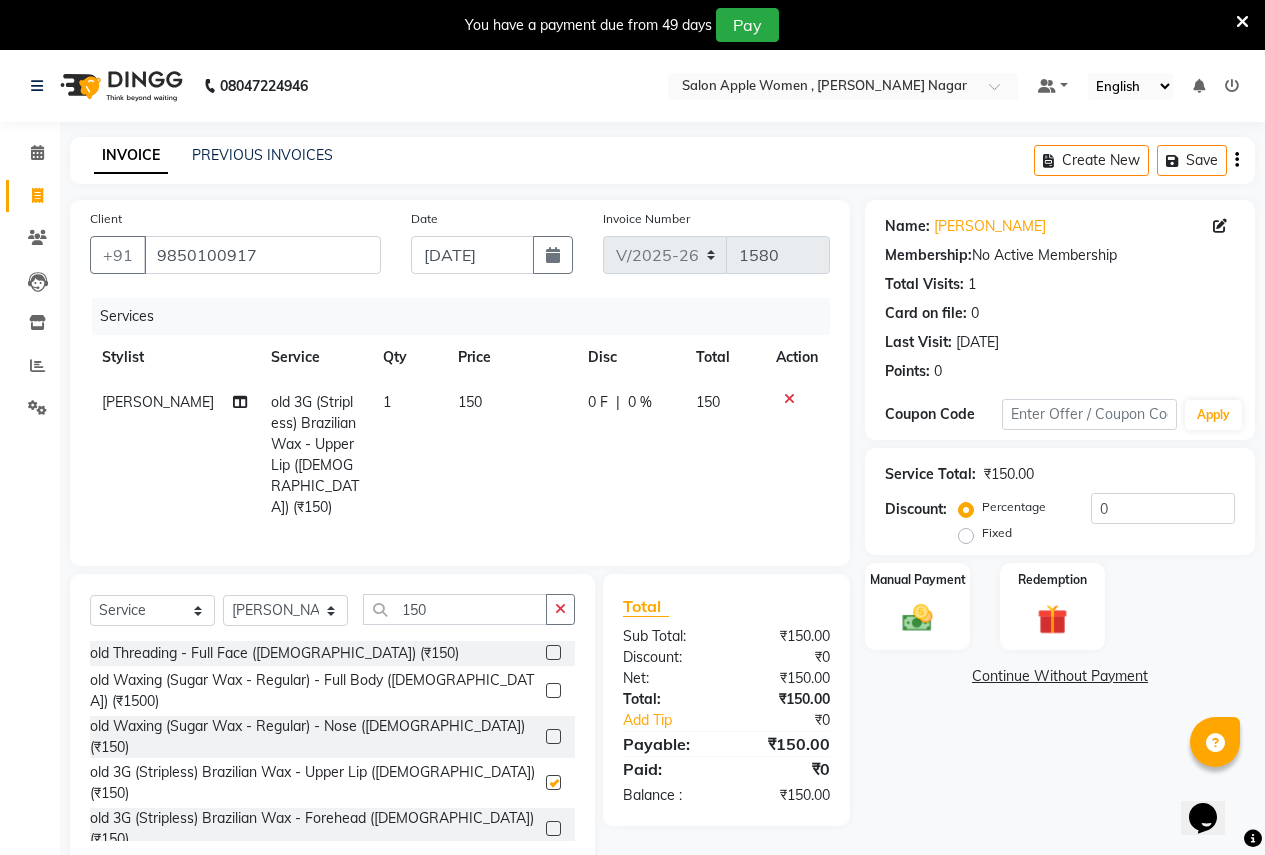 checkbox on "false" 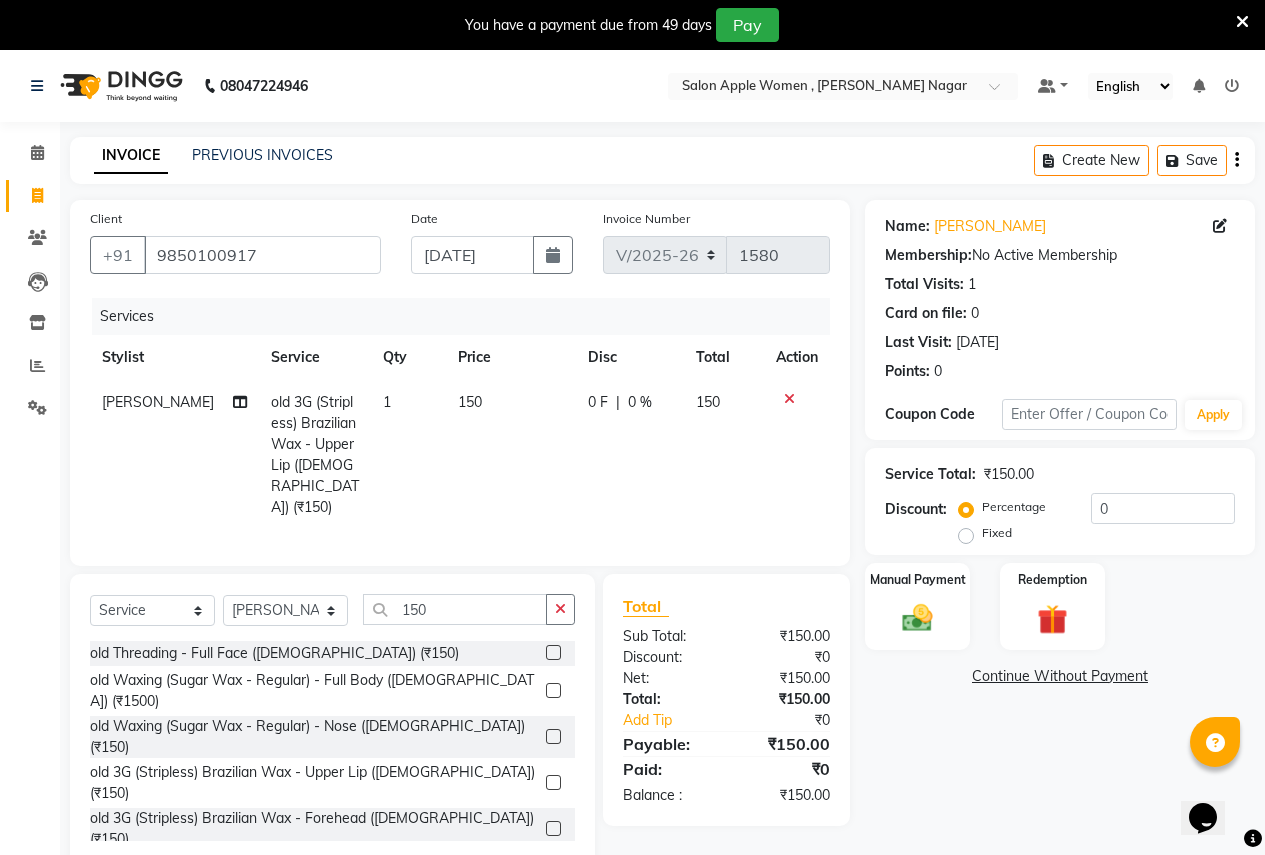 click 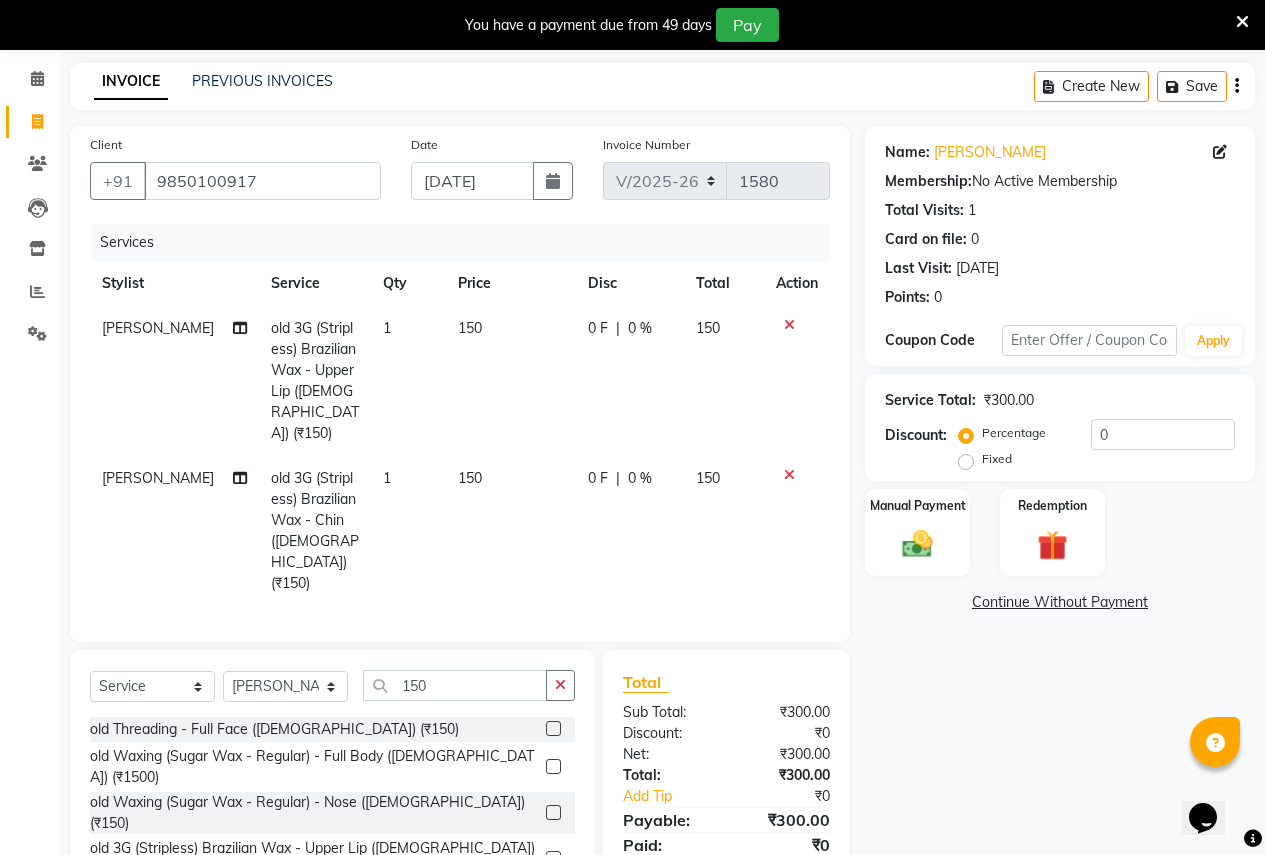 scroll, scrollTop: 146, scrollLeft: 0, axis: vertical 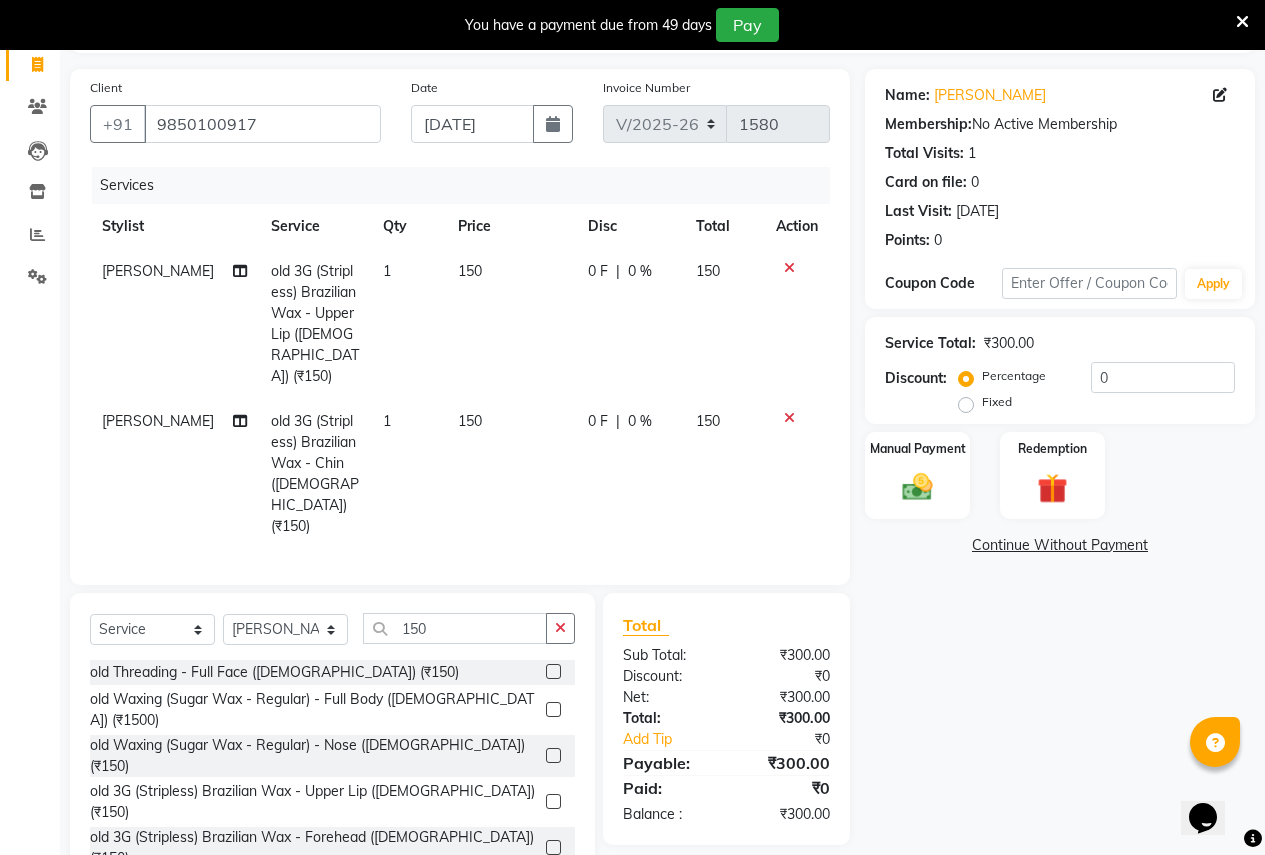 checkbox on "false" 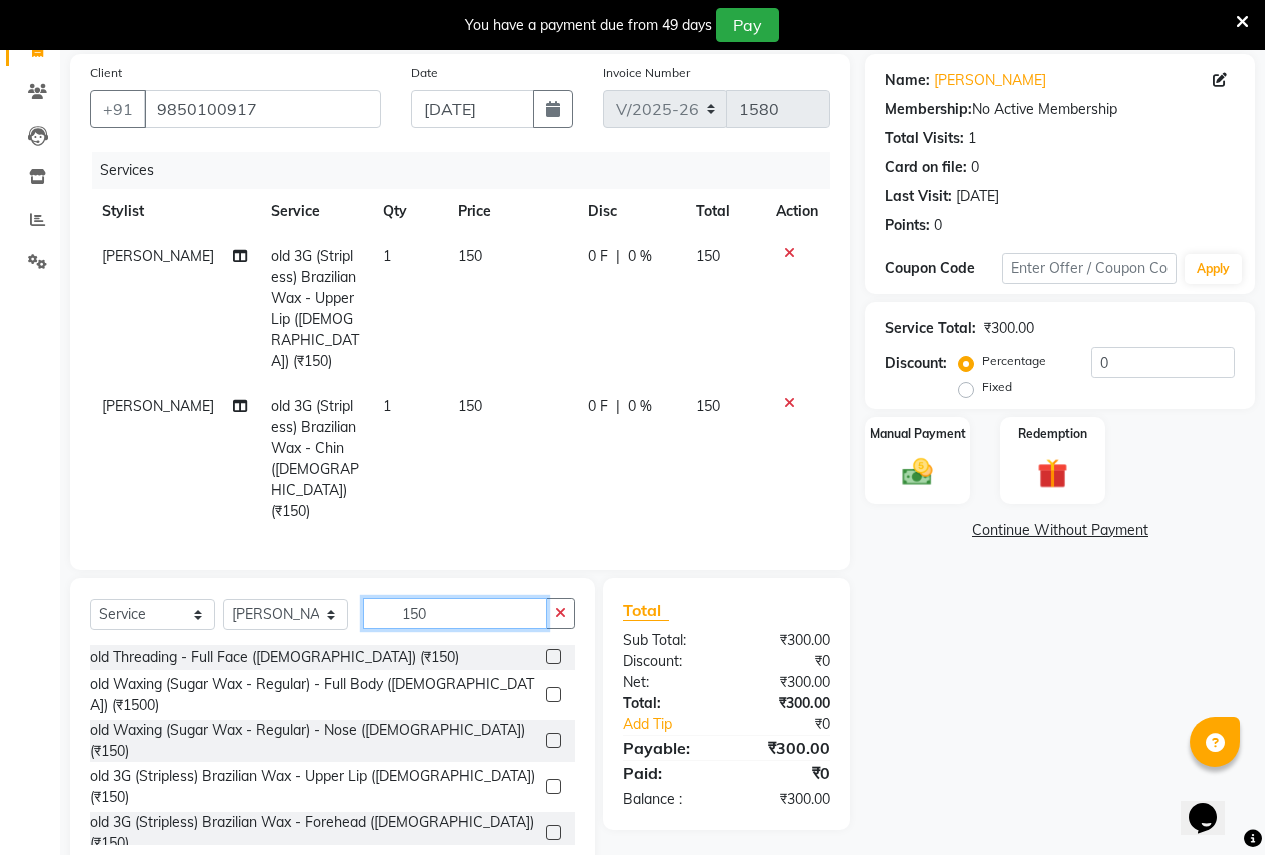 click on "150" 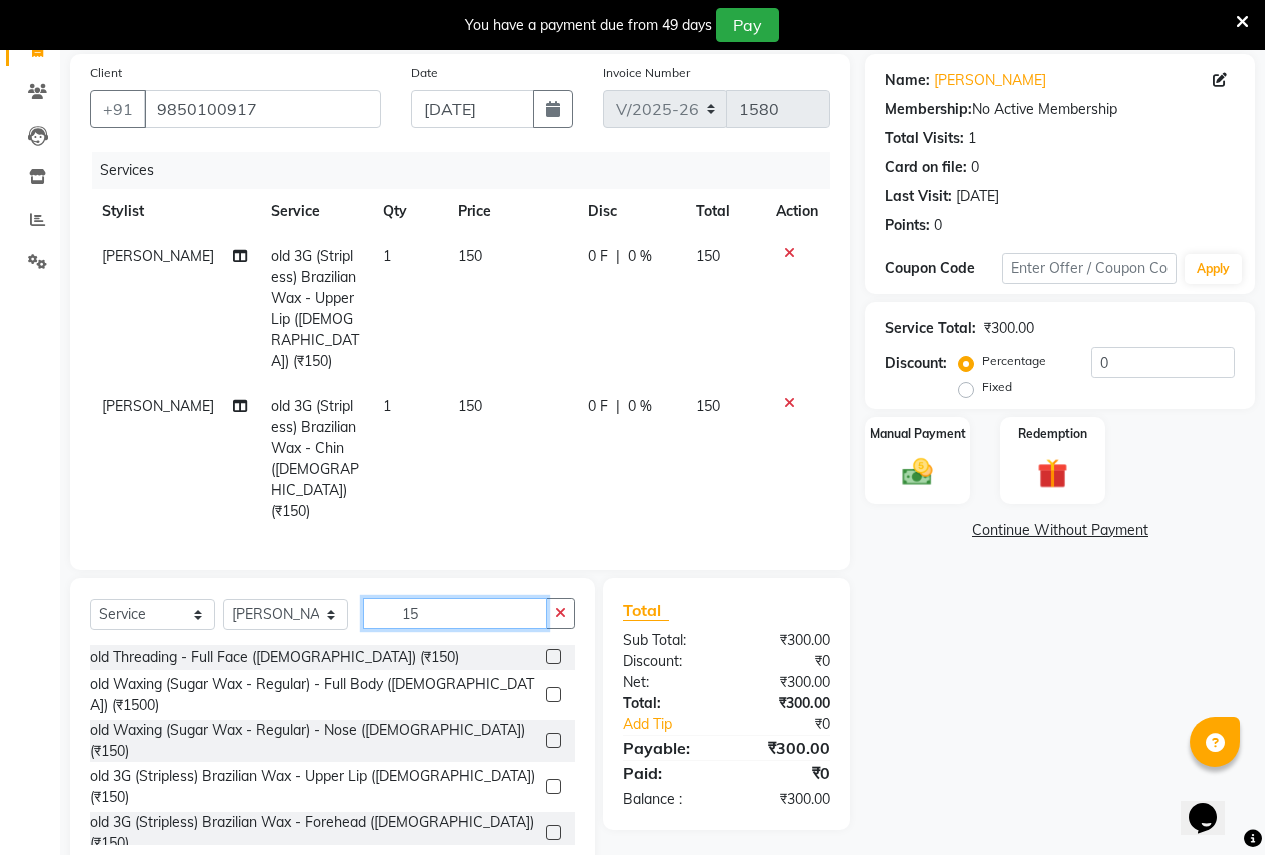 type on "1" 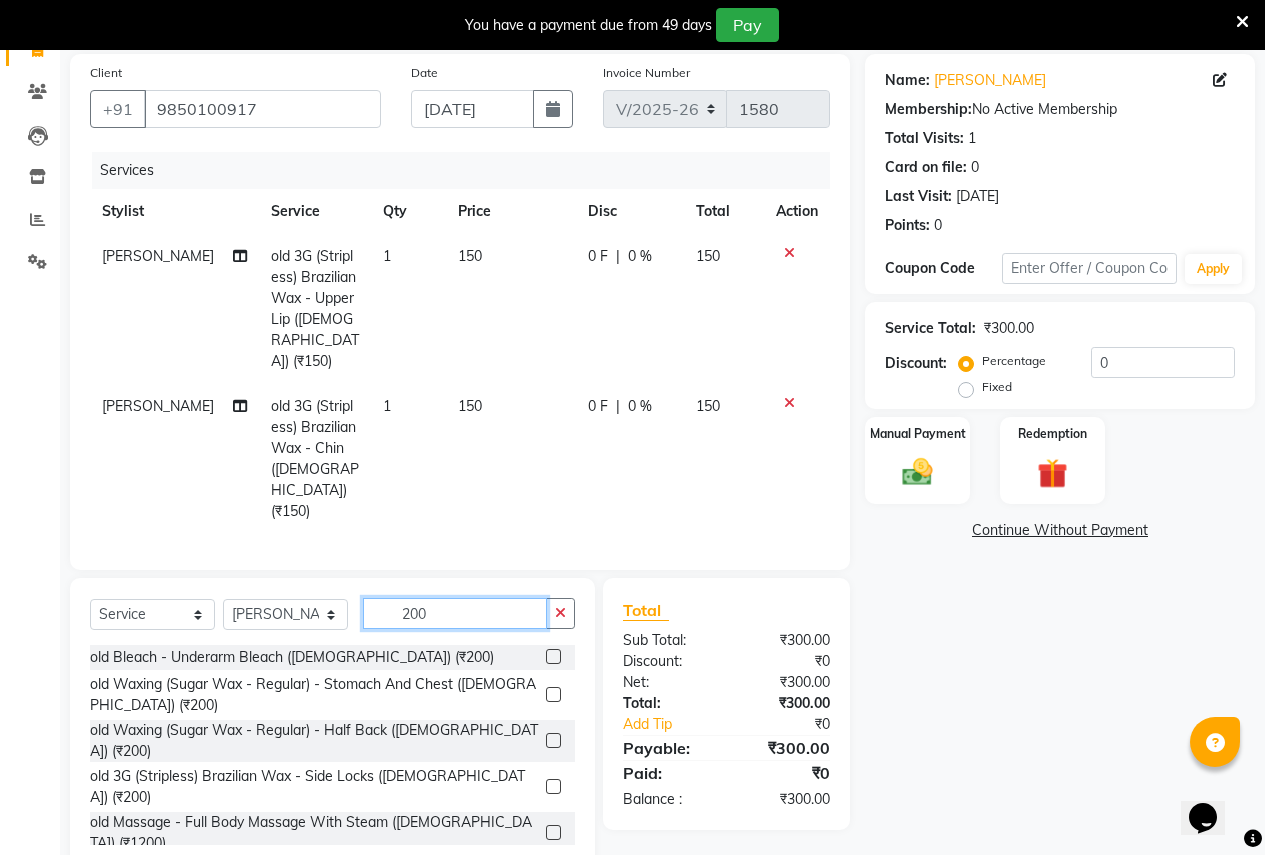 type on "200" 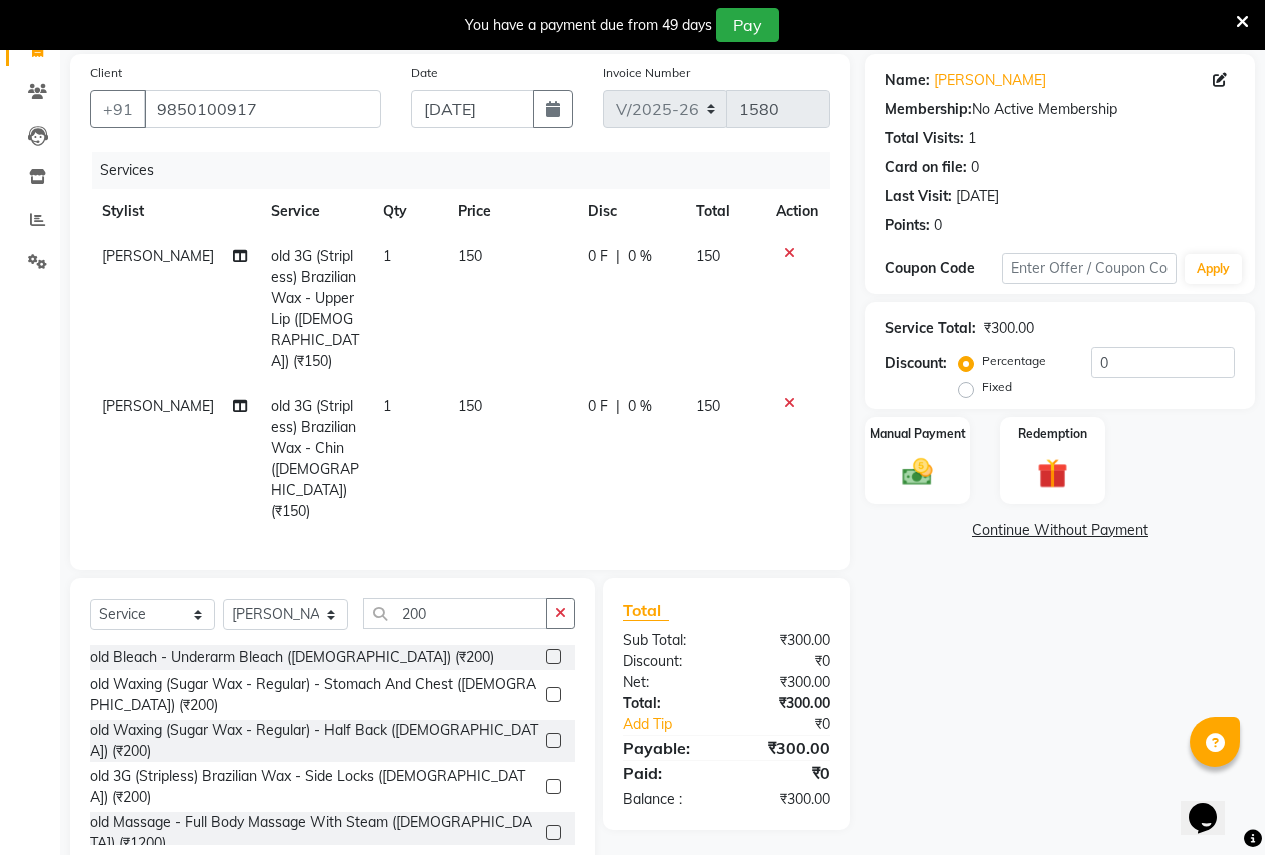 click 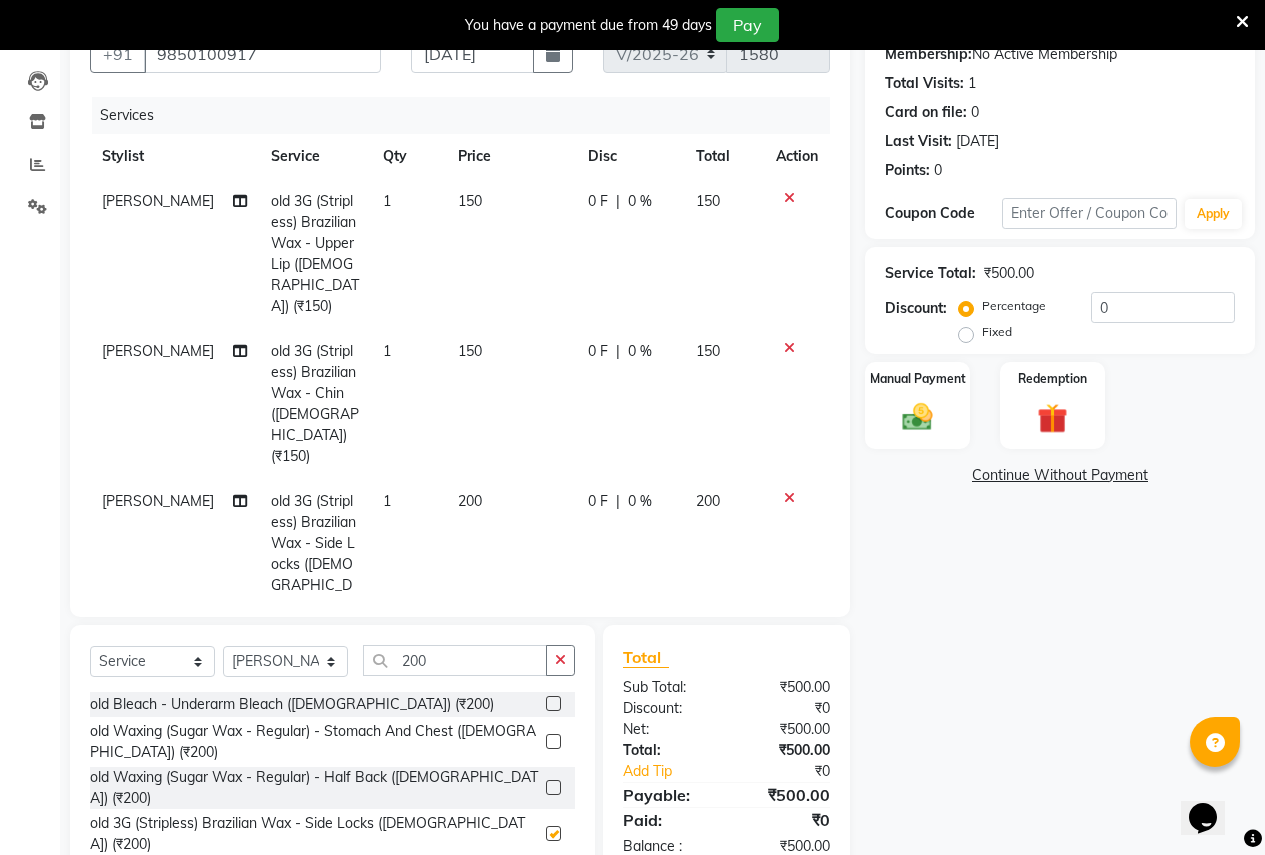 checkbox on "false" 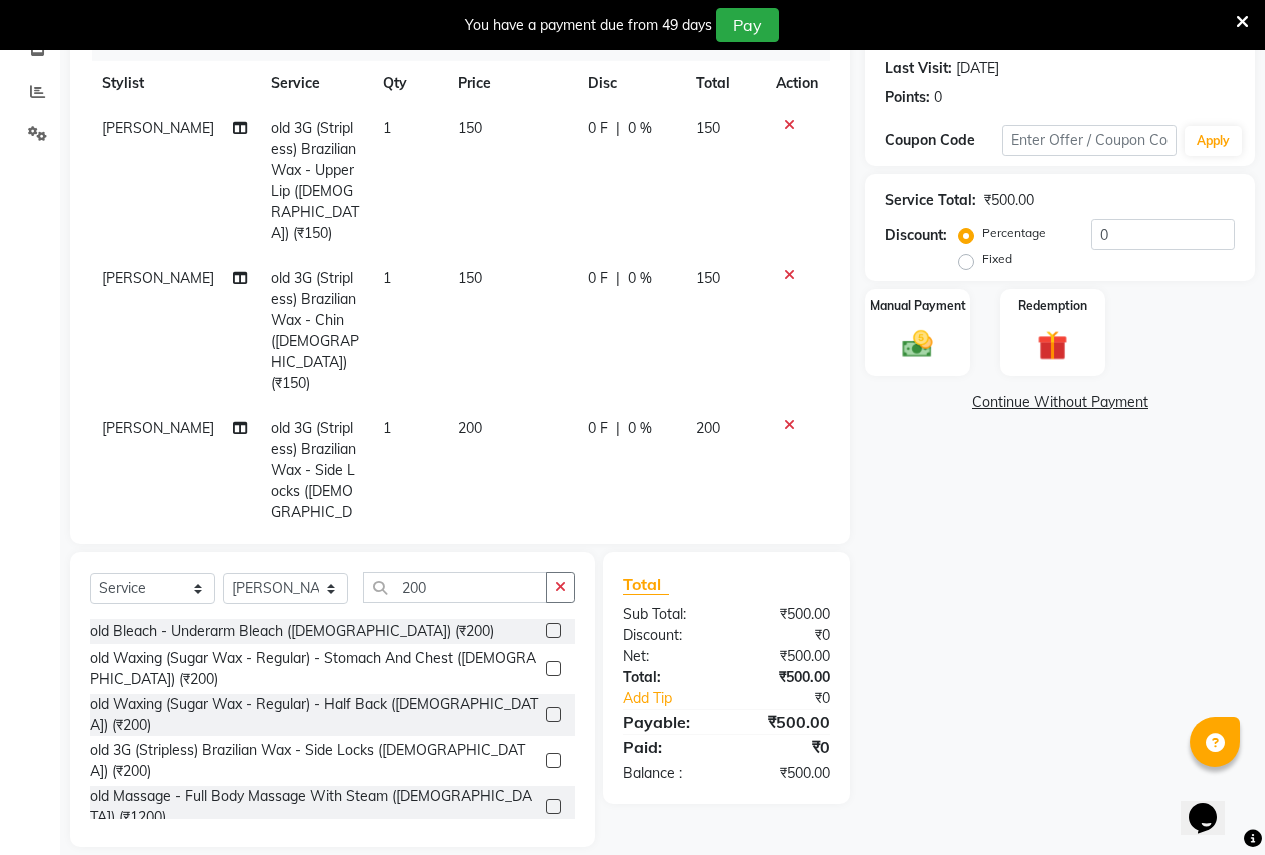 scroll, scrollTop: 275, scrollLeft: 0, axis: vertical 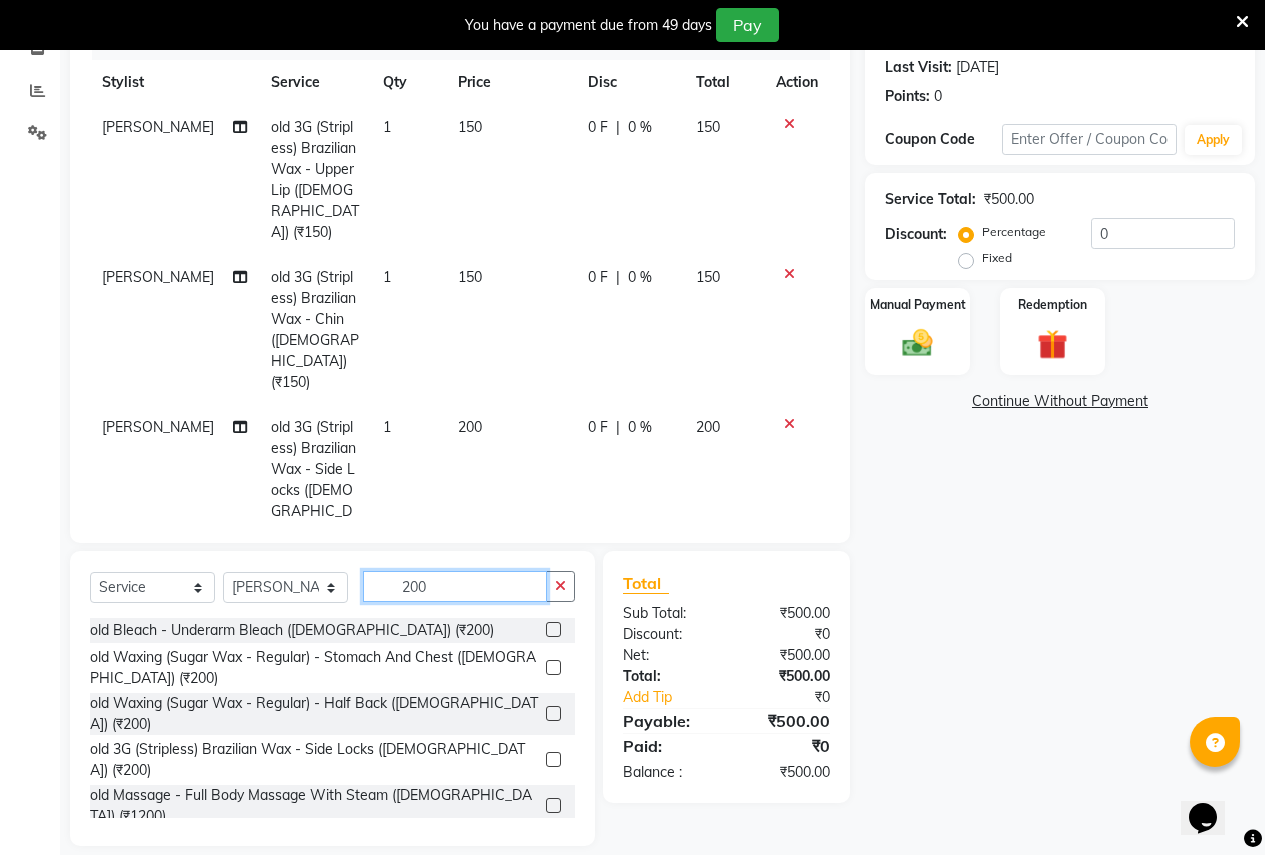 click on "200" 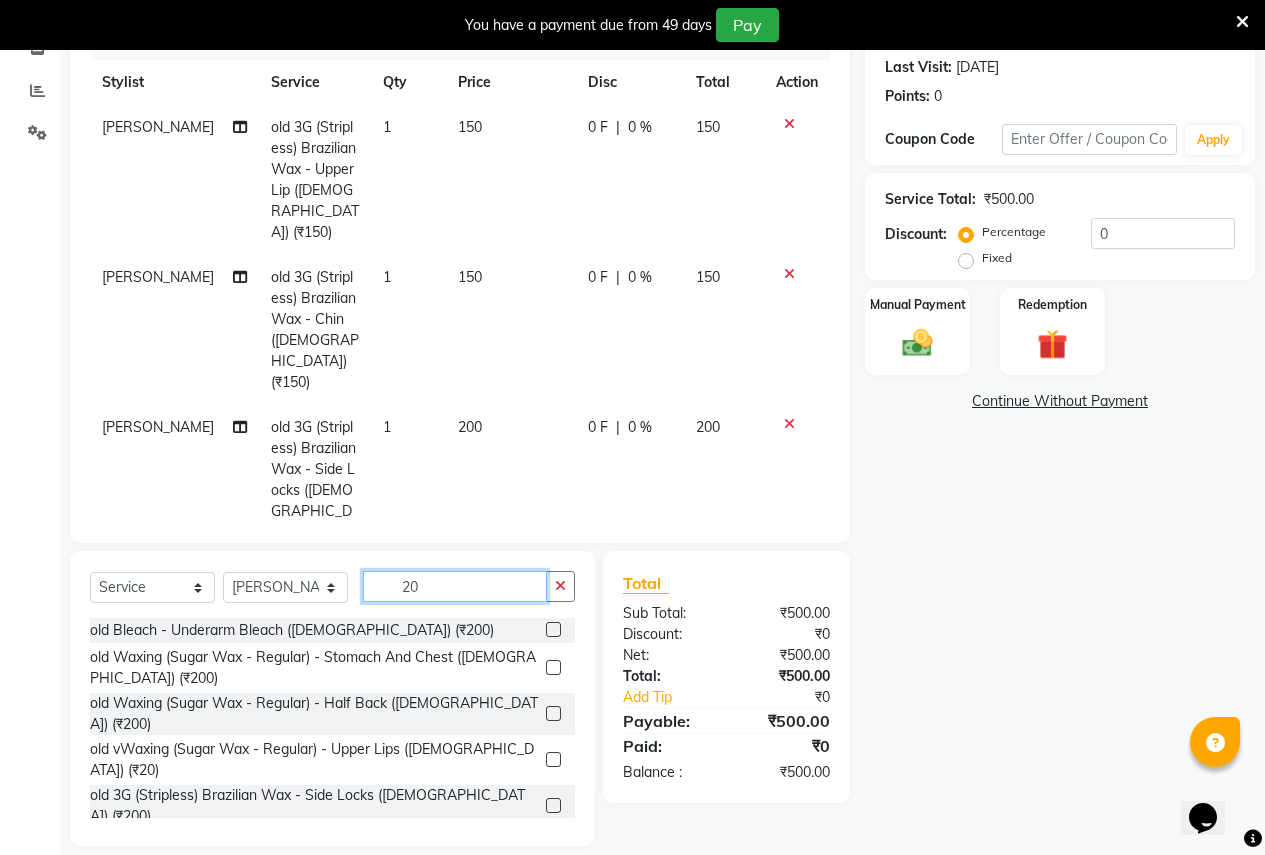 type on "2" 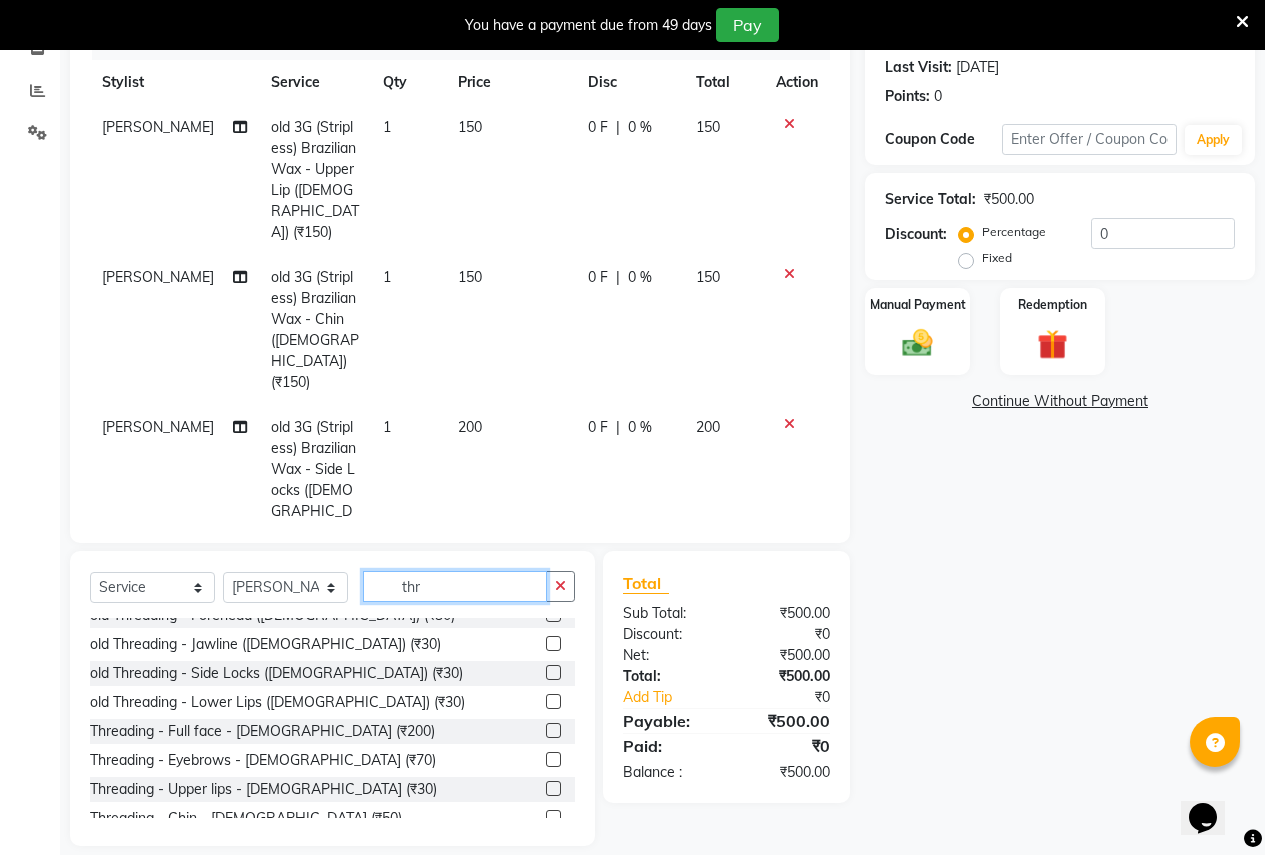scroll, scrollTop: 264, scrollLeft: 0, axis: vertical 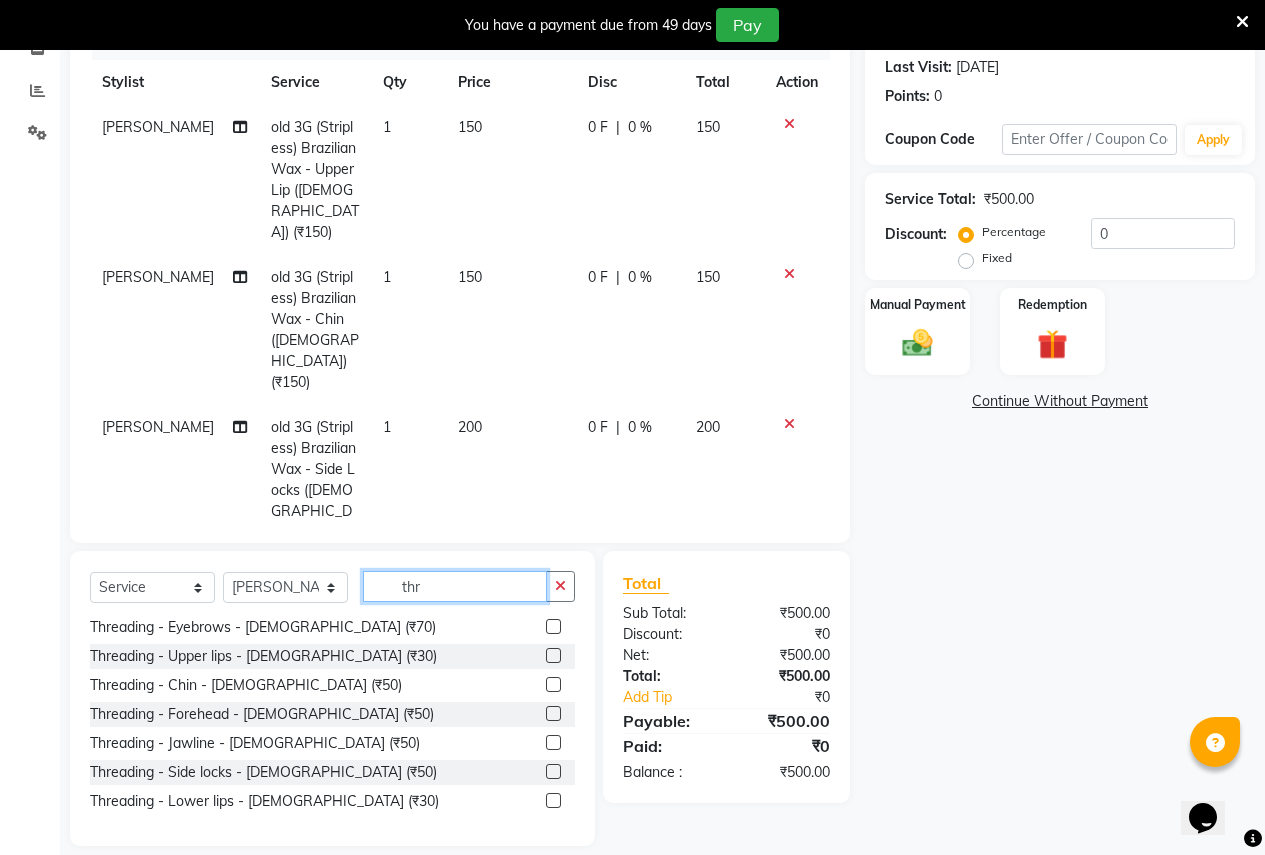 type on "thr" 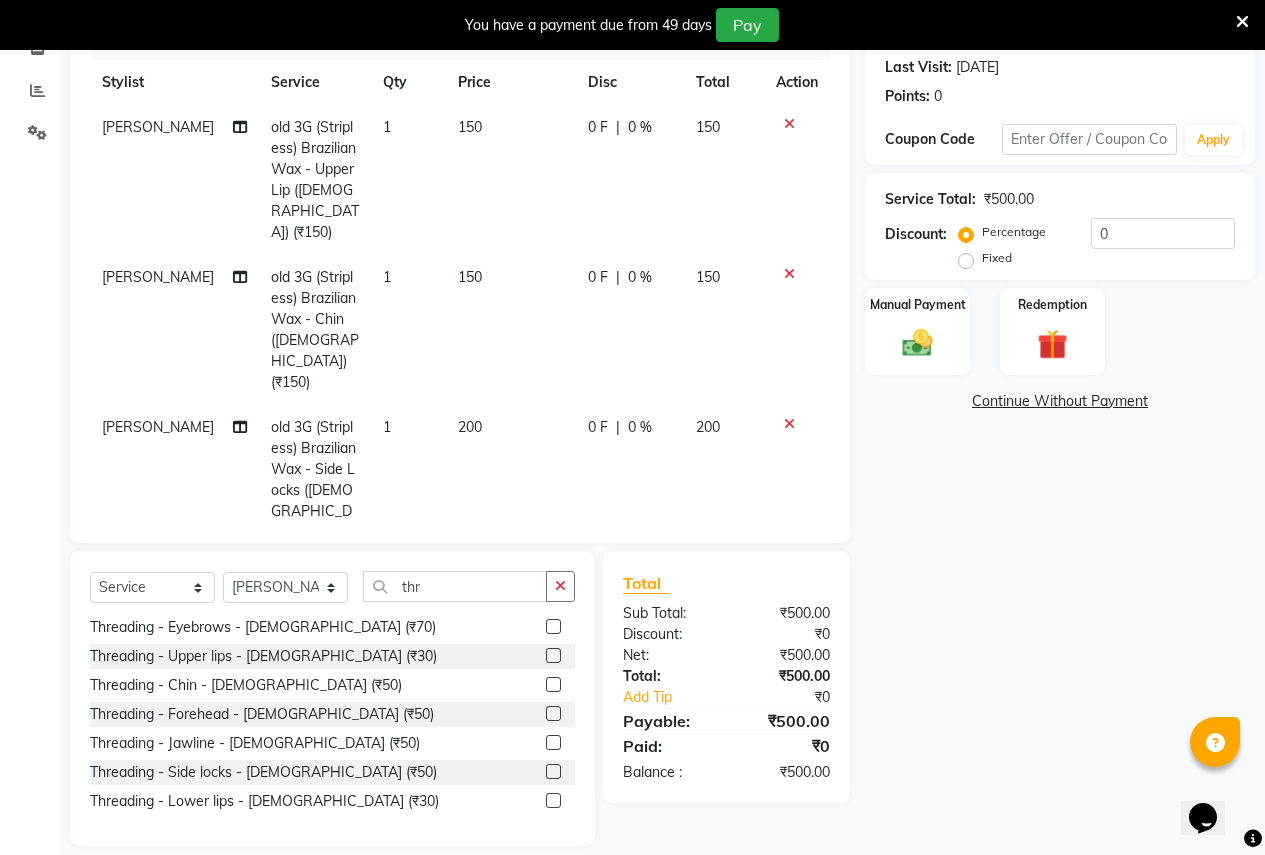 click 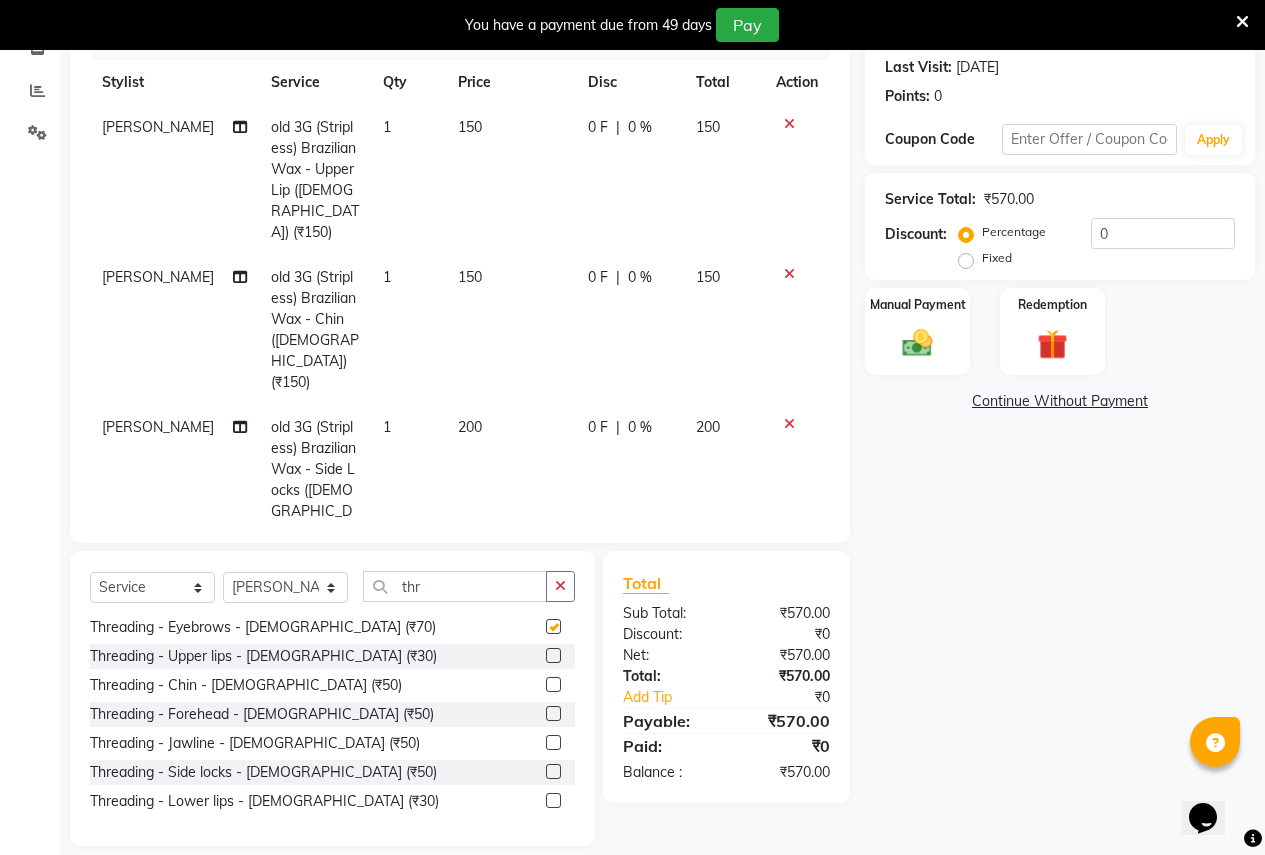 checkbox on "false" 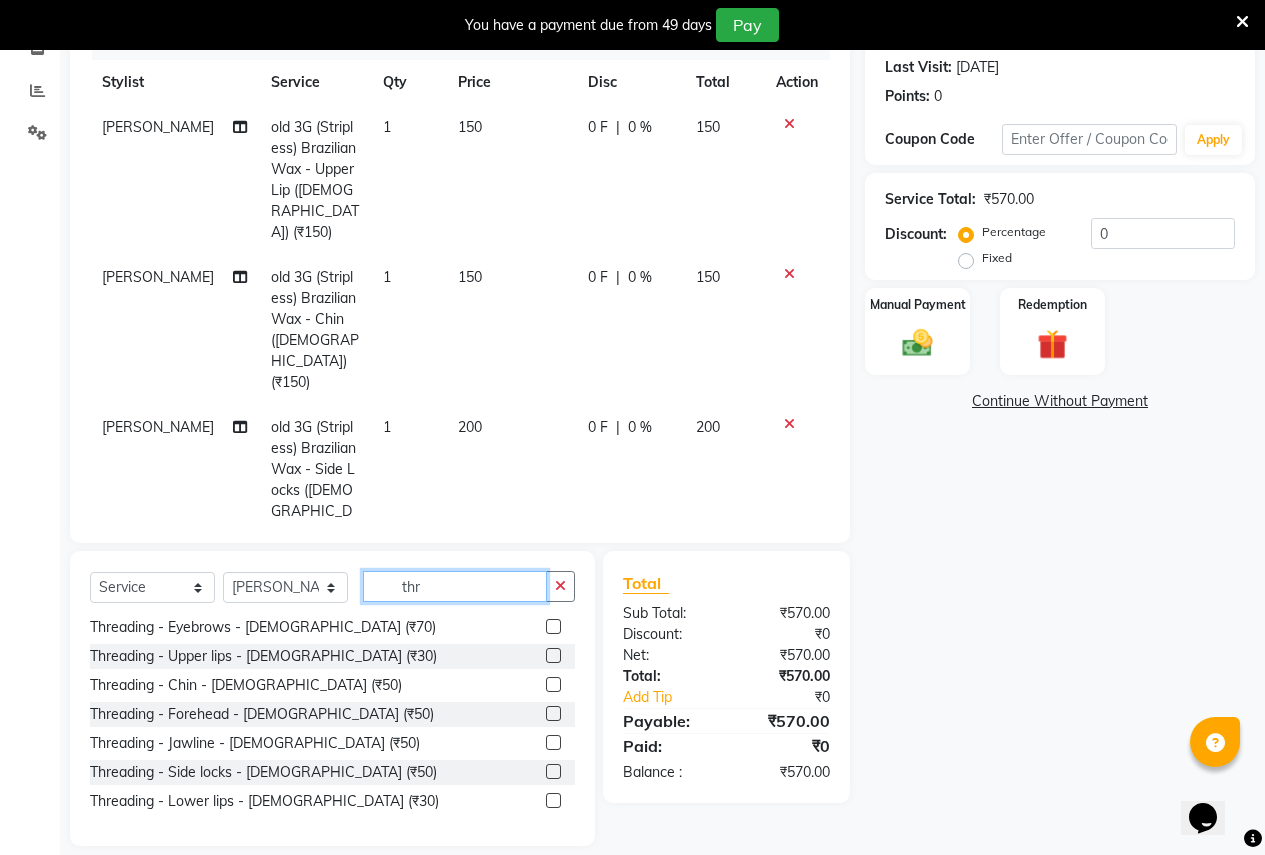 click on "thr" 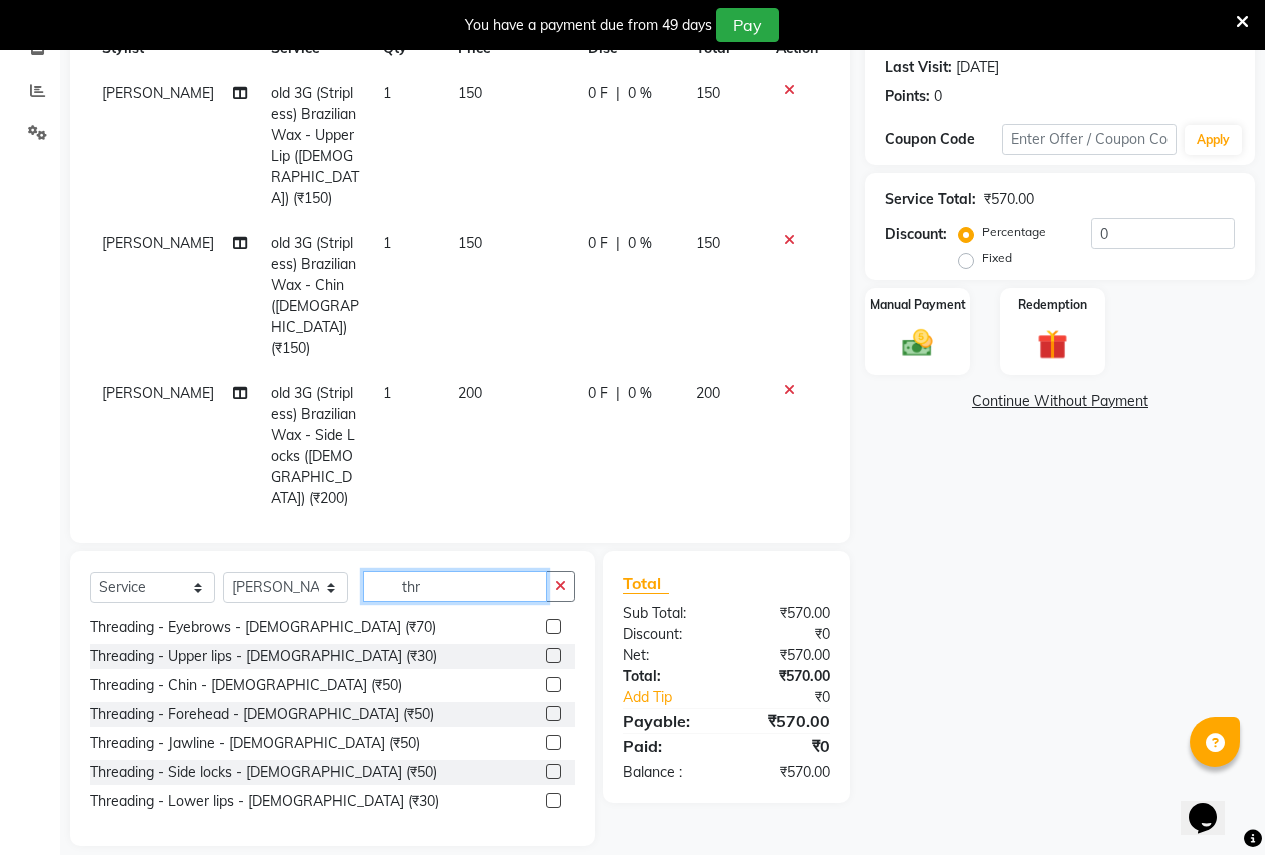 scroll, scrollTop: 66, scrollLeft: 0, axis: vertical 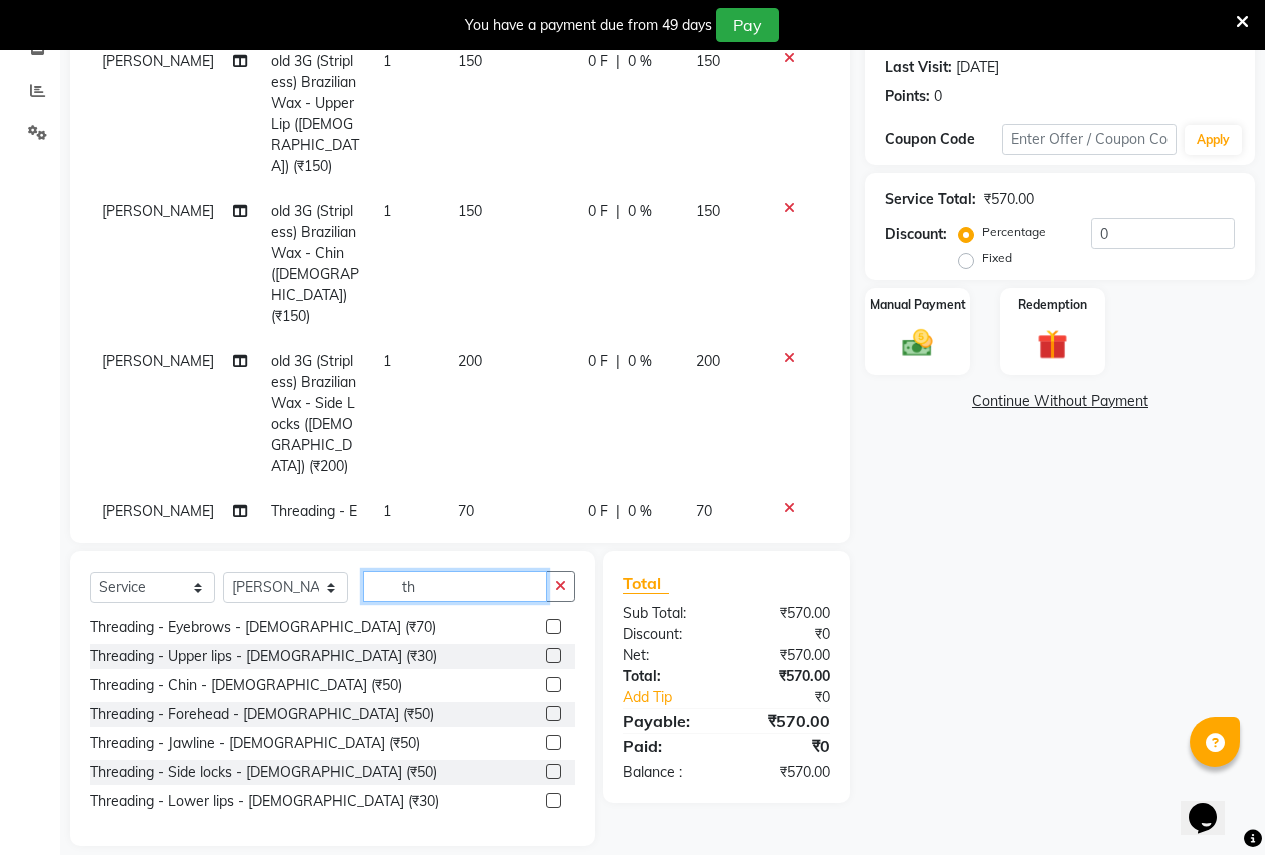 type on "t" 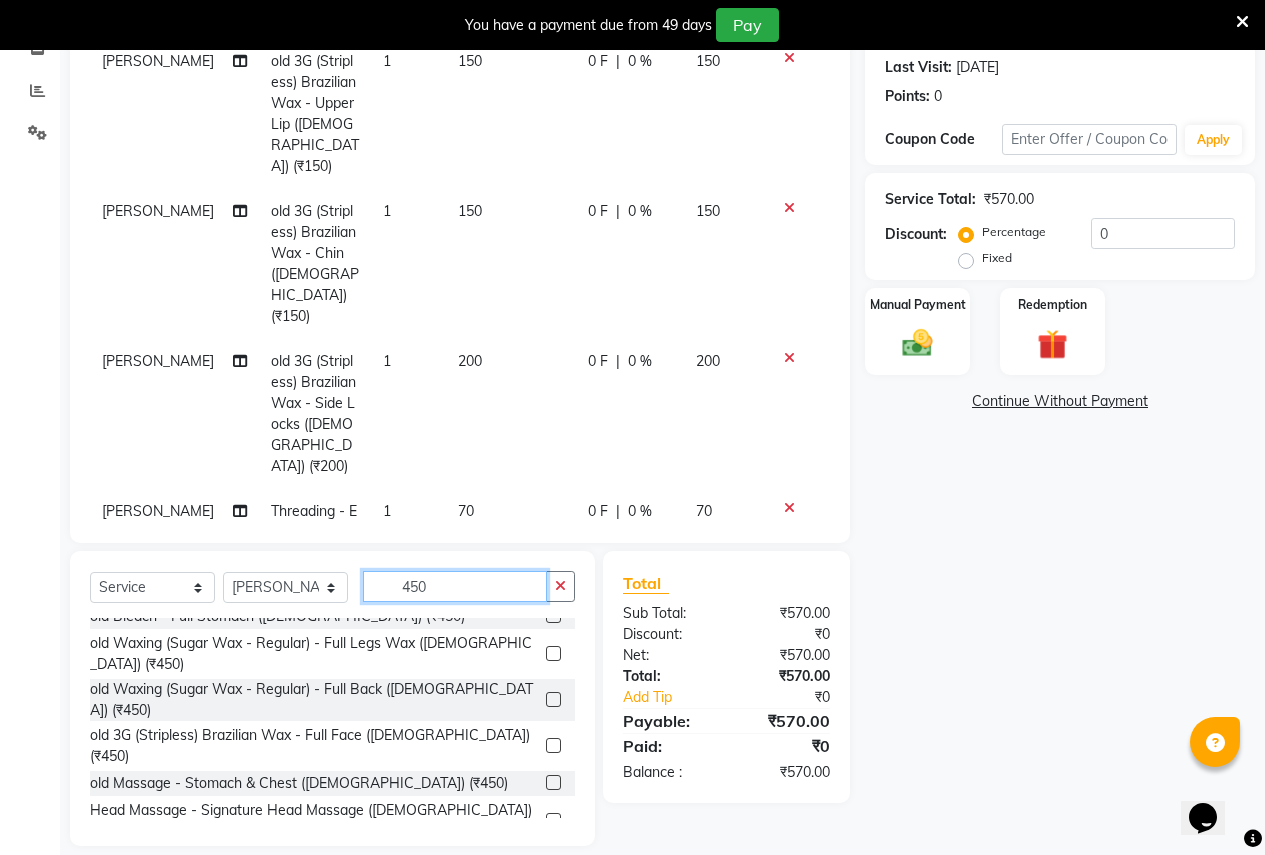scroll, scrollTop: 303, scrollLeft: 0, axis: vertical 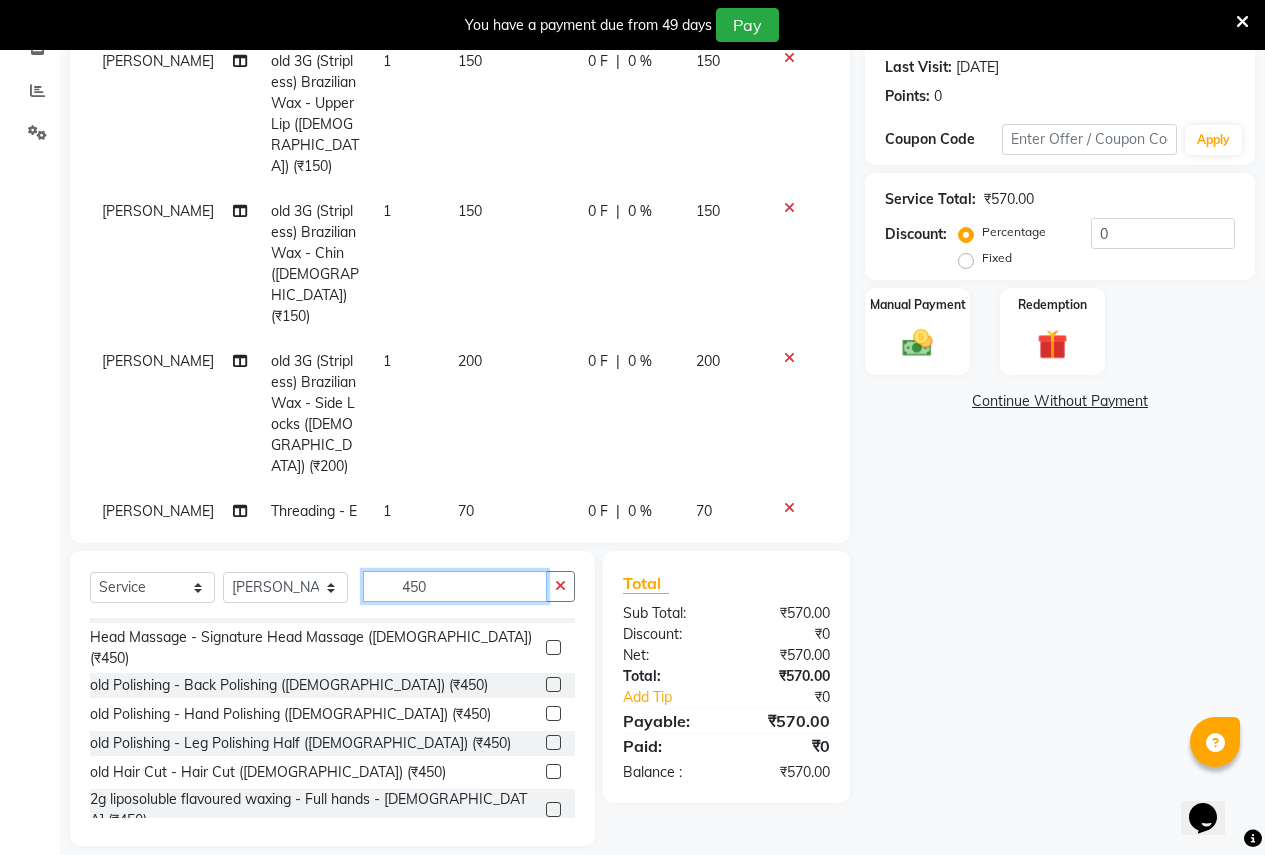 type on "450" 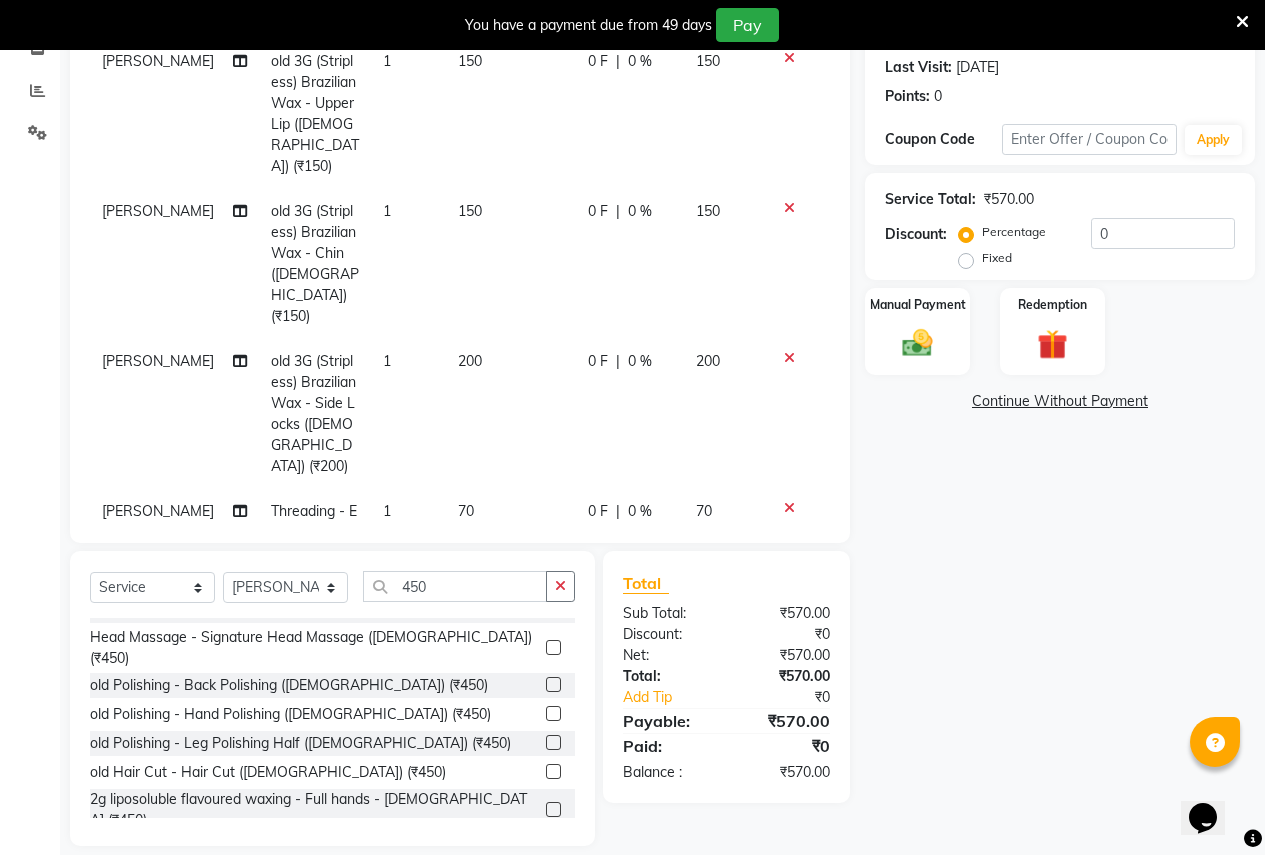 click 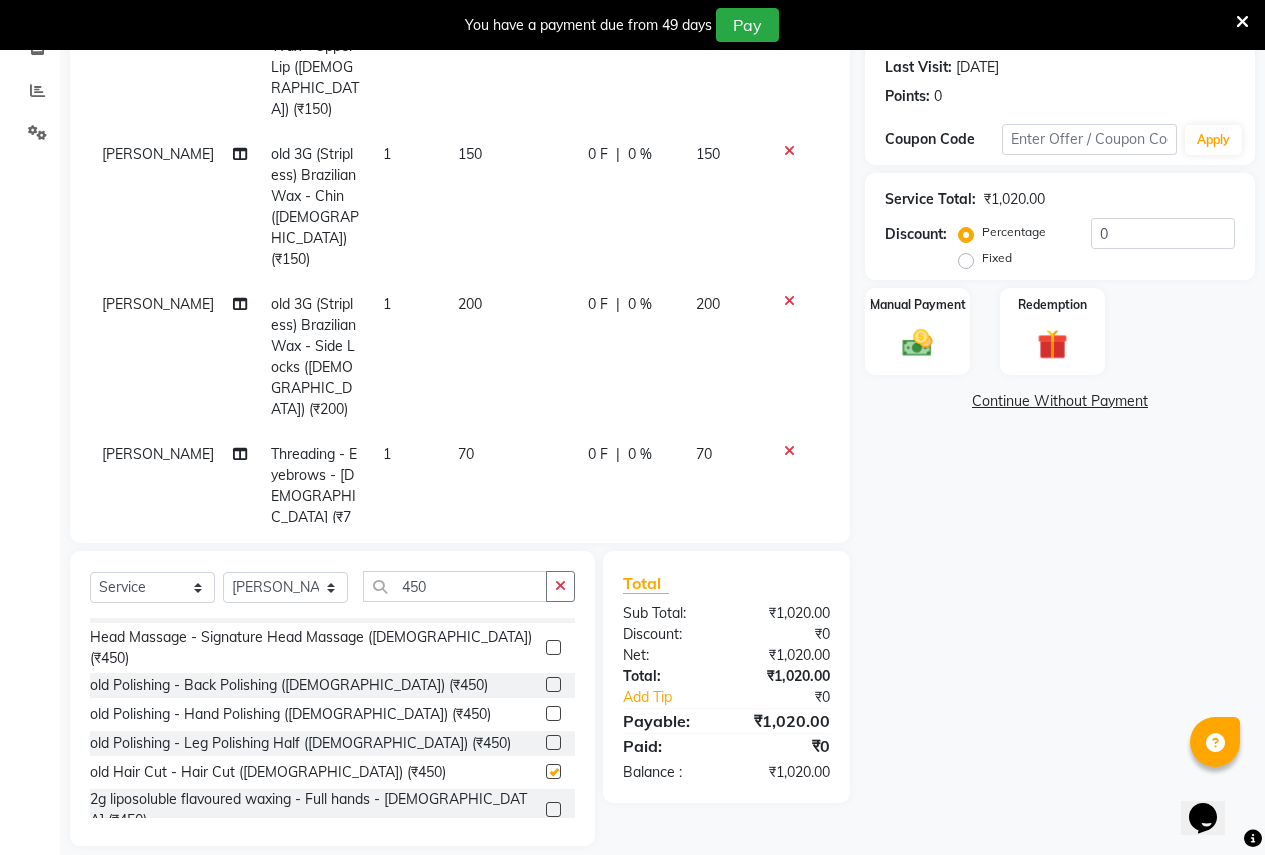 checkbox on "false" 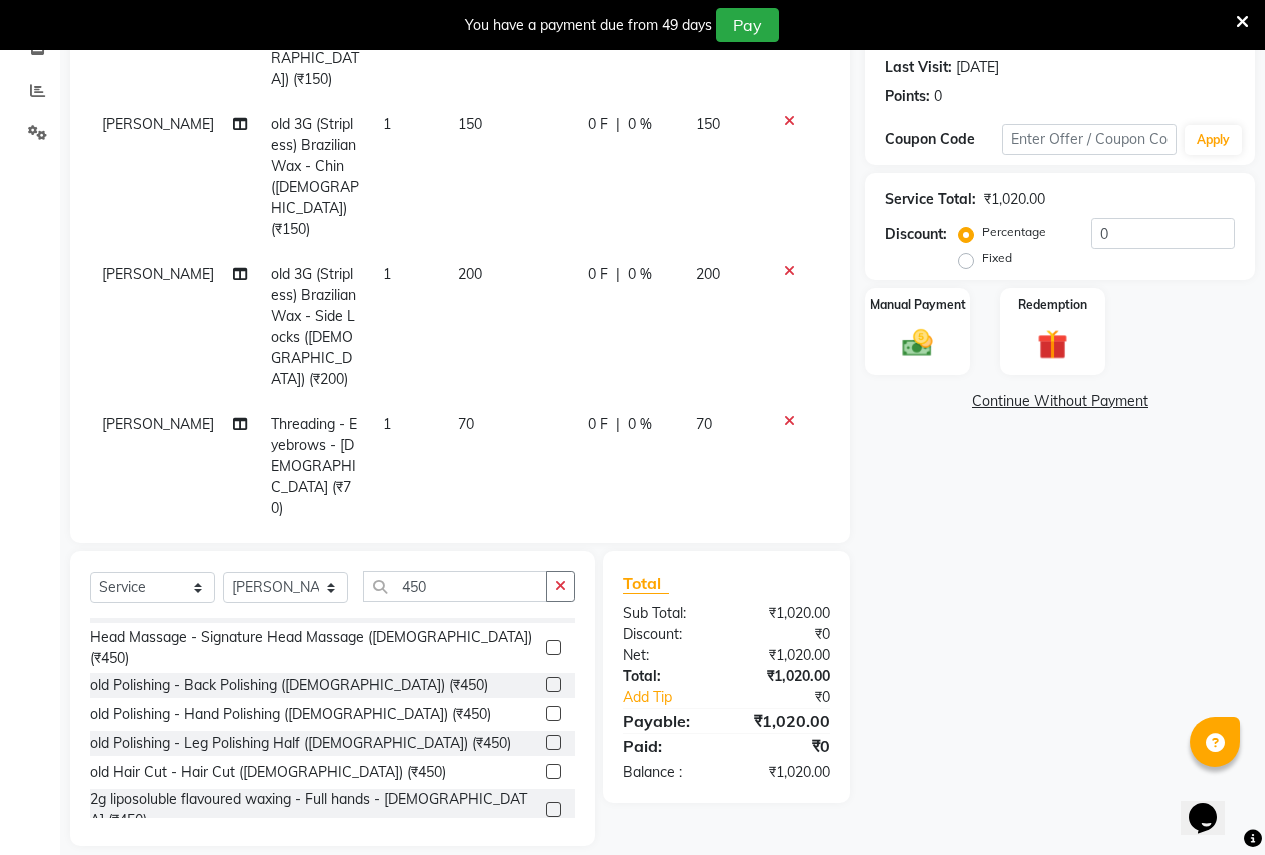 click on "[PERSON_NAME]" 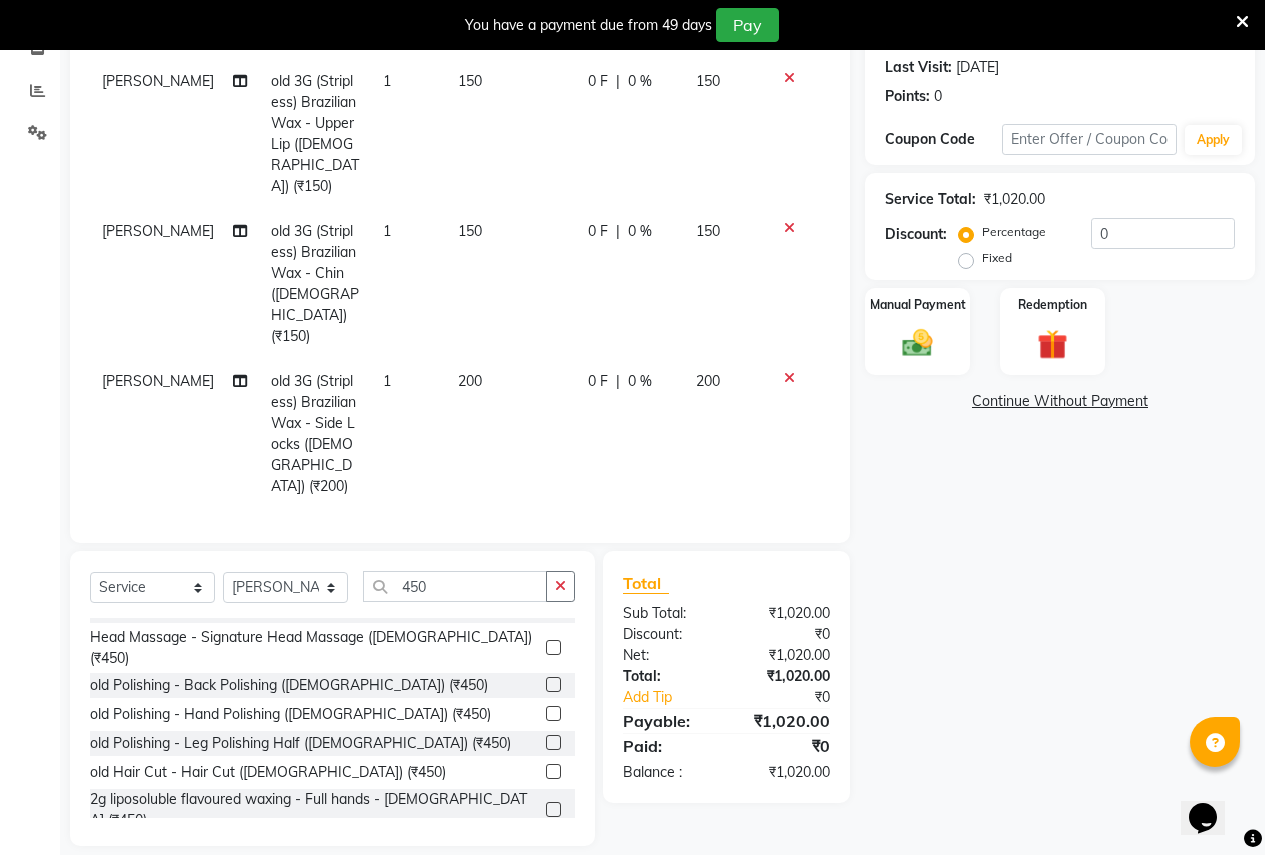 select on "12123" 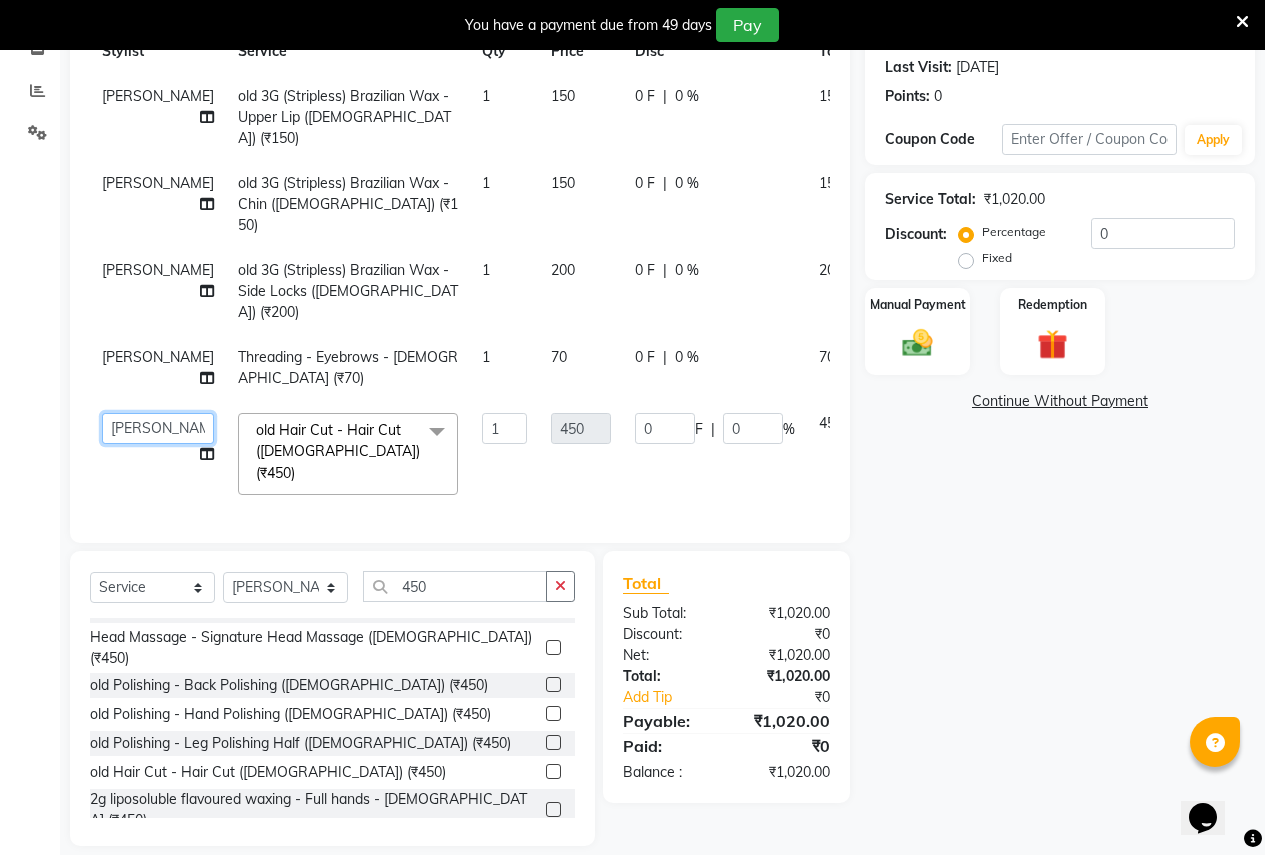 click on "[PERSON_NAME] [PERSON_NAME]   [PERSON_NAME]   [PERSON_NAME]   Jyoti Rahul [PERSON_NAME]   [MEDICAL_DATA][PERSON_NAME] [PERSON_NAME]   NSS   Pratibha Paswan   [PERSON_NAME] [PERSON_NAME]   Reception    Reshma Operations Head   [PERSON_NAME]   TejashriTushar [PERSON_NAME] [PERSON_NAME]" 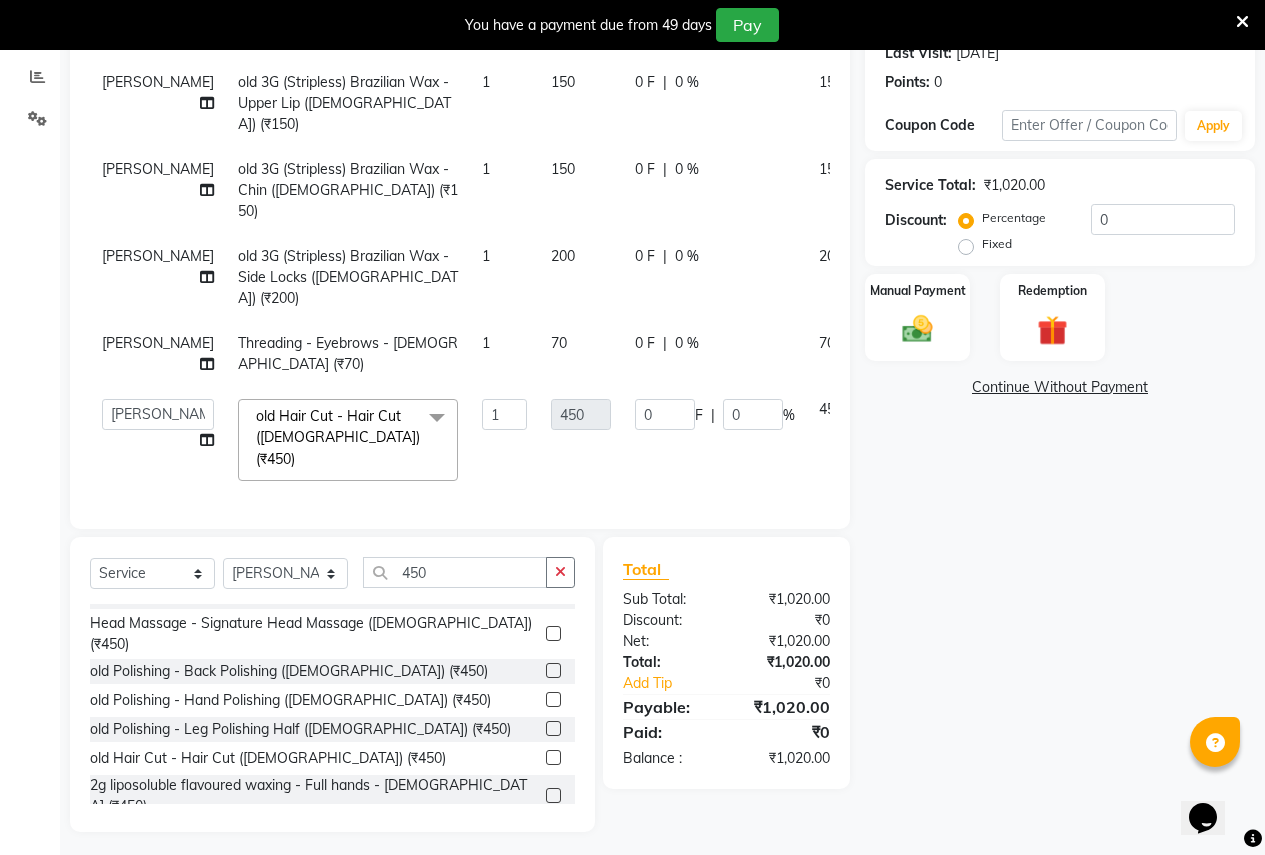 scroll, scrollTop: 296, scrollLeft: 0, axis: vertical 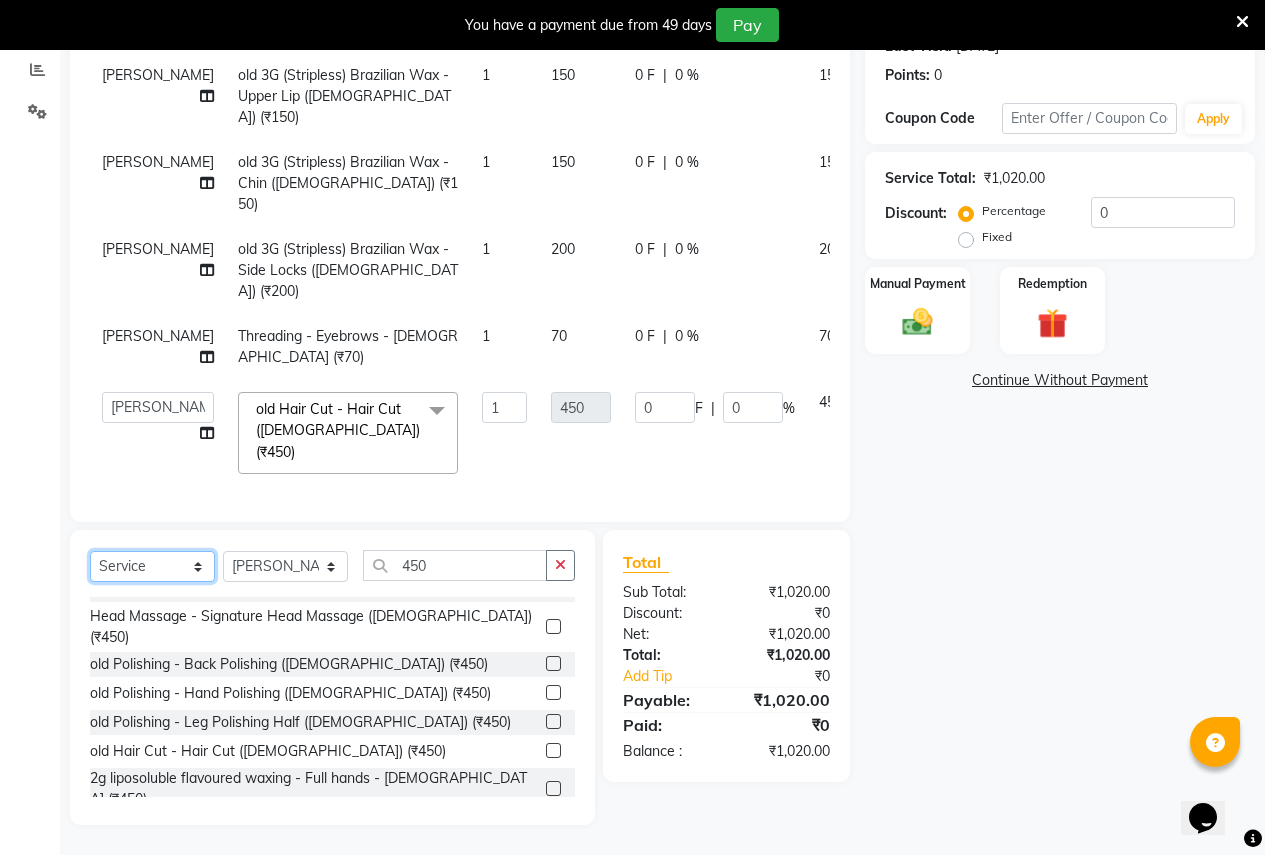 click on "Select  Service  Product  Membership  Package Voucher Prepaid Gift Card" 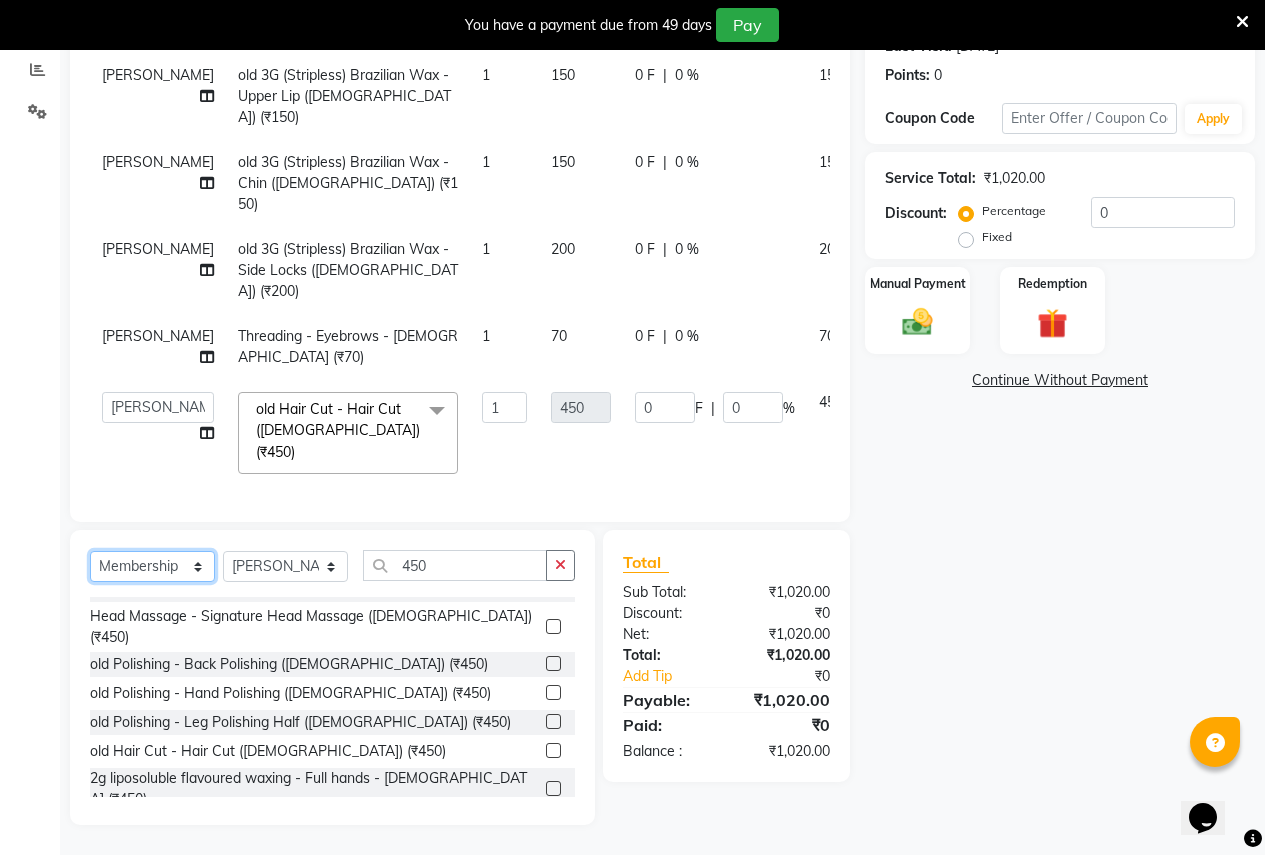 click on "Select  Service  Product  Membership  Package Voucher Prepaid Gift Card" 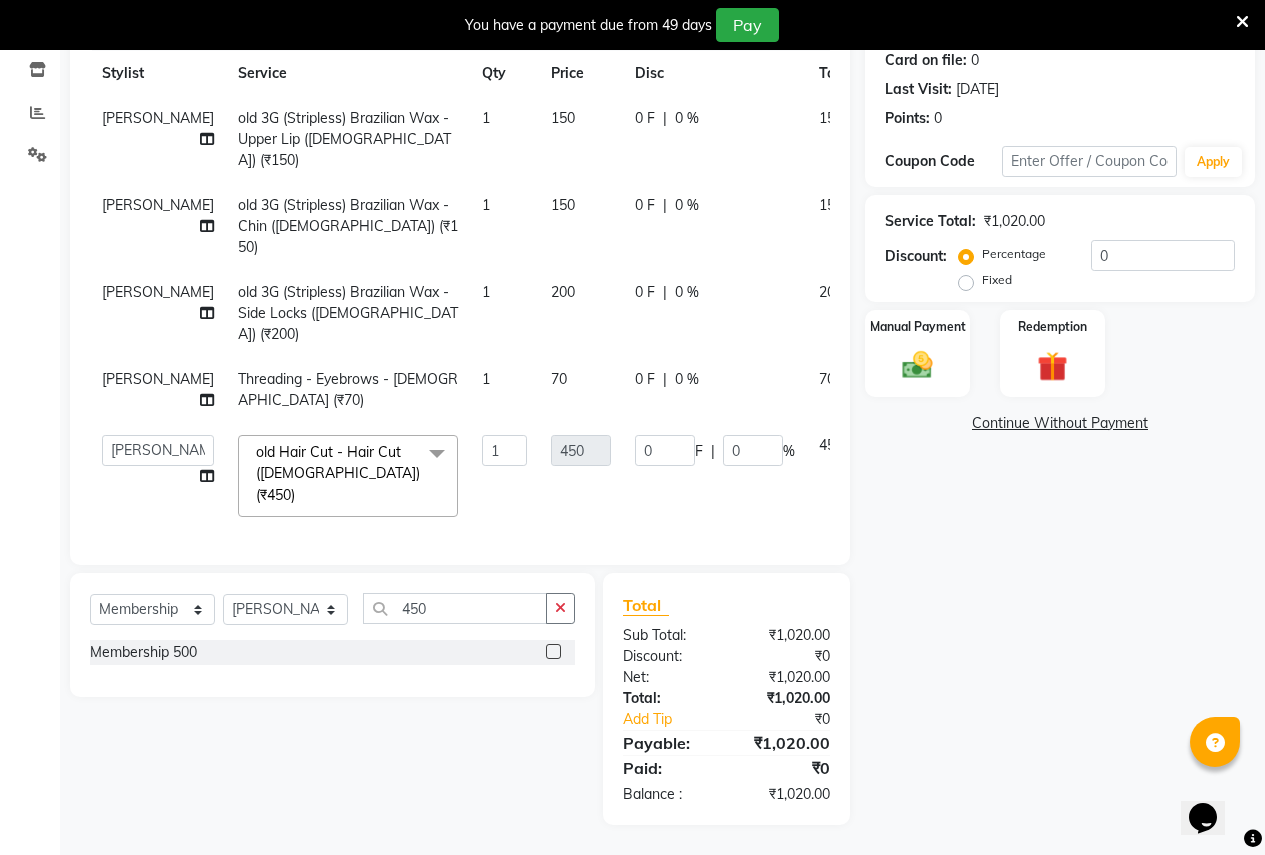 click 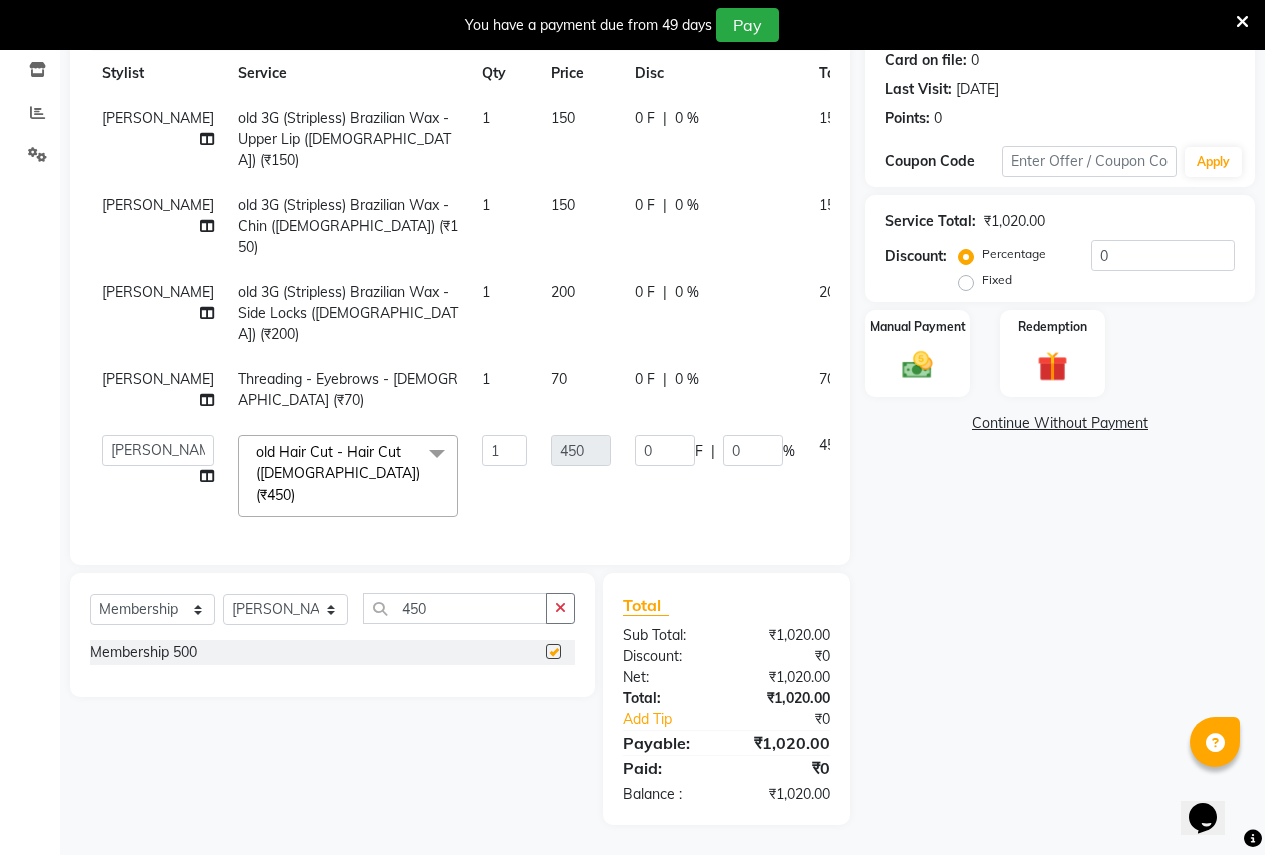 select on "select" 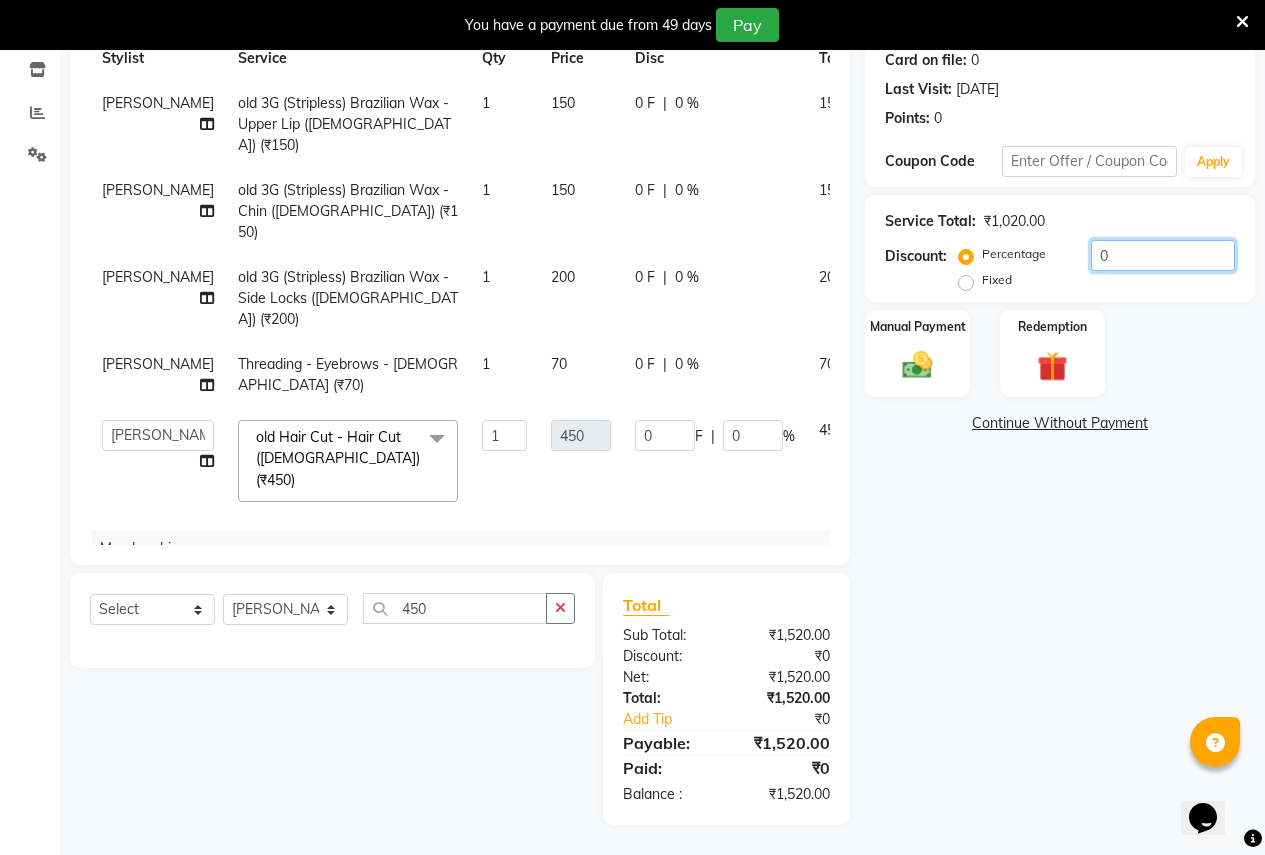 click on "0" 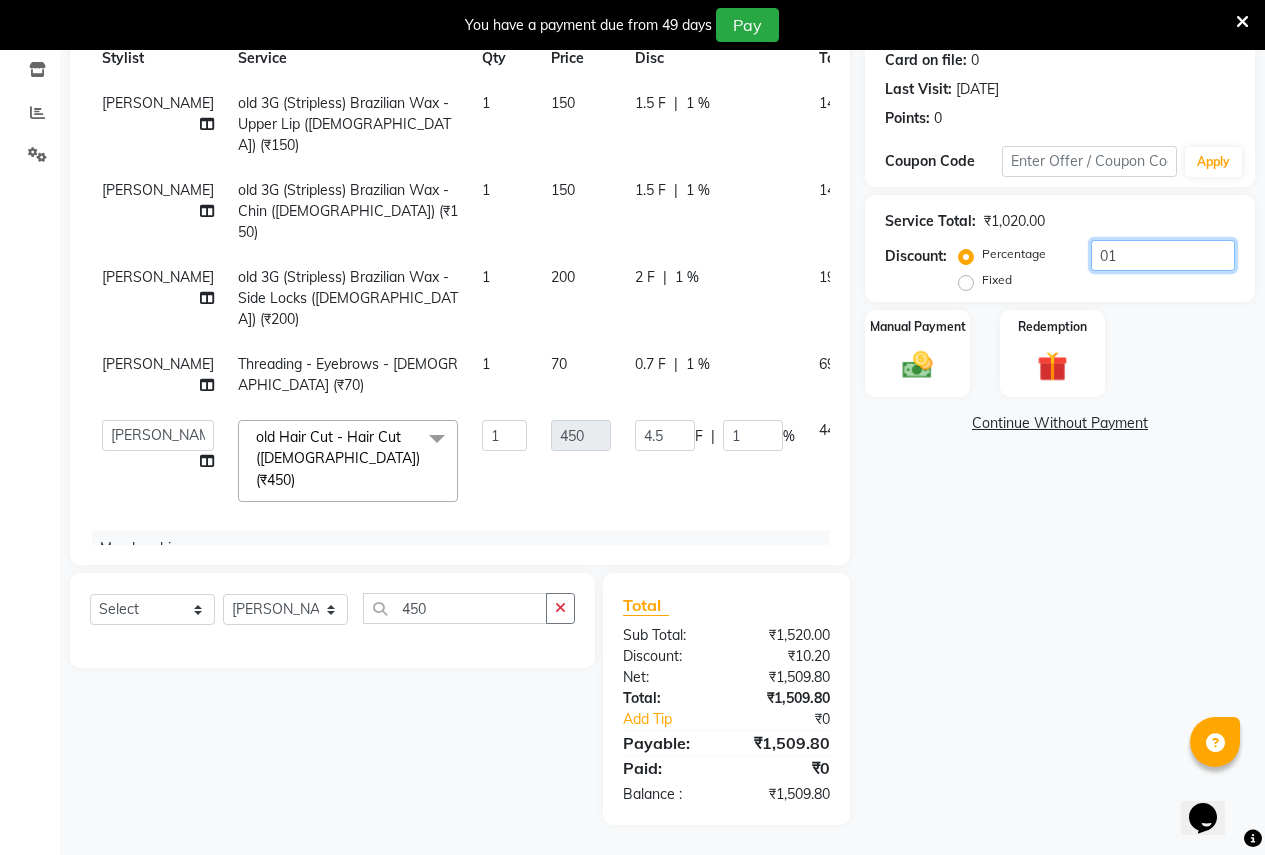 type on "010" 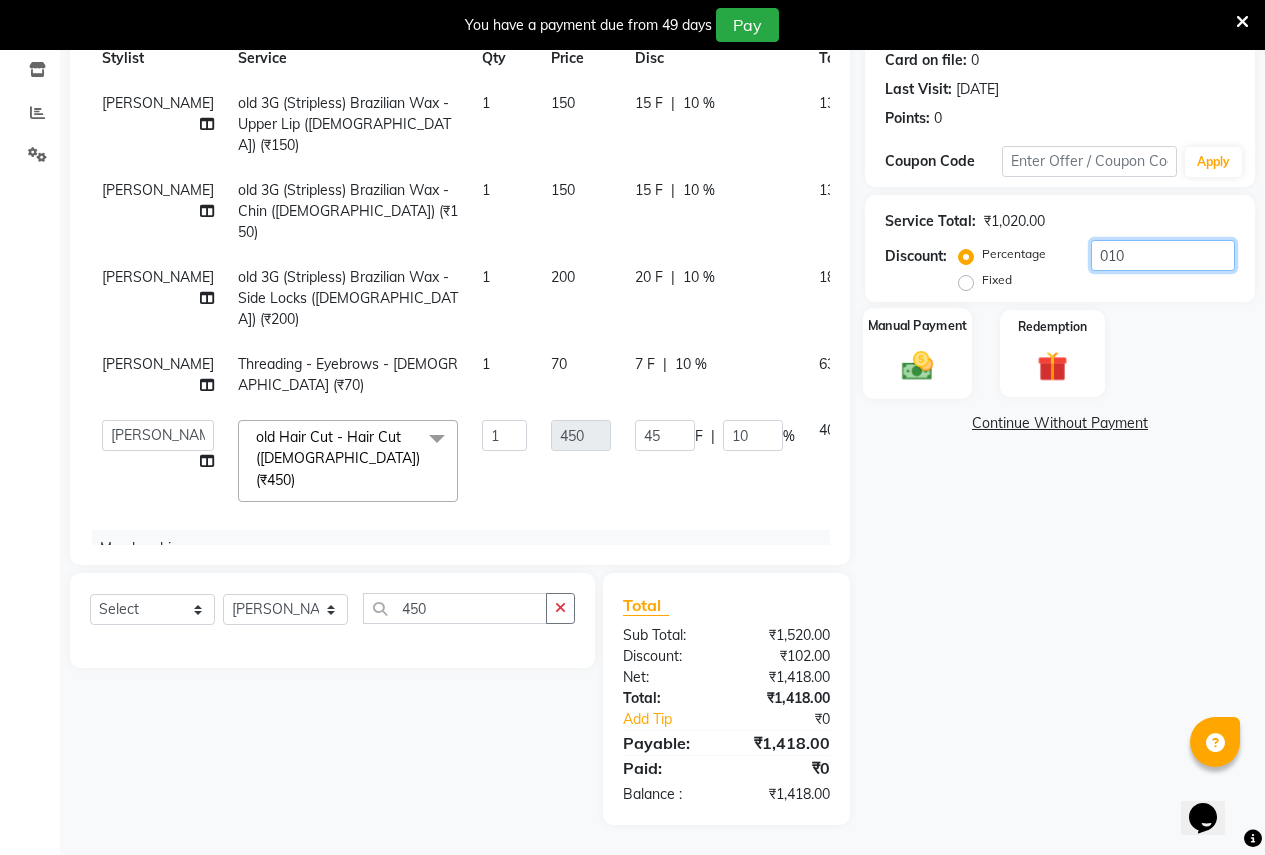 type on "010" 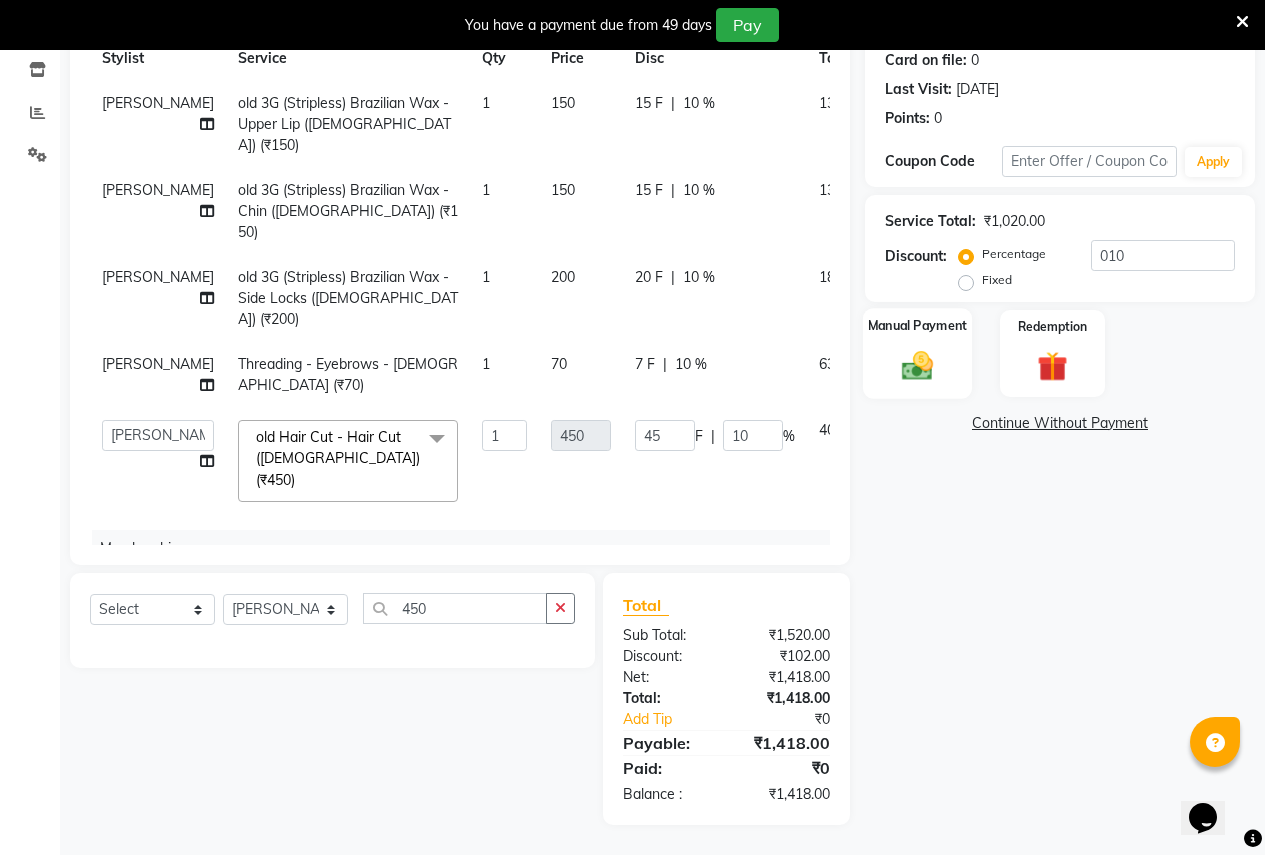 click 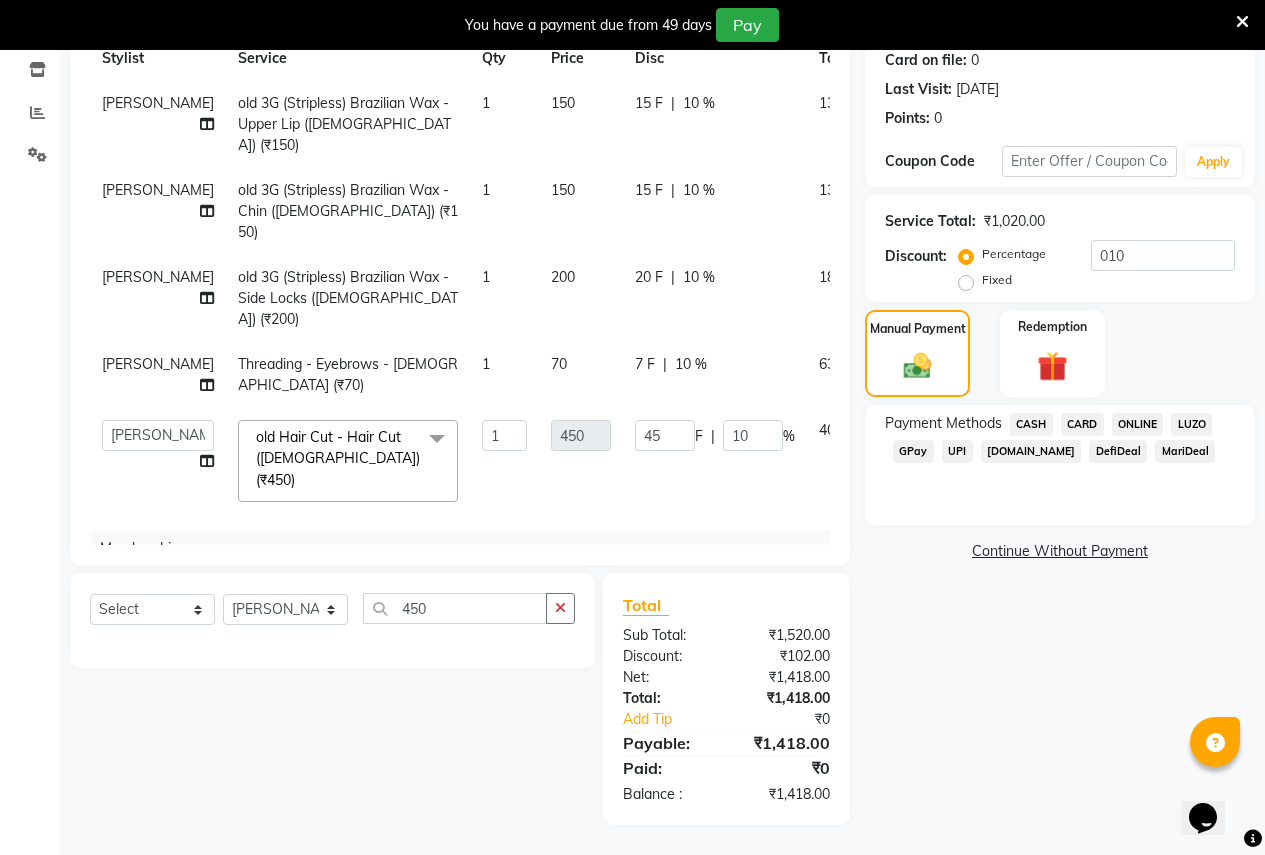 click on "ONLINE" 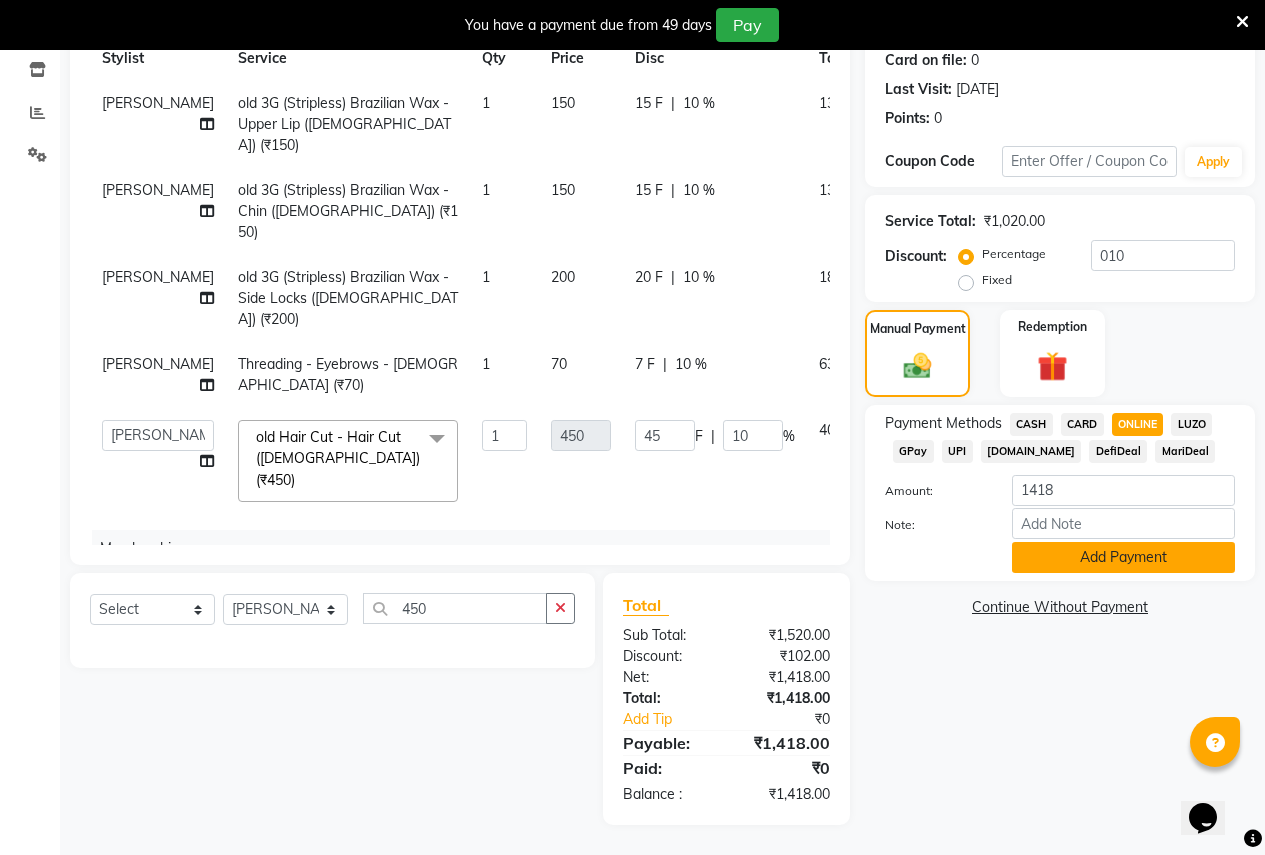 click on "Add Payment" 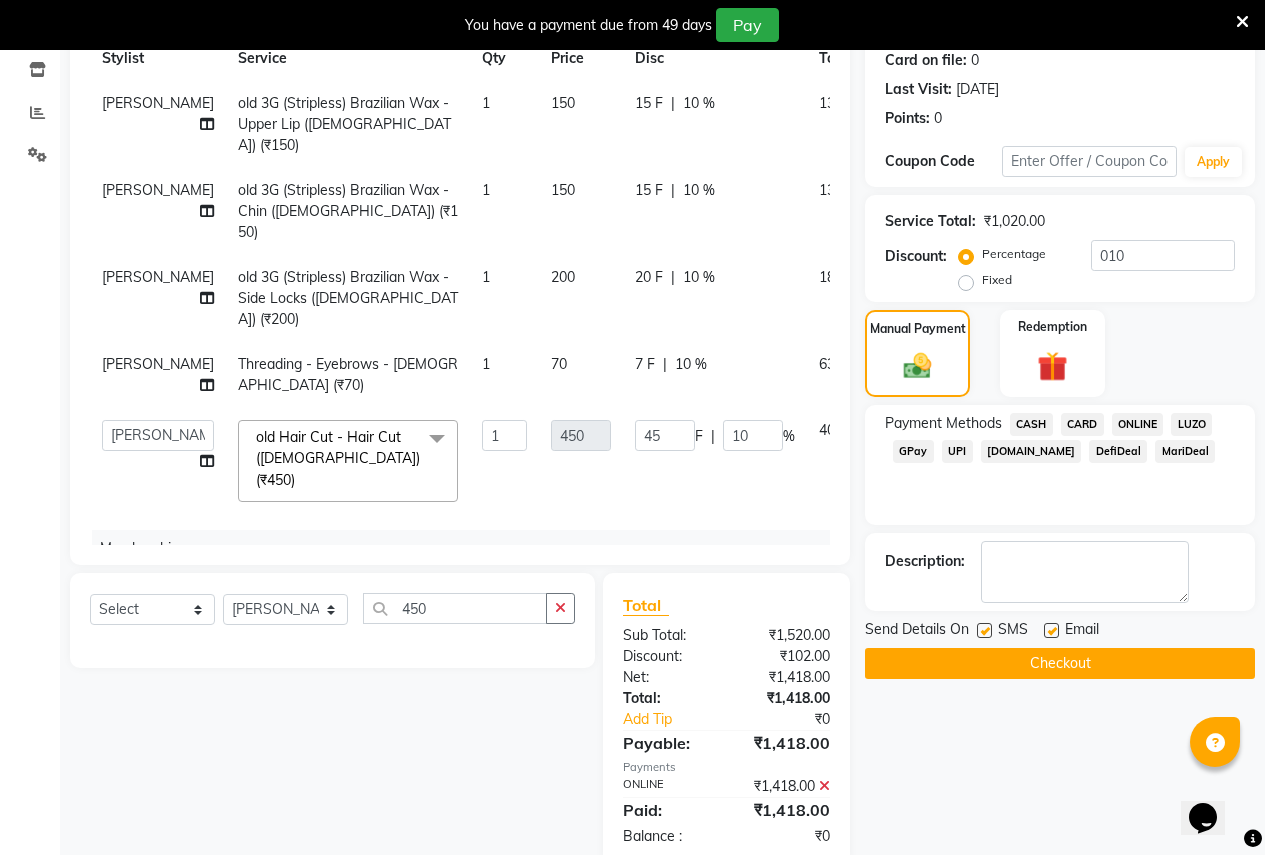 click on "Checkout" 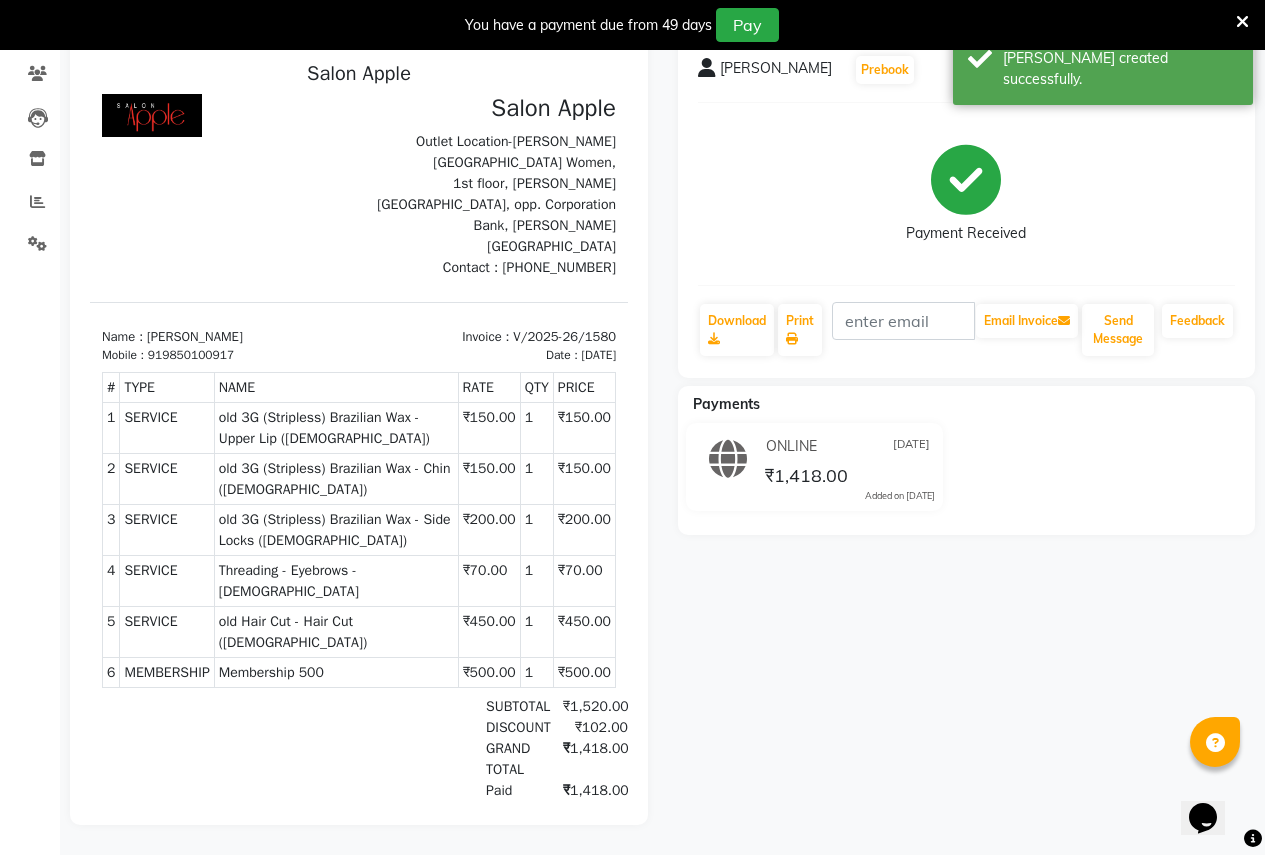 scroll, scrollTop: 0, scrollLeft: 0, axis: both 